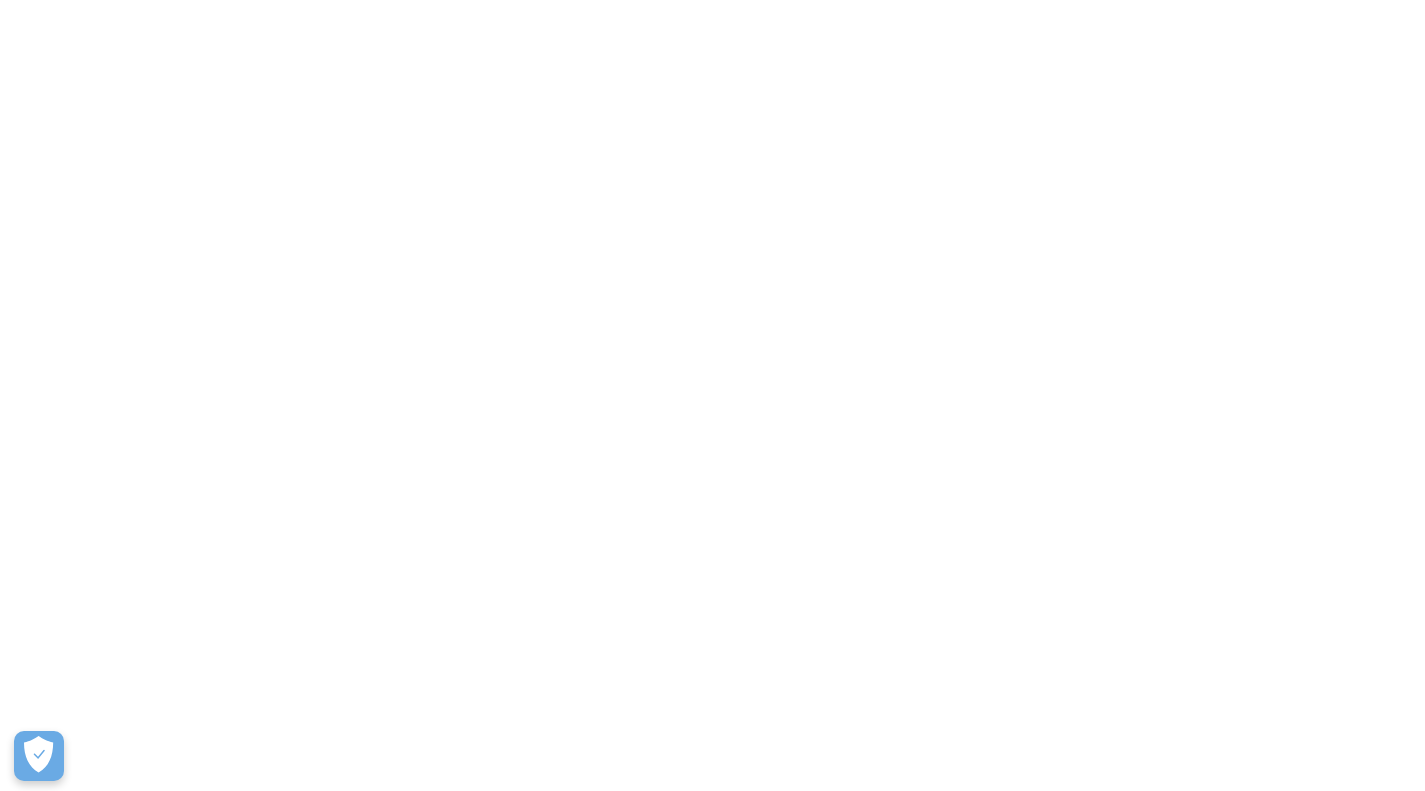 scroll, scrollTop: 0, scrollLeft: 0, axis: both 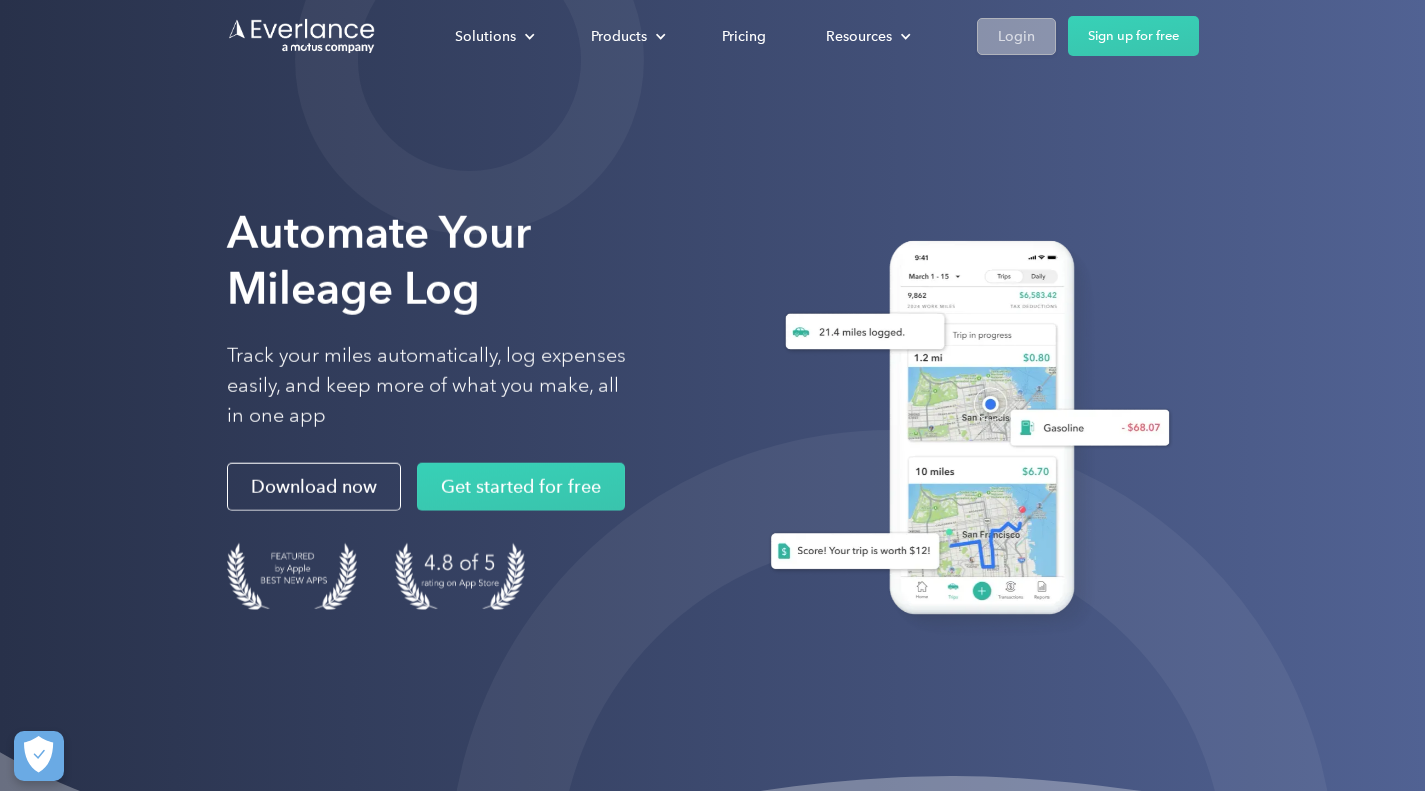 click on "Login" at bounding box center [1016, 36] 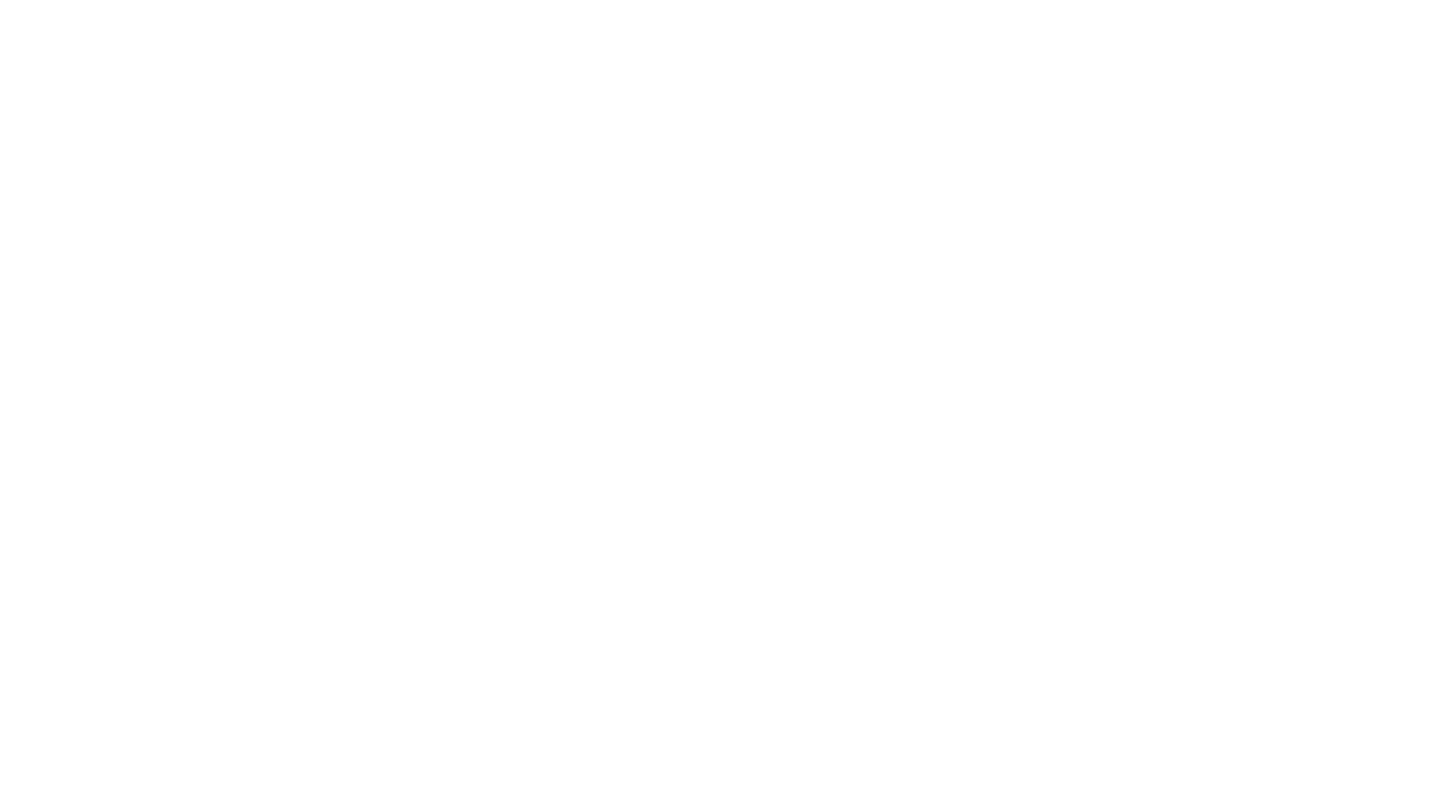 scroll, scrollTop: 0, scrollLeft: 0, axis: both 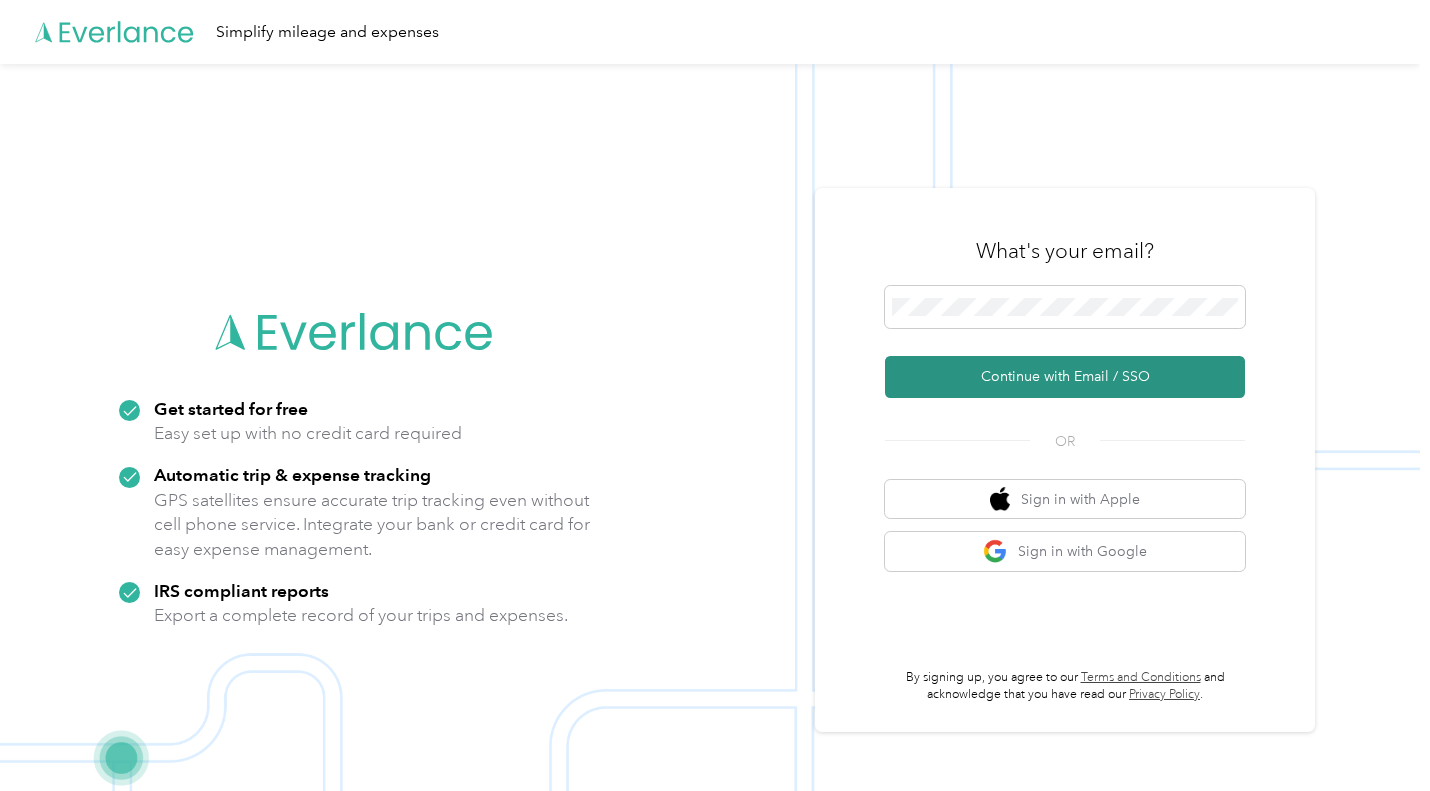 click on "Continue with Email / SSO" at bounding box center (1065, 377) 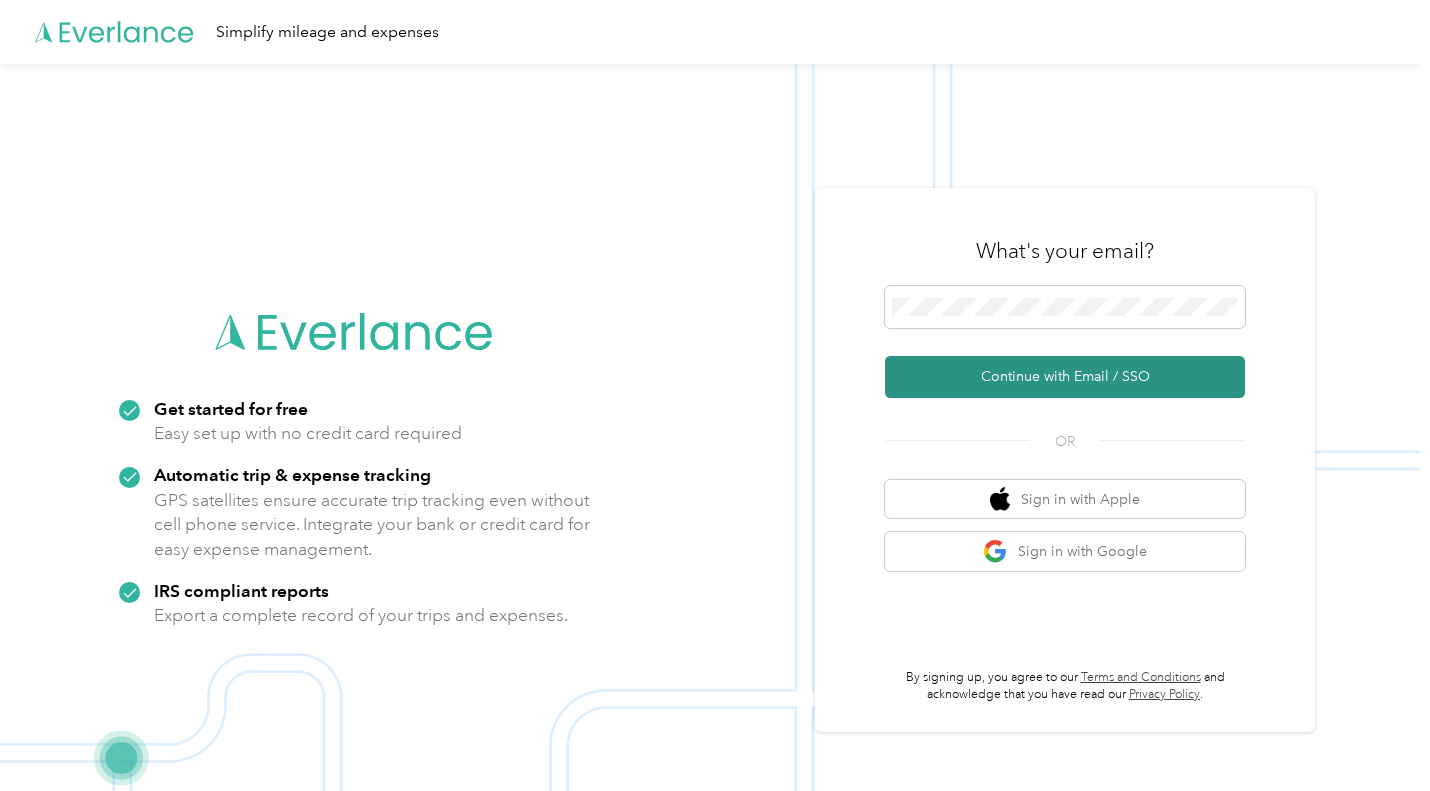 click on "Continue with Email / SSO" at bounding box center (1065, 377) 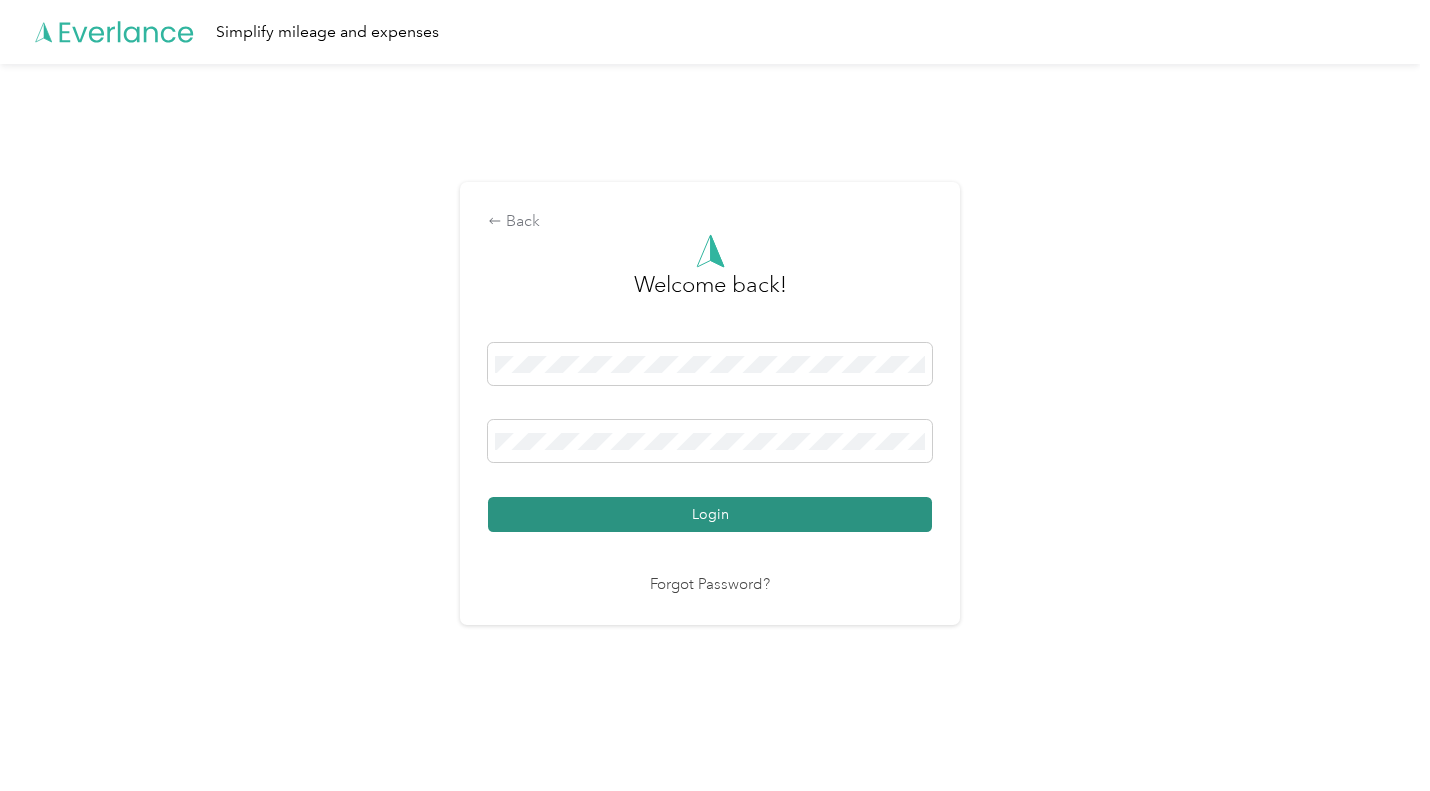 click on "Login" at bounding box center (710, 514) 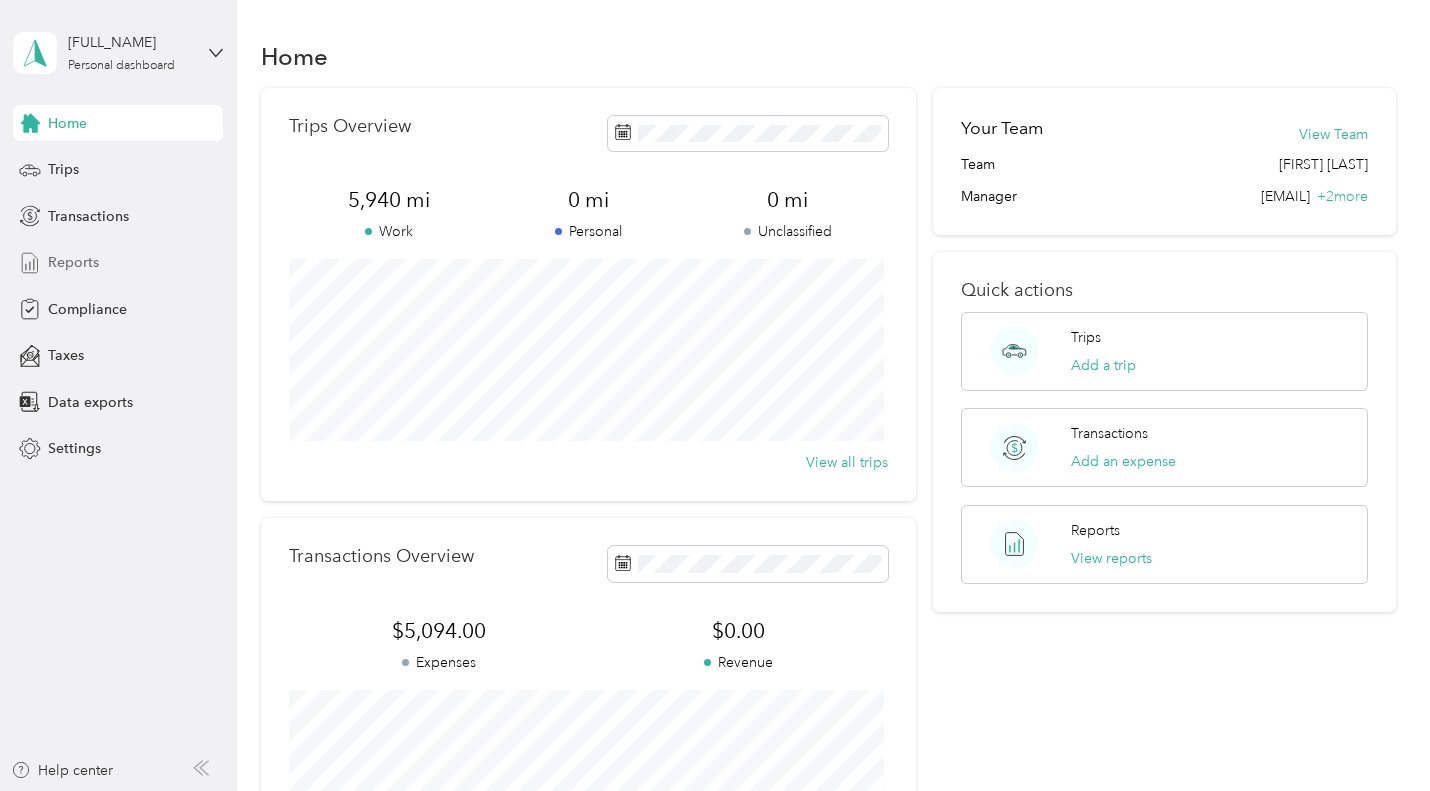 click on "Reports" at bounding box center [73, 262] 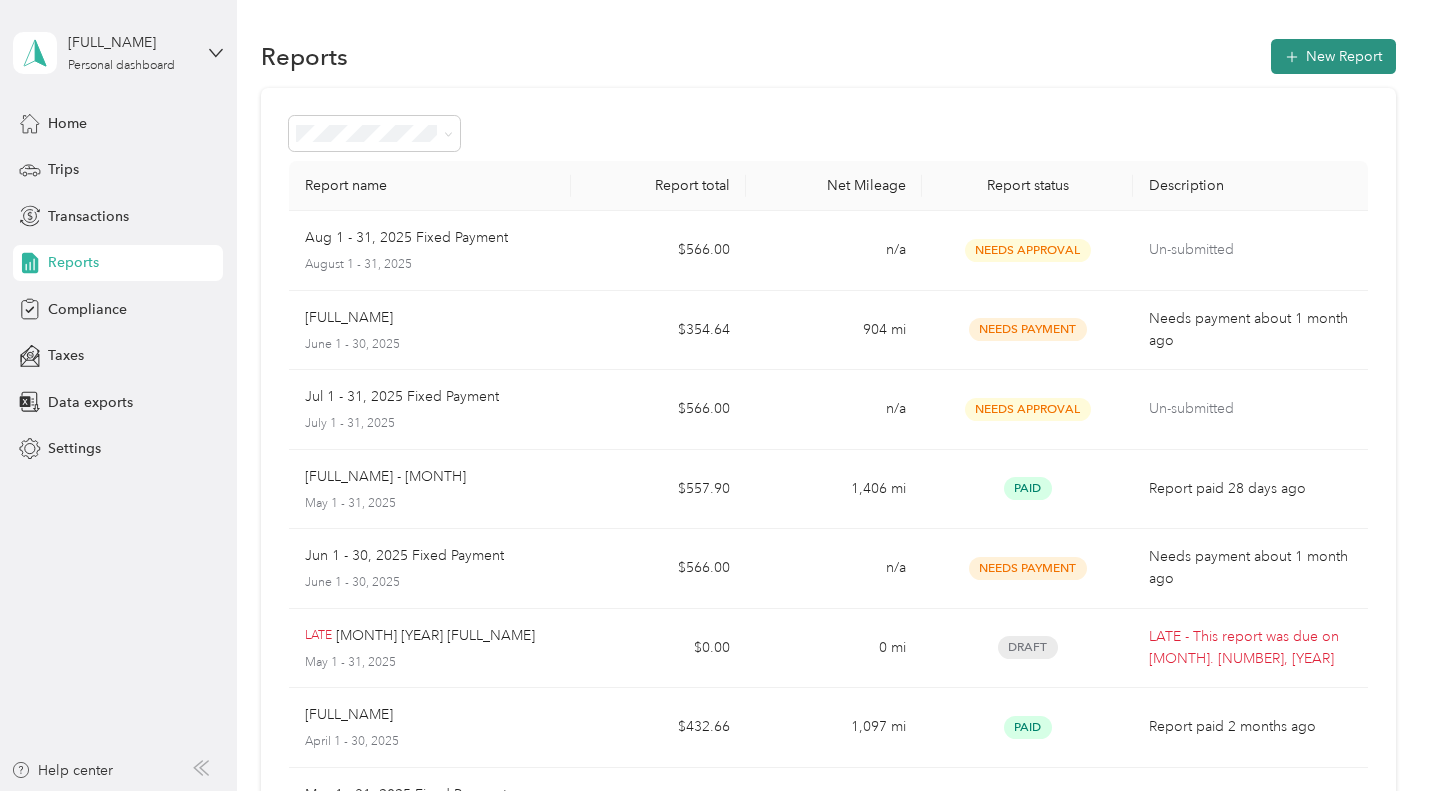 click on "New Report" at bounding box center [1333, 56] 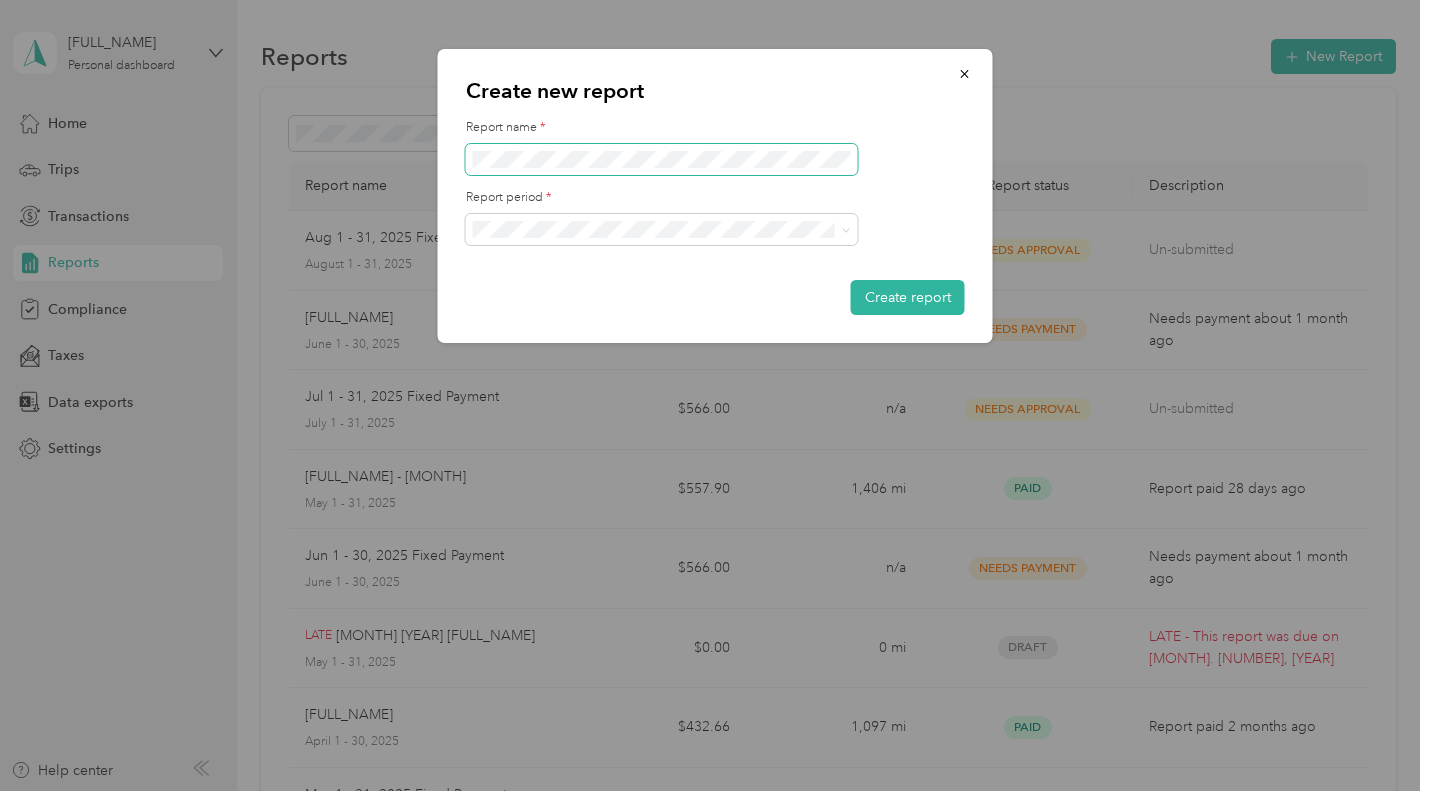 click at bounding box center [662, 160] 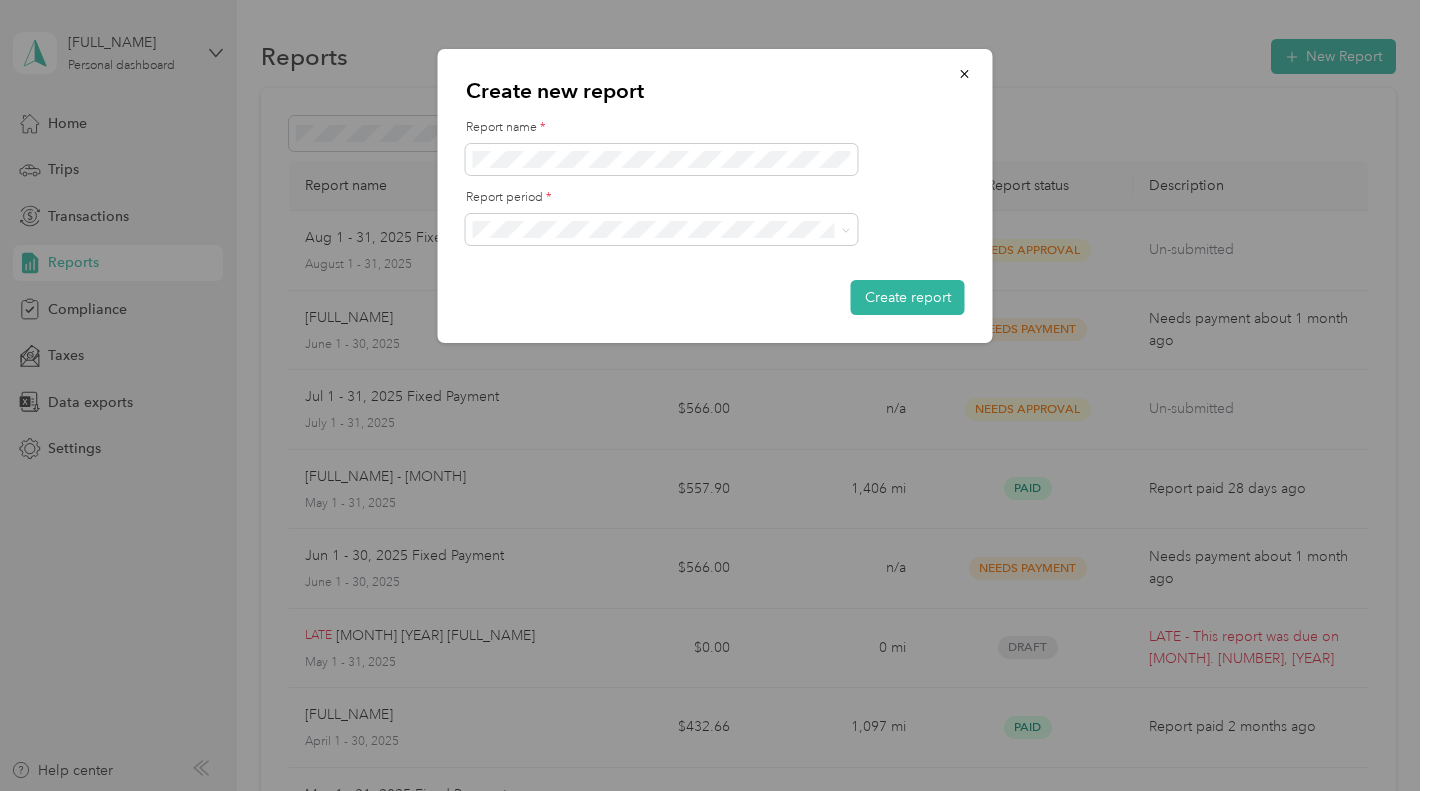 click on "Jul 1 - 31, 2025" at bounding box center (662, 299) 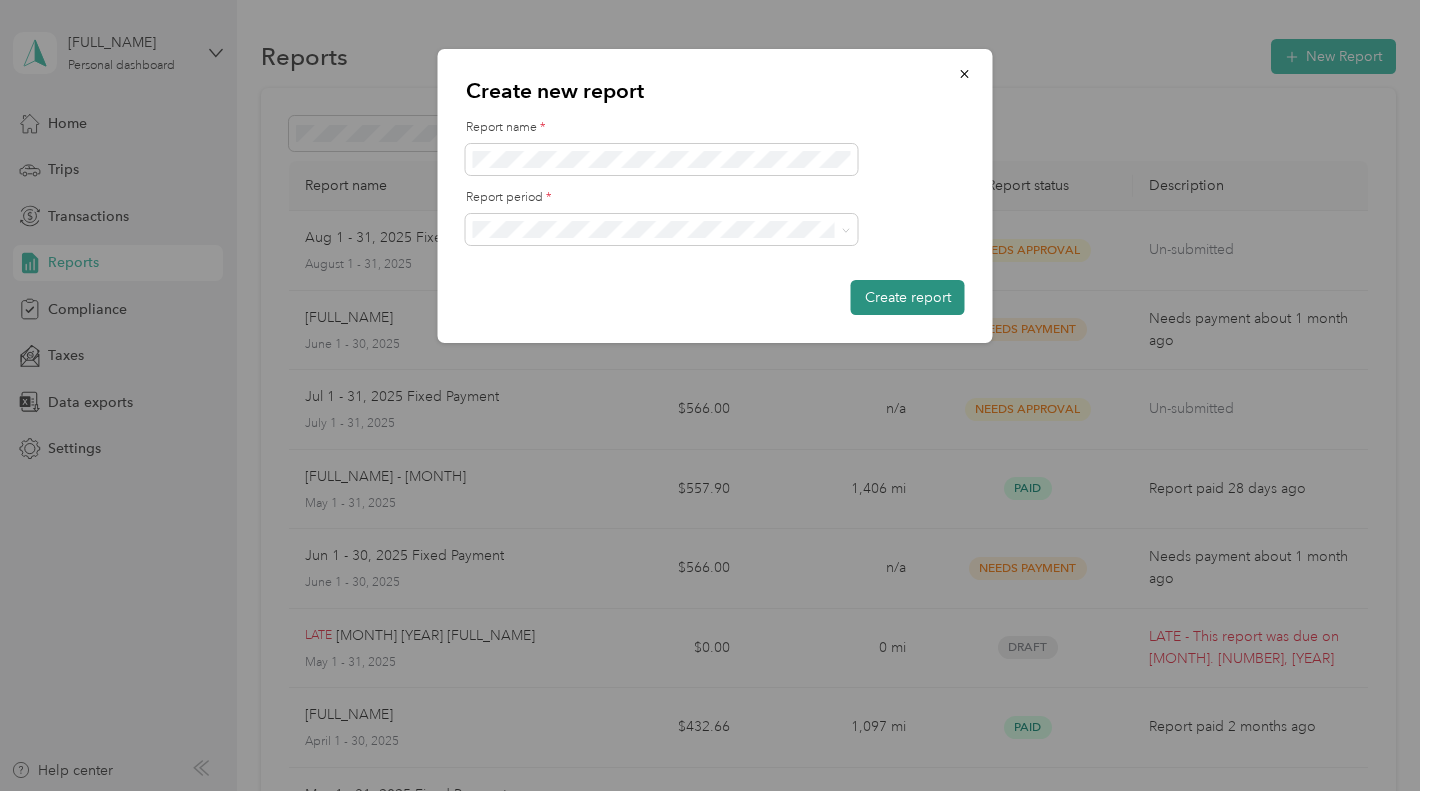 click on "Create report" at bounding box center [908, 297] 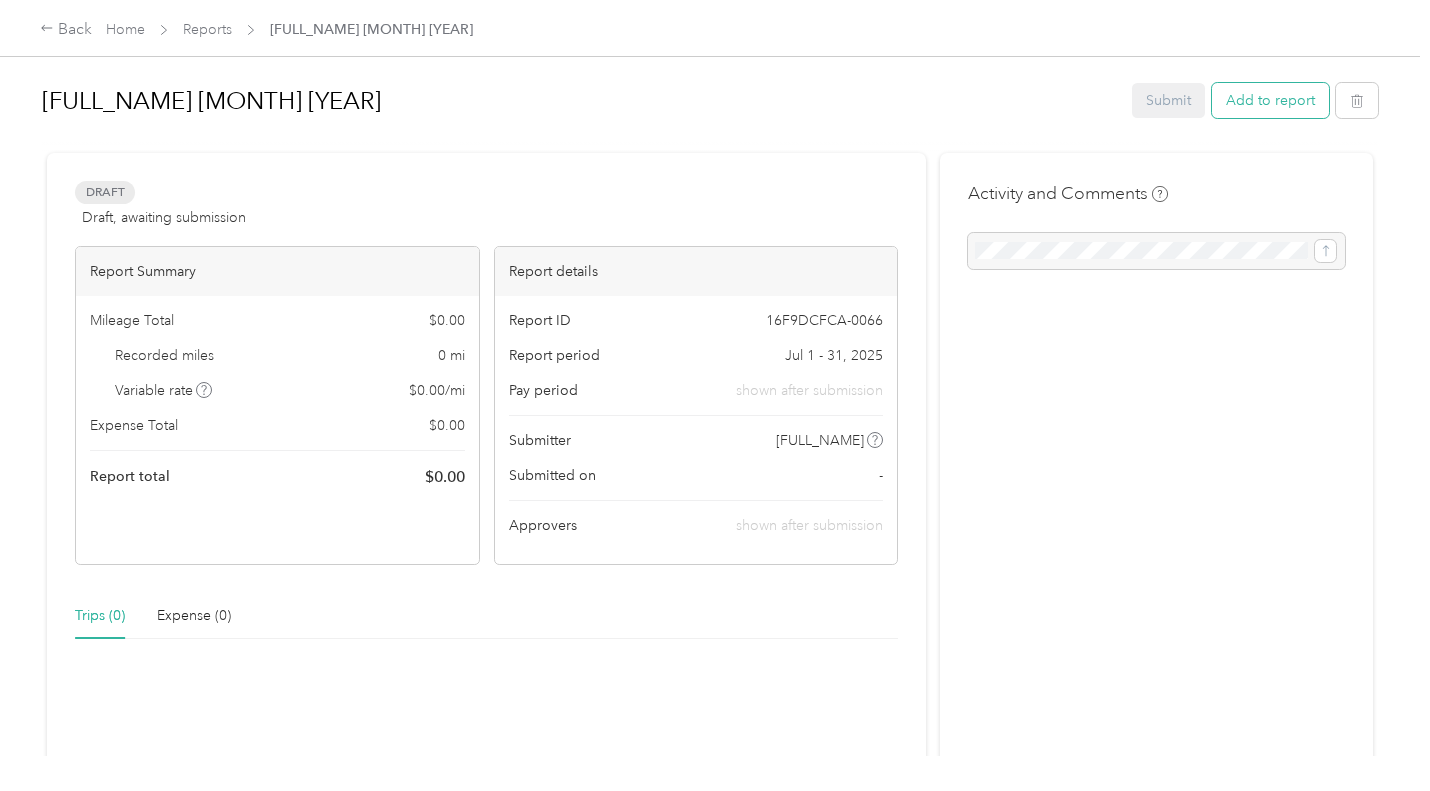 click on "Add to report" at bounding box center [1270, 100] 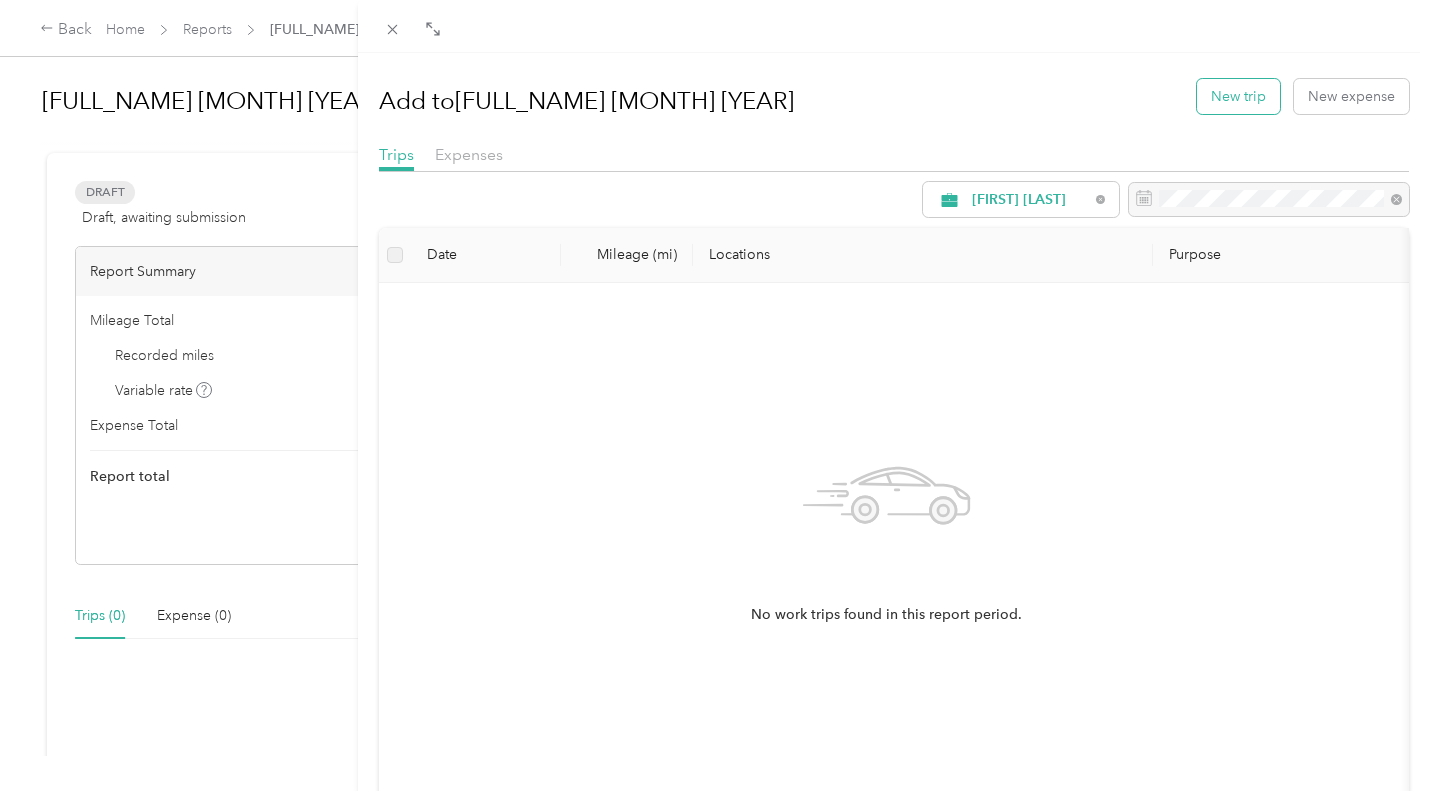 click on "New trip" at bounding box center (1238, 96) 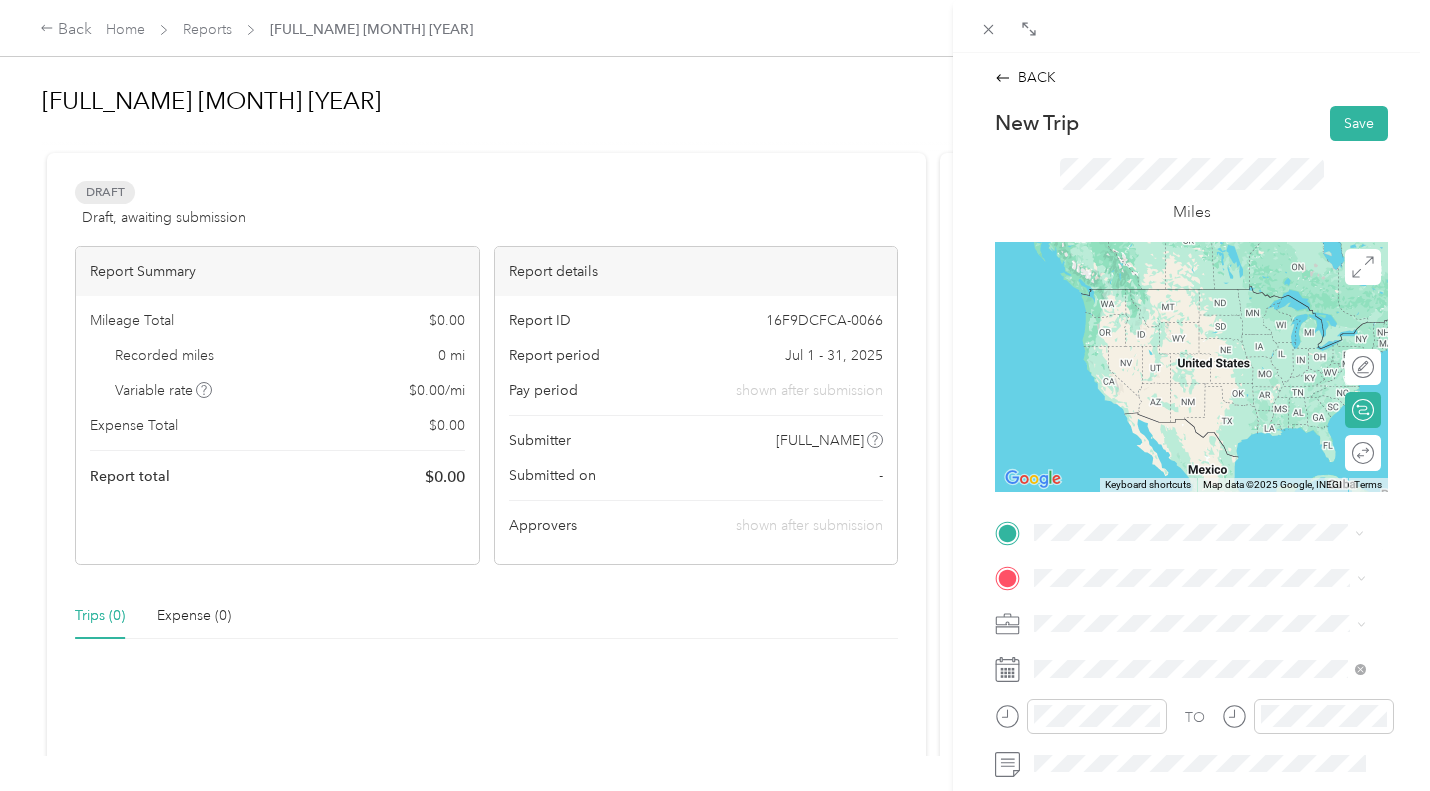 click on "South Prairie View Drive
West Des Moines, Iowa 50266, United States" at bounding box center [1215, 527] 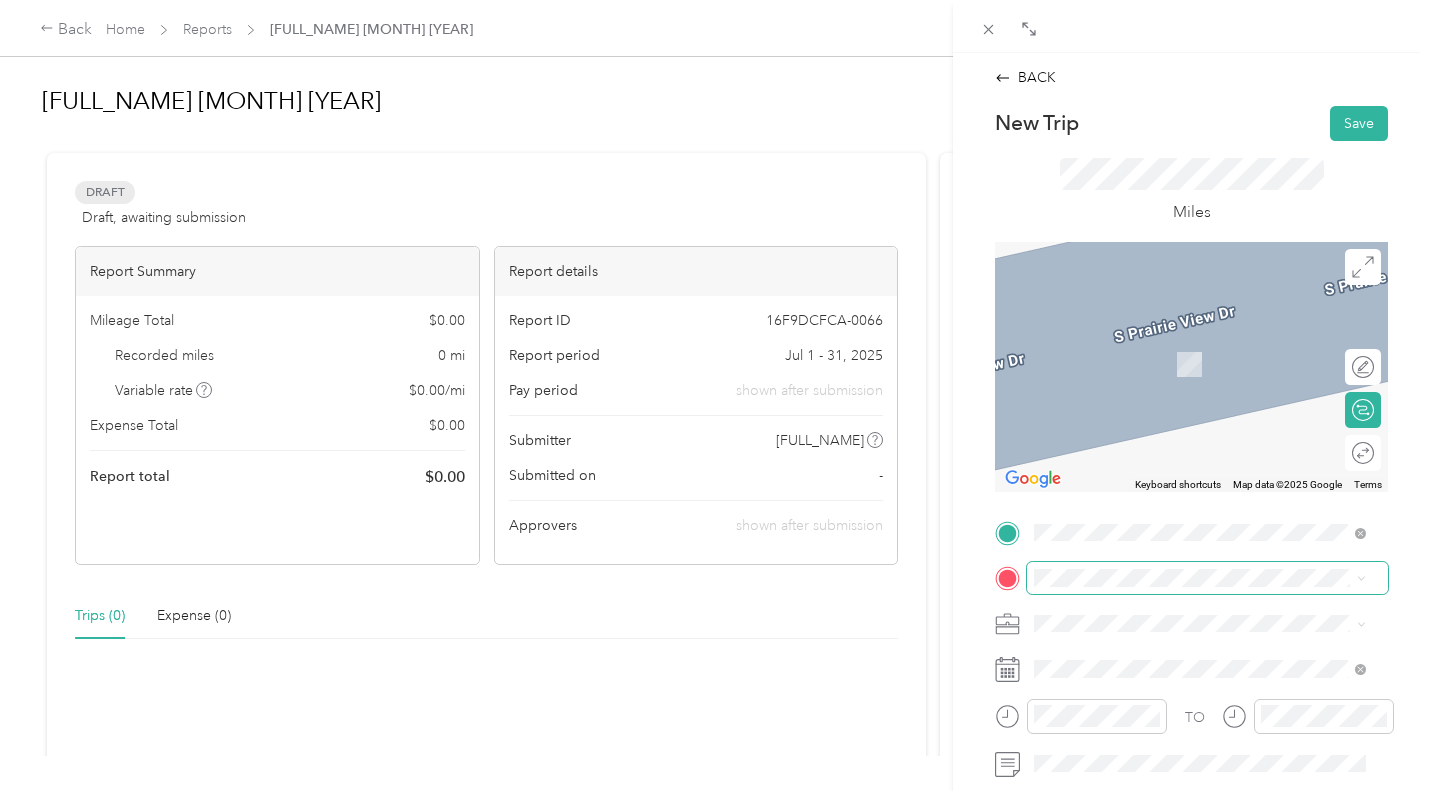 click at bounding box center [1207, 578] 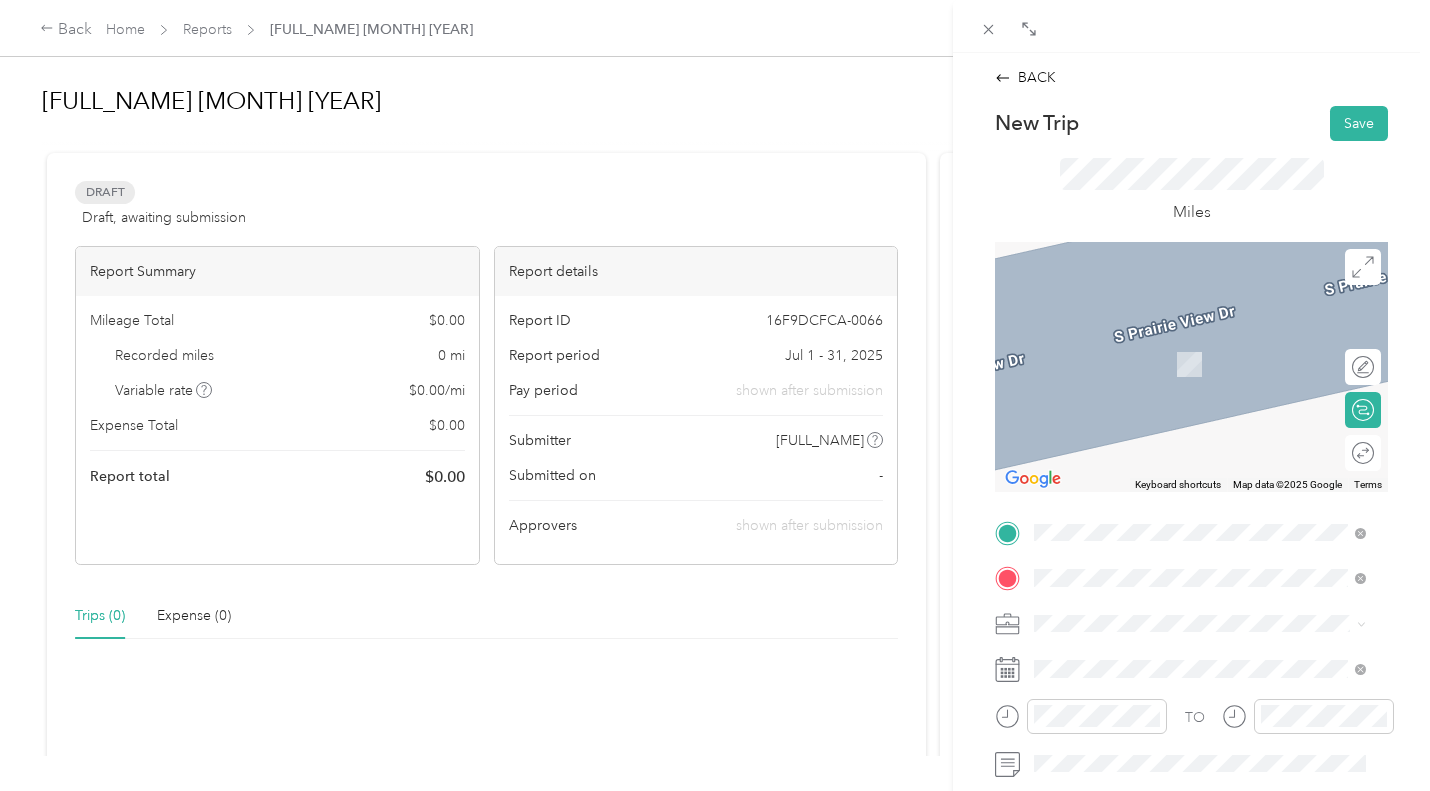 click on "Huxley
Iowa, United States" at bounding box center (1137, 343) 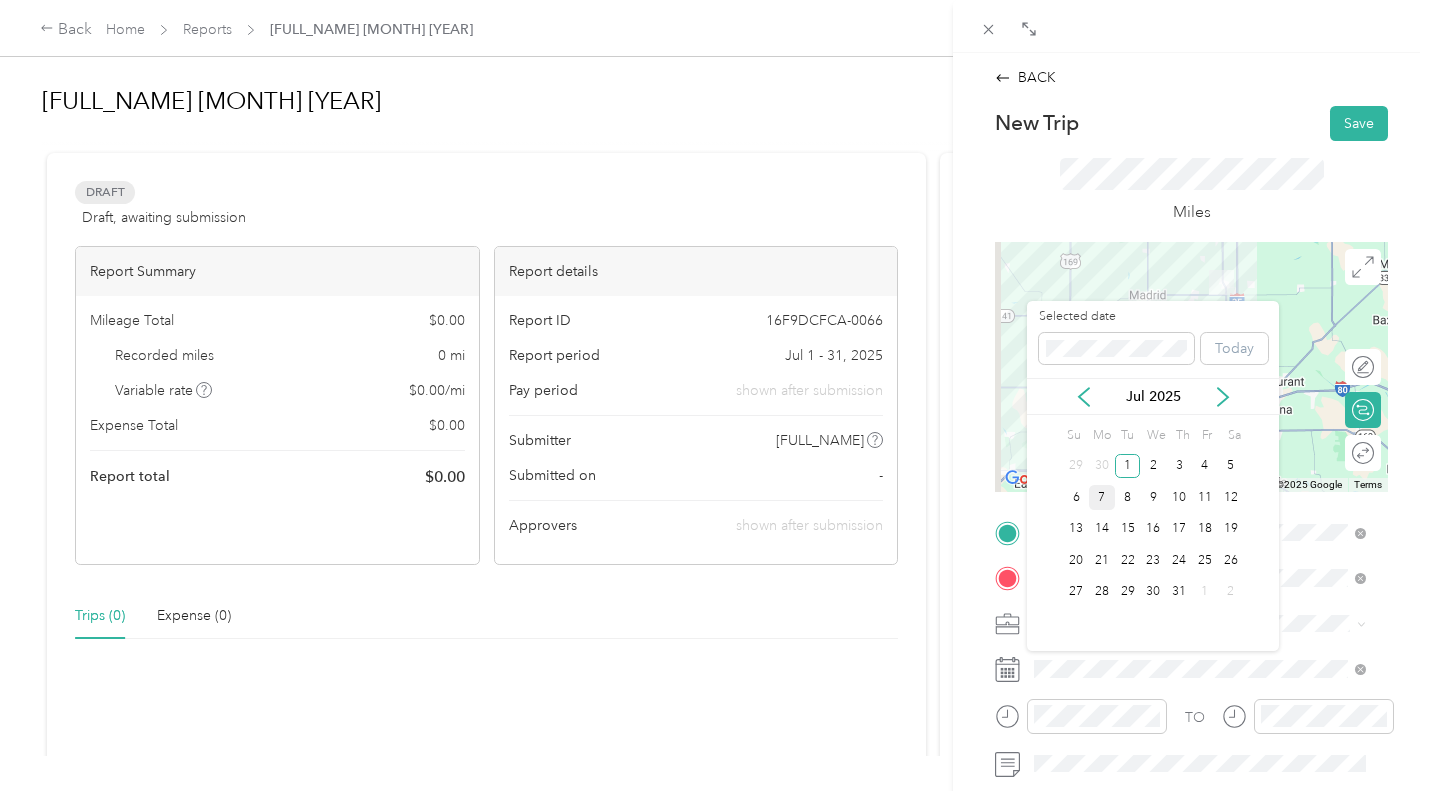 click on "7" at bounding box center (1102, 497) 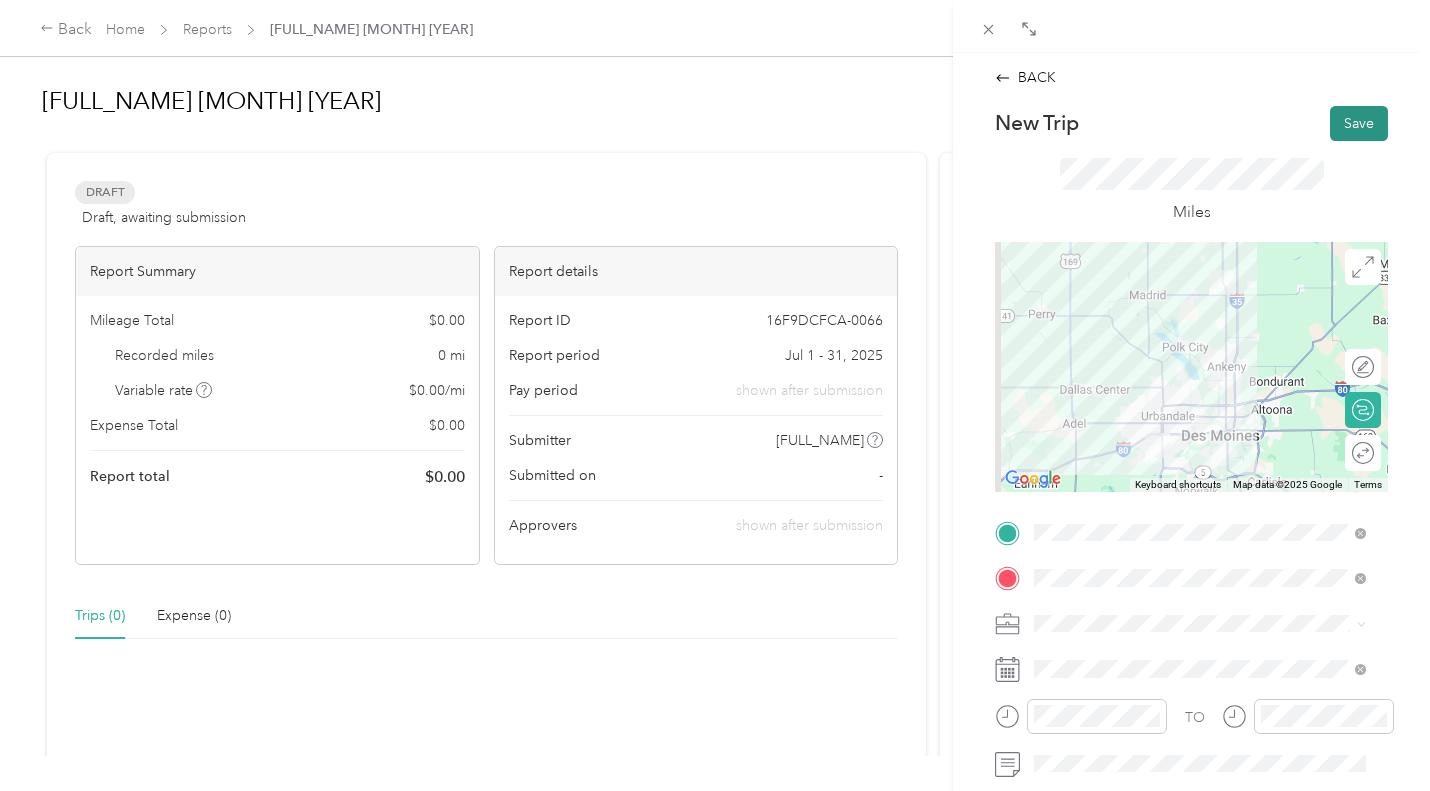 click on "Save" at bounding box center (1359, 123) 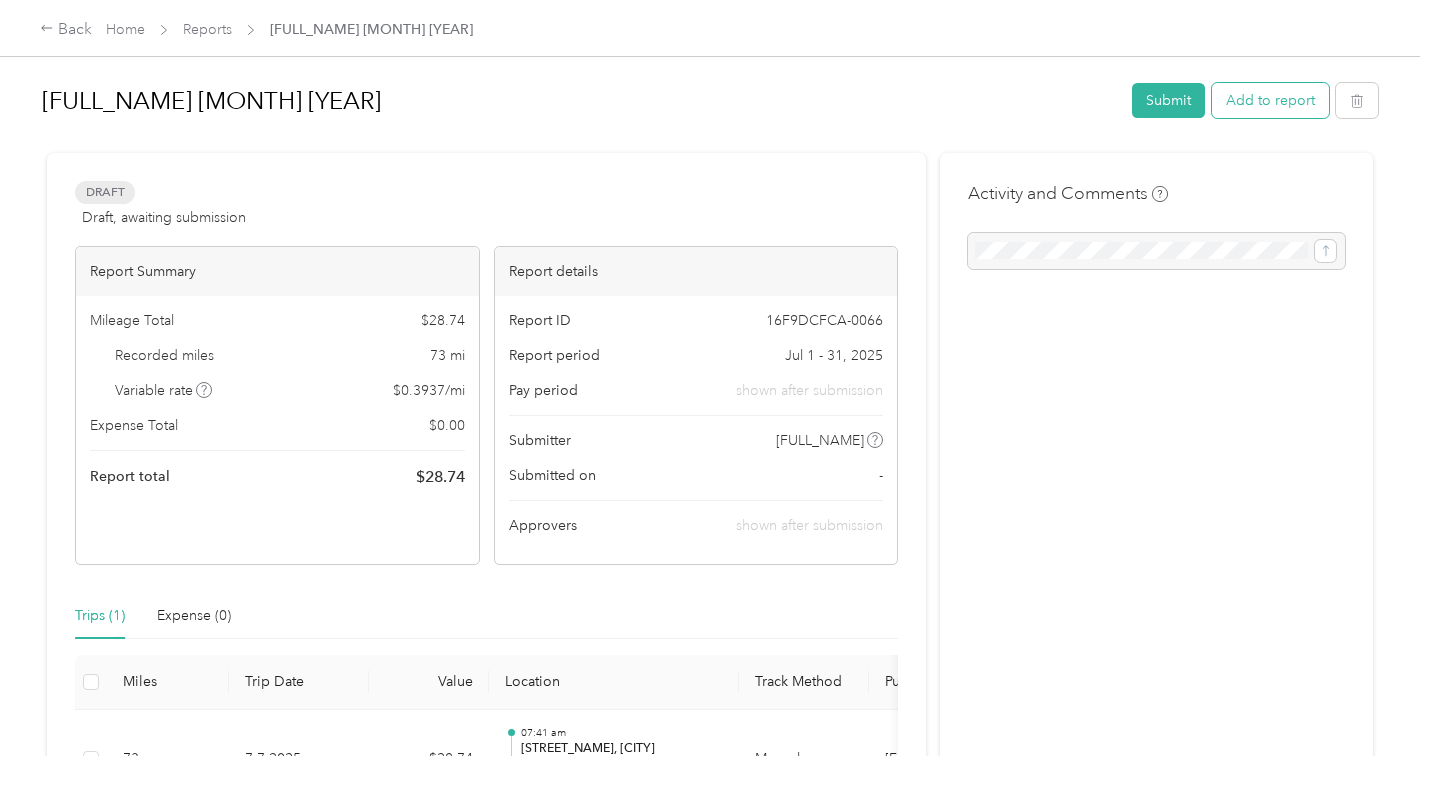 click on "Add to report" at bounding box center [1270, 100] 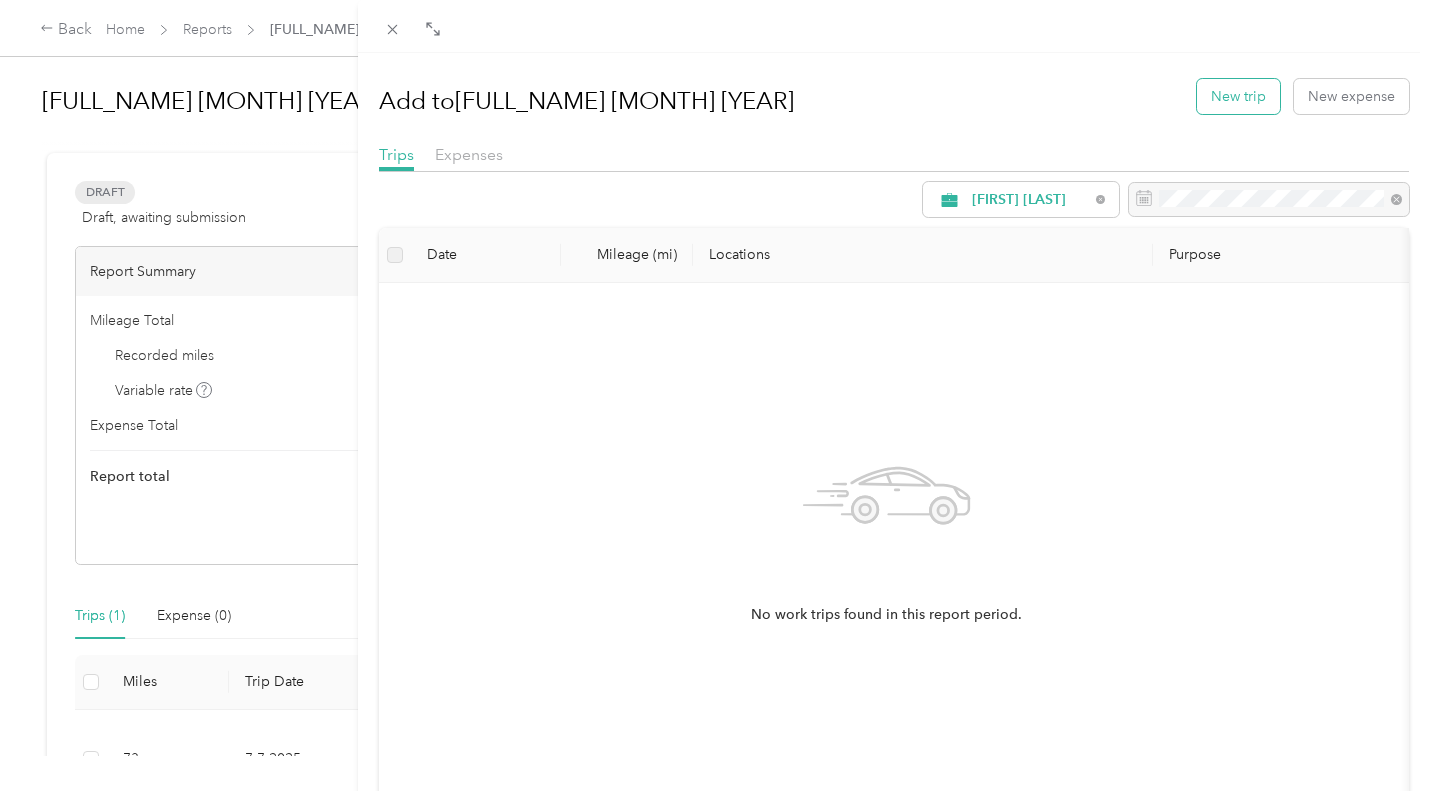 click on "New trip" at bounding box center (1238, 96) 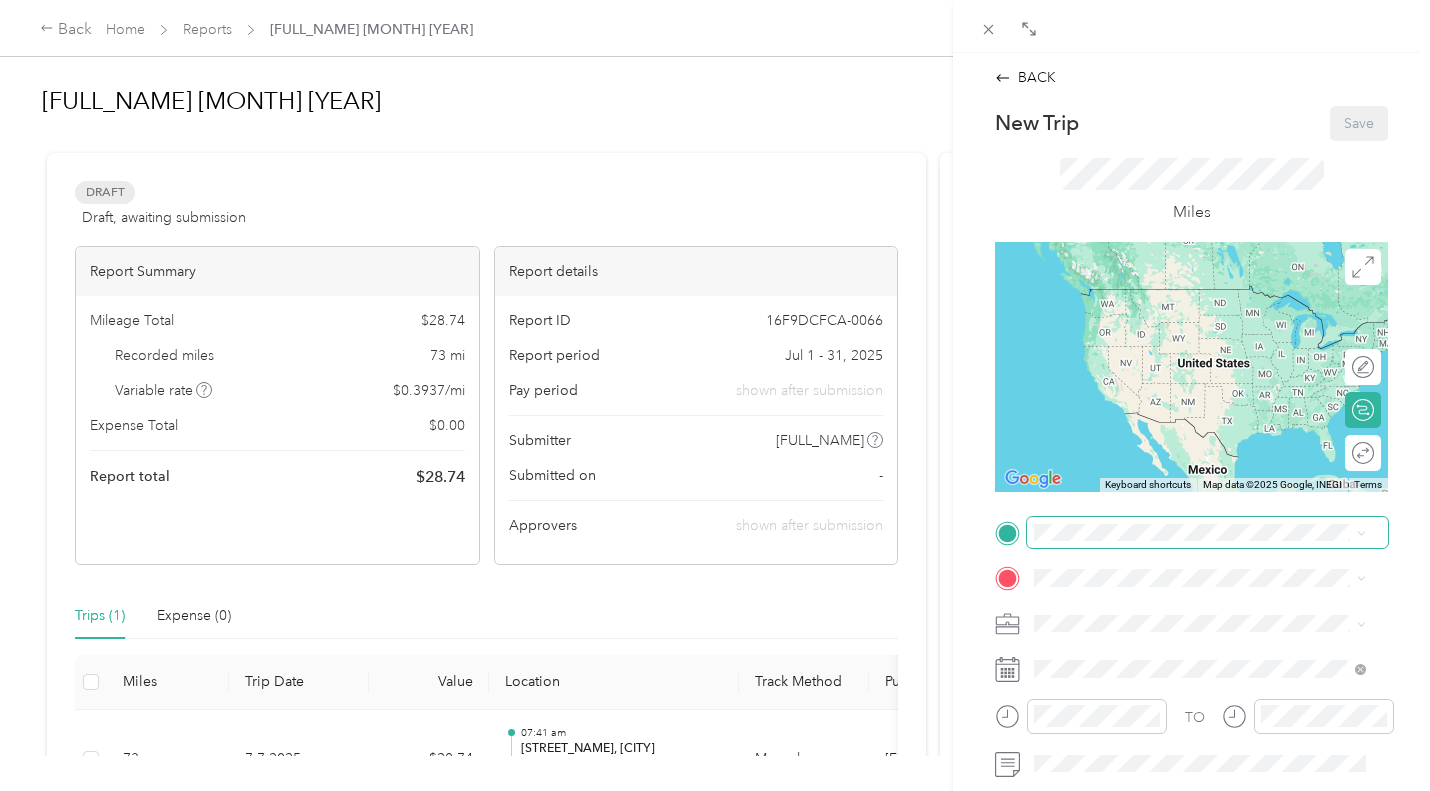 click at bounding box center (1207, 533) 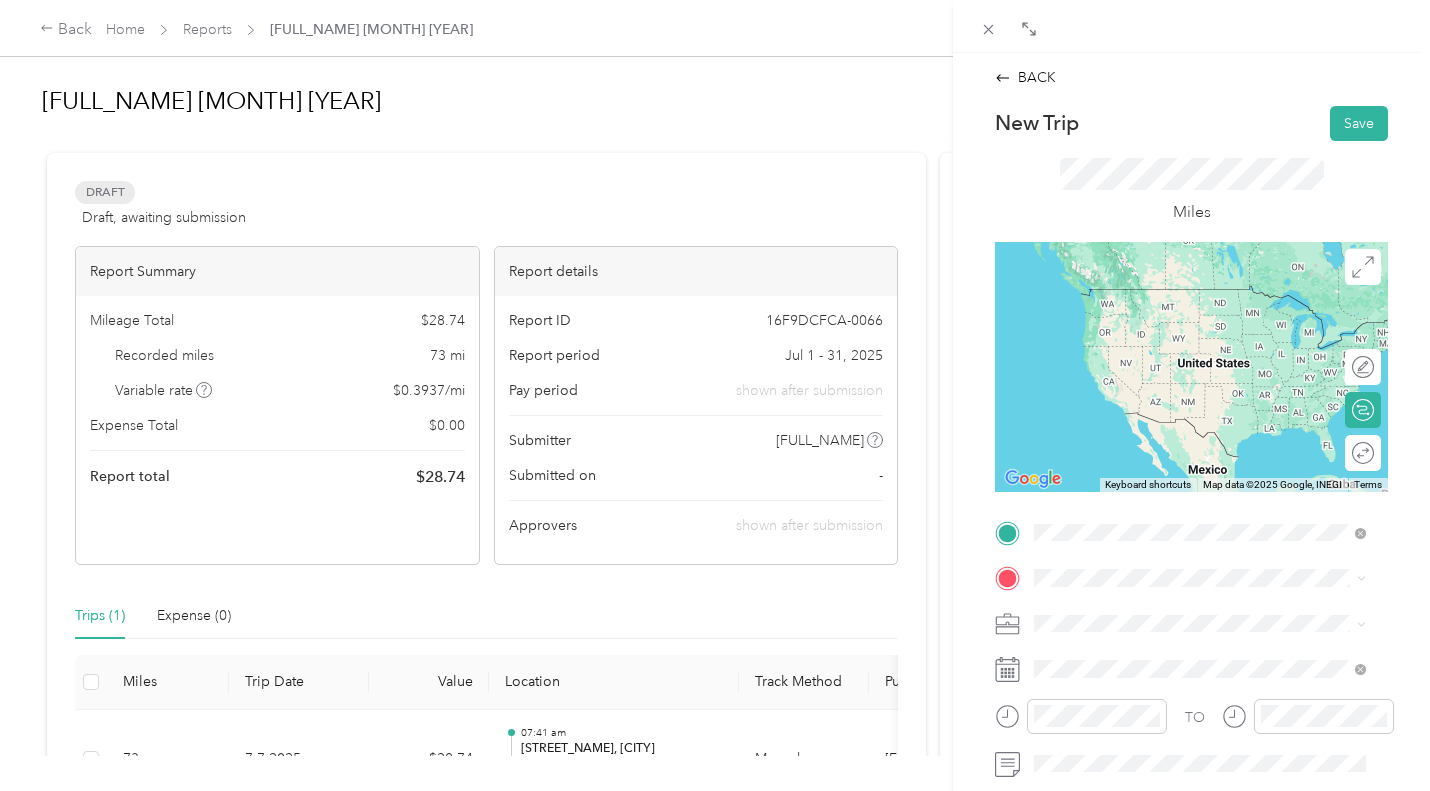 click on "South Prairie View Drive
West Des Moines, Iowa 50266, United States" at bounding box center [1200, 527] 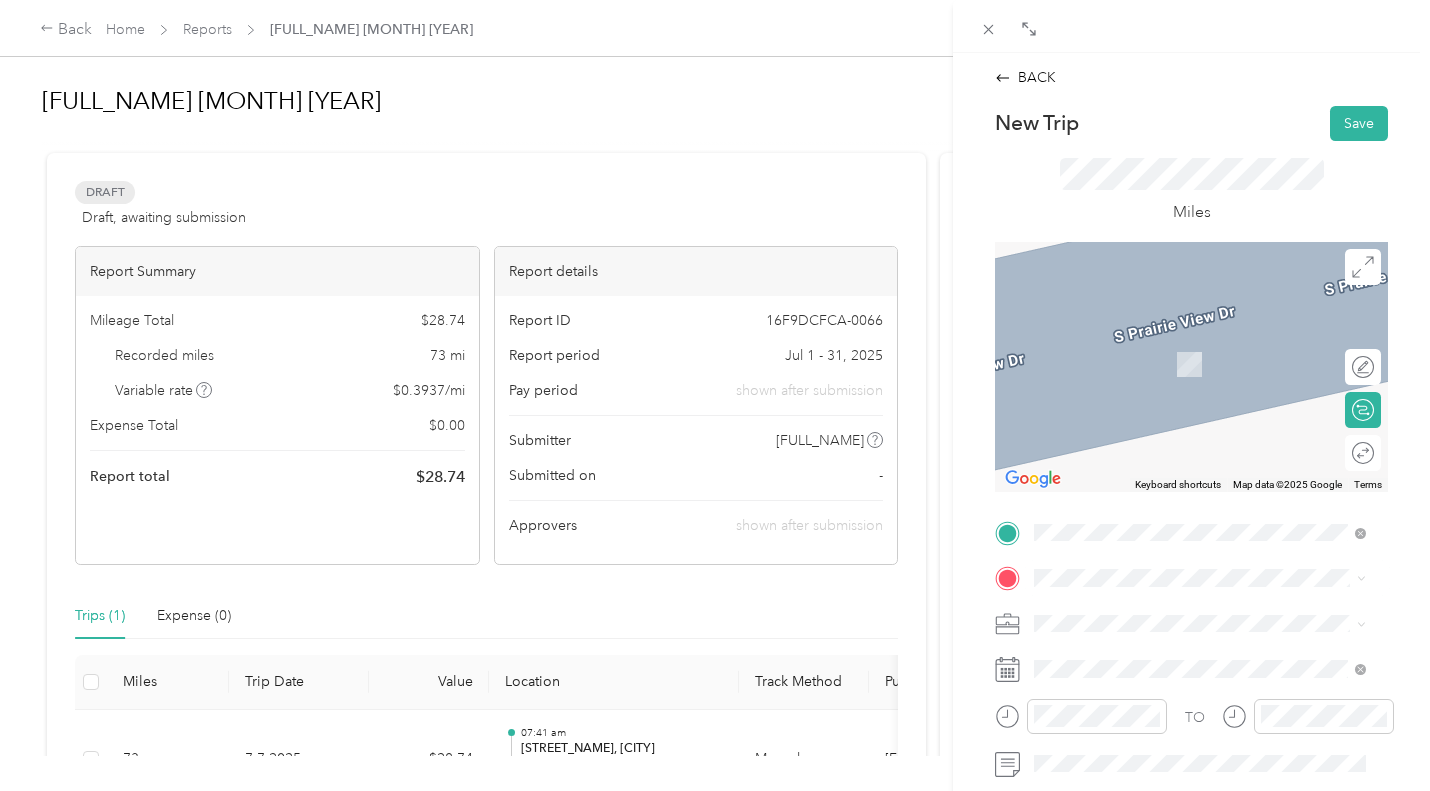 click on "Eagan
Minnesota, United States" at bounding box center (1200, 341) 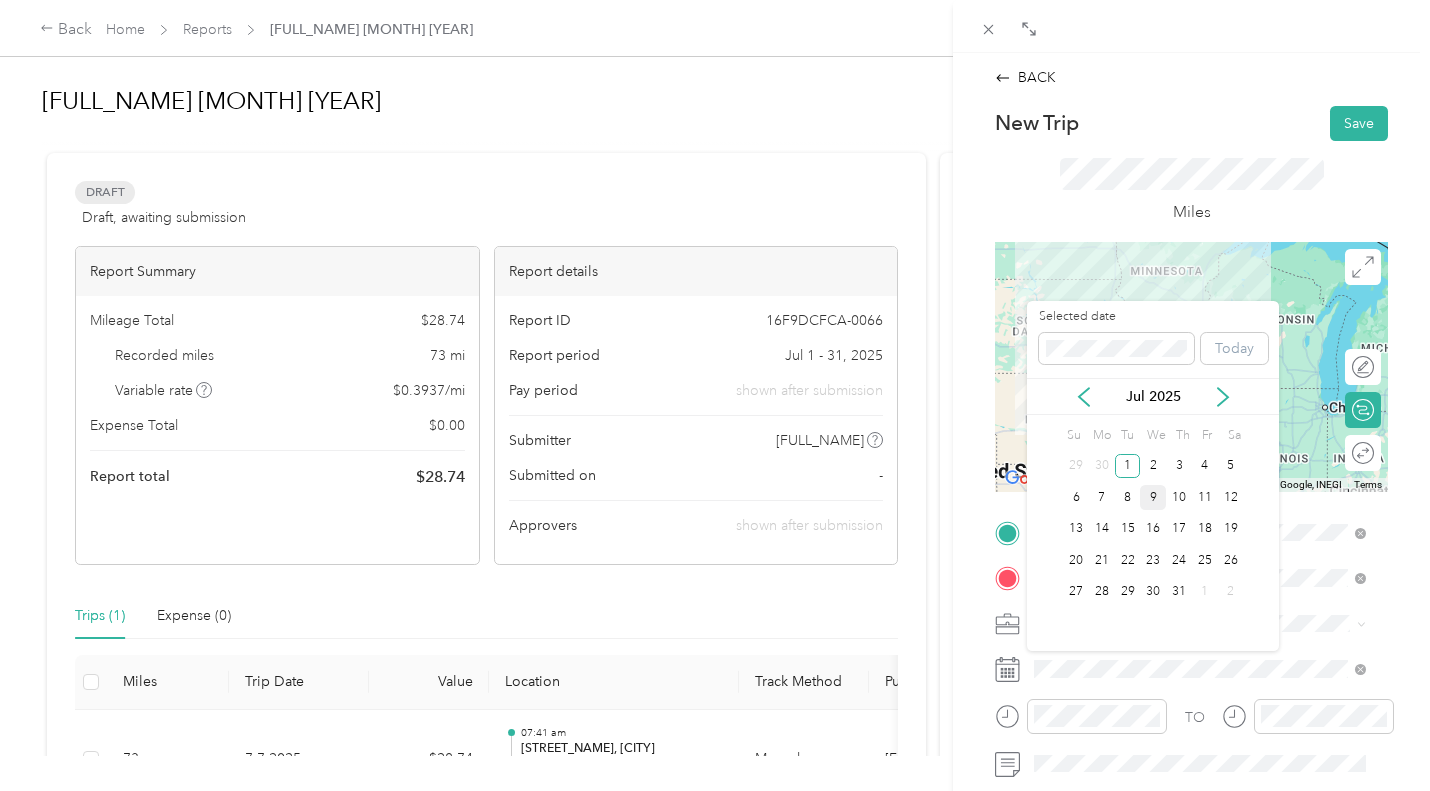 click on "9" at bounding box center (1153, 497) 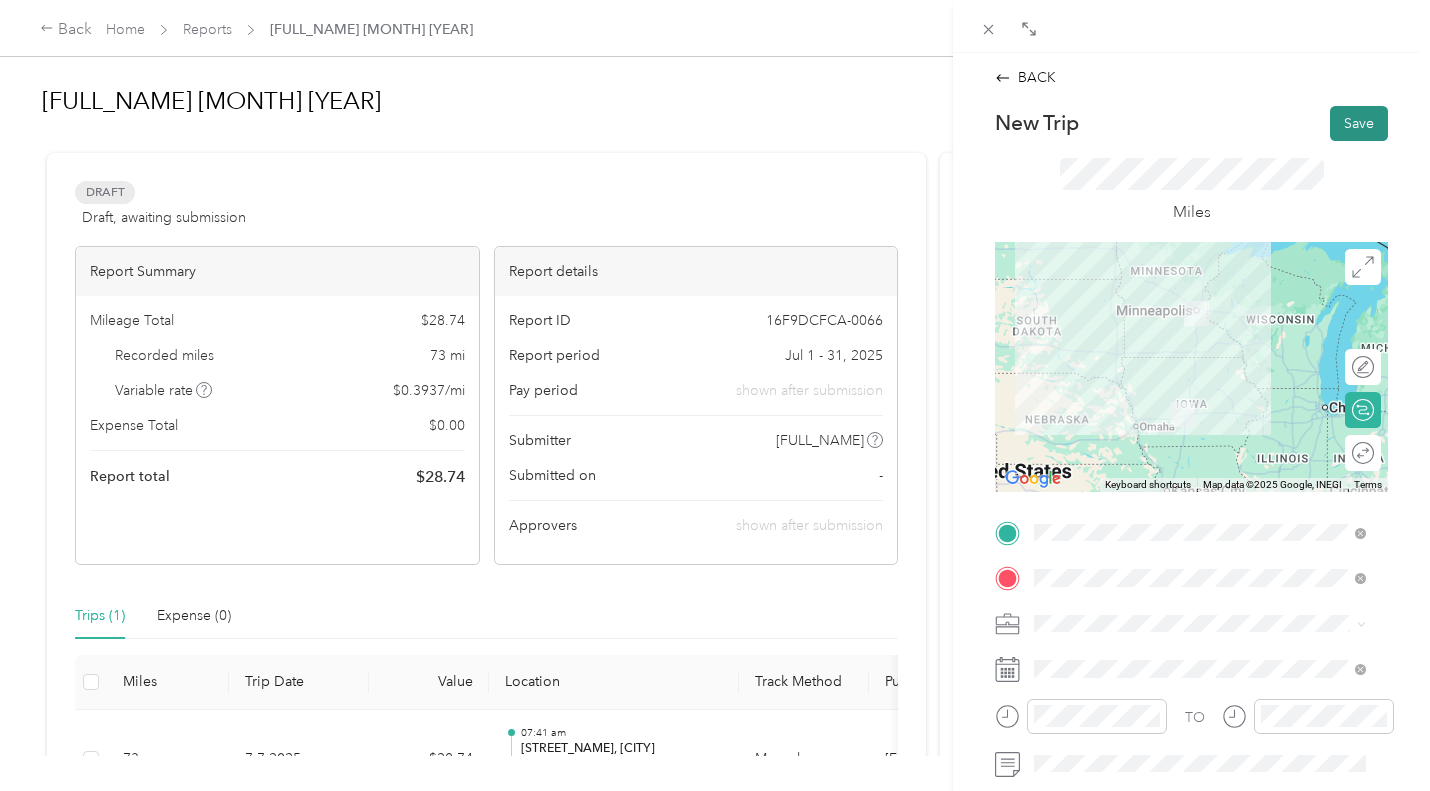 click on "Save" at bounding box center (1359, 123) 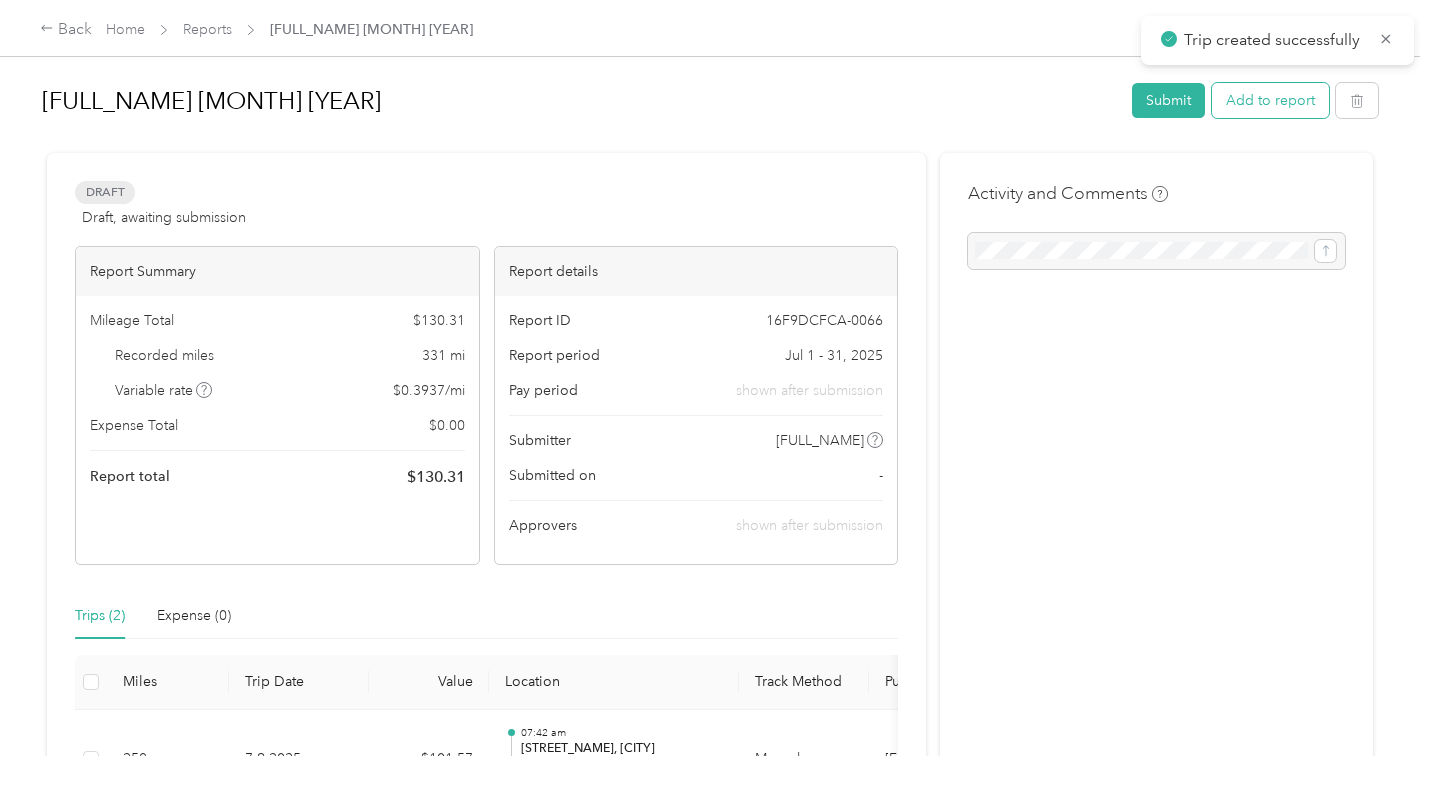 click on "Add to report" at bounding box center [1270, 100] 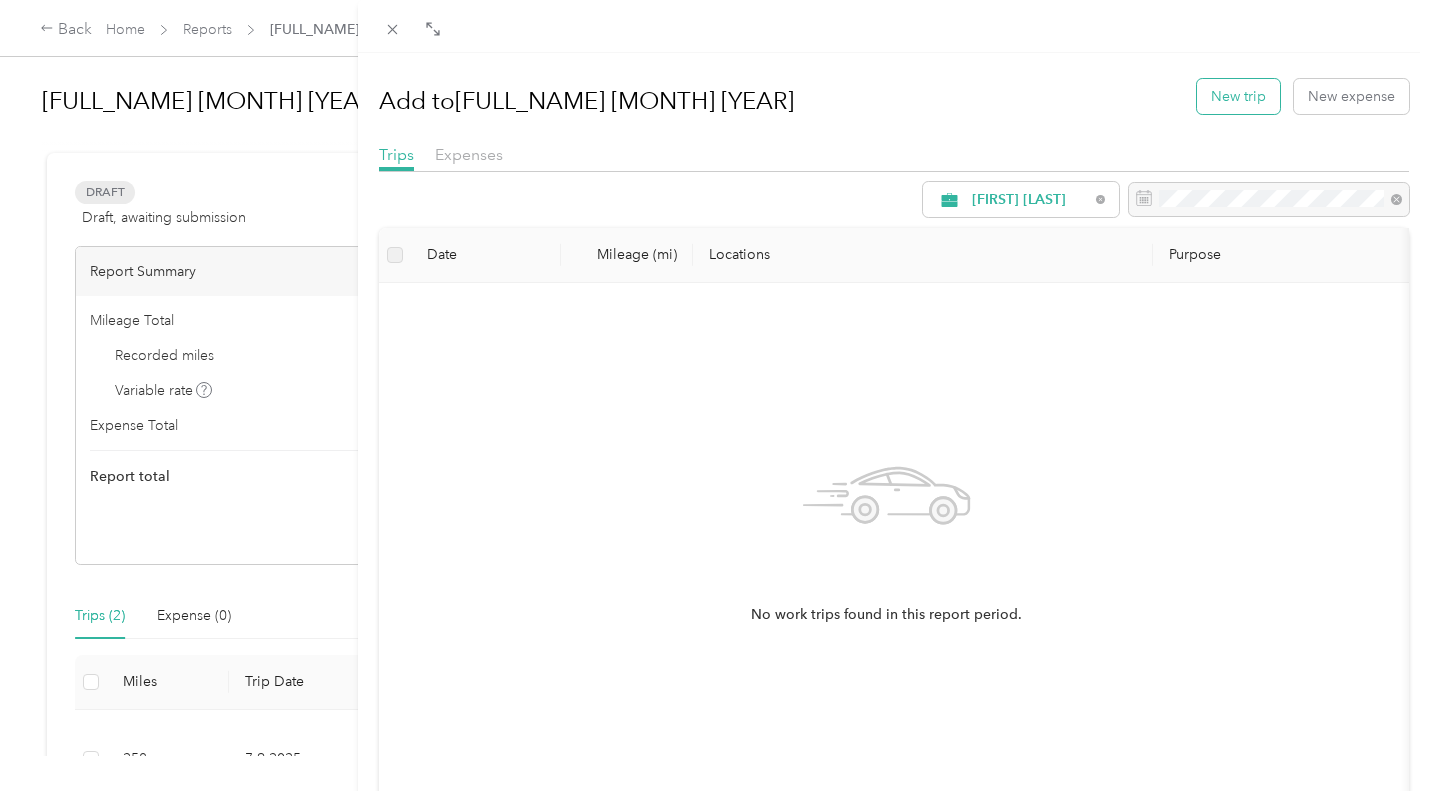 click on "New trip" at bounding box center [1238, 96] 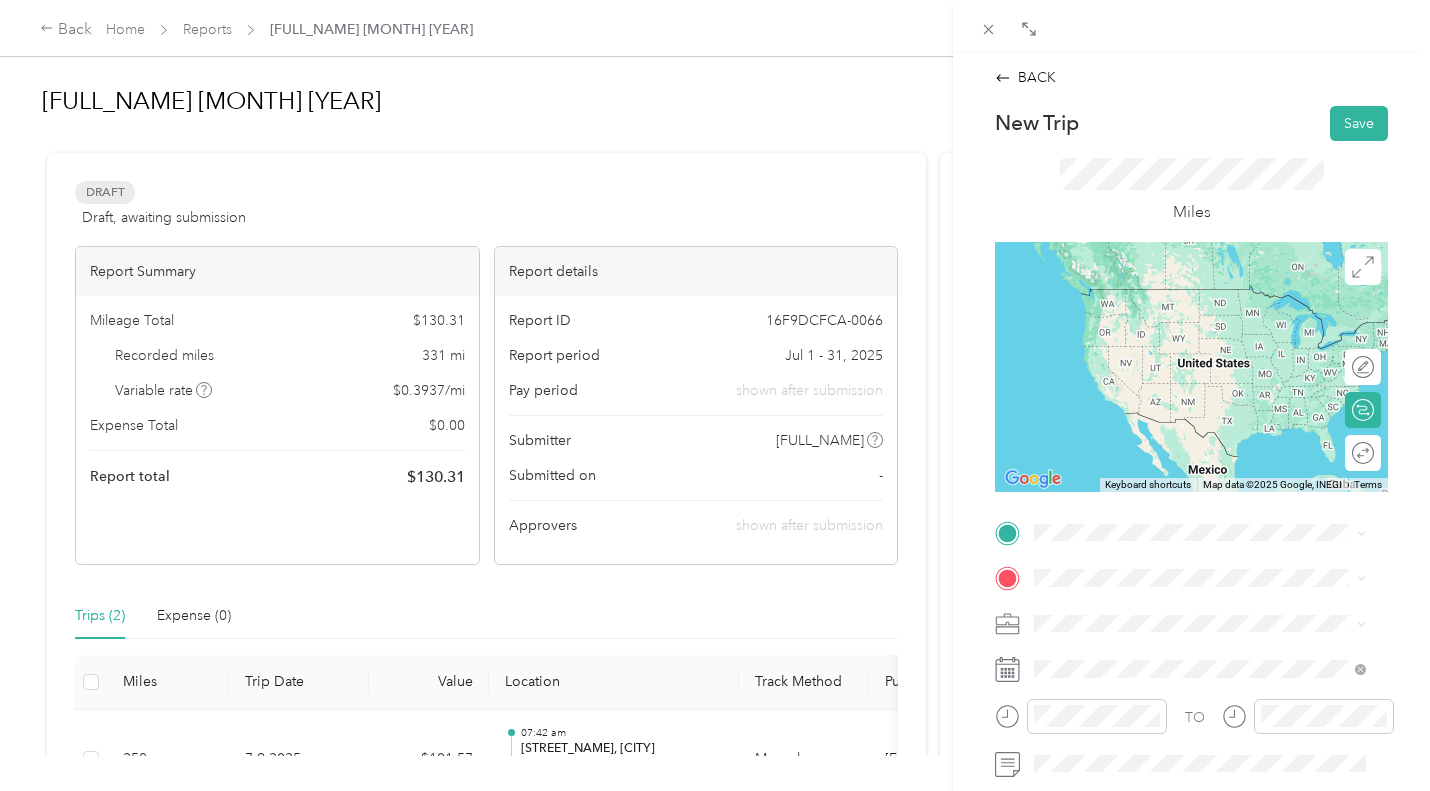 click on "Eagan
Minnesota, United States" at bounding box center (1200, 295) 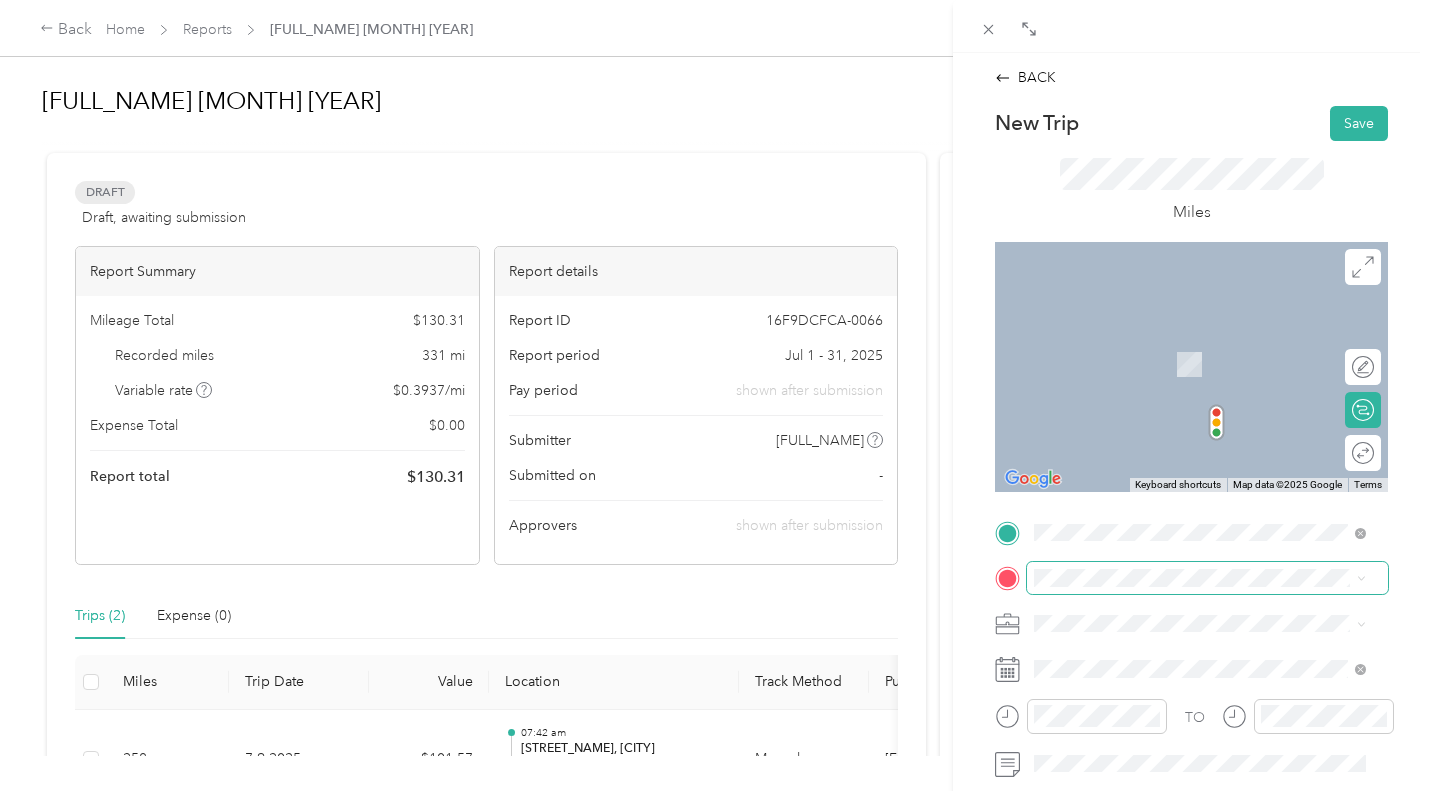 click at bounding box center (1207, 578) 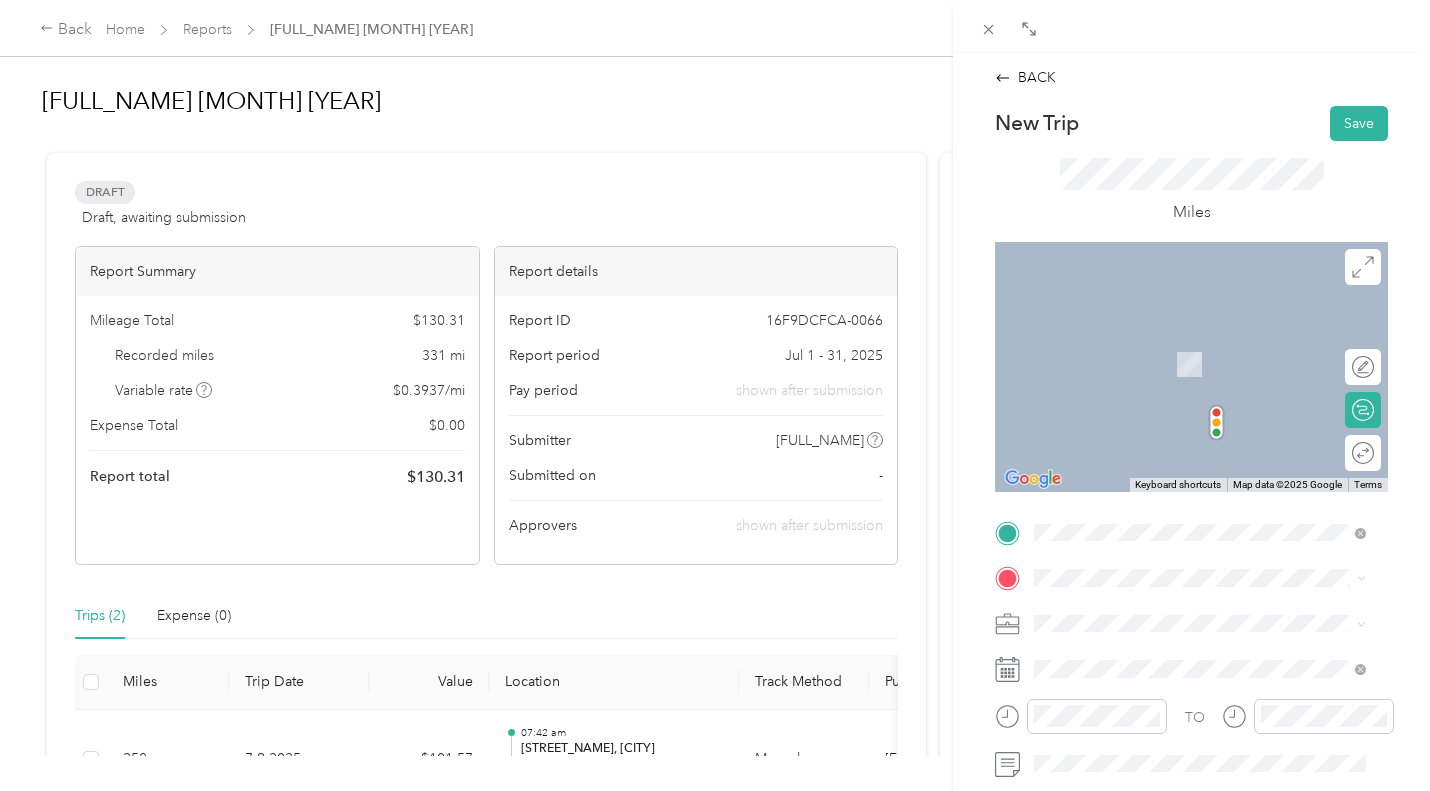 click on "South Prairie View Drive
West Des Moines, Iowa 50266, United States" at bounding box center (1215, 568) 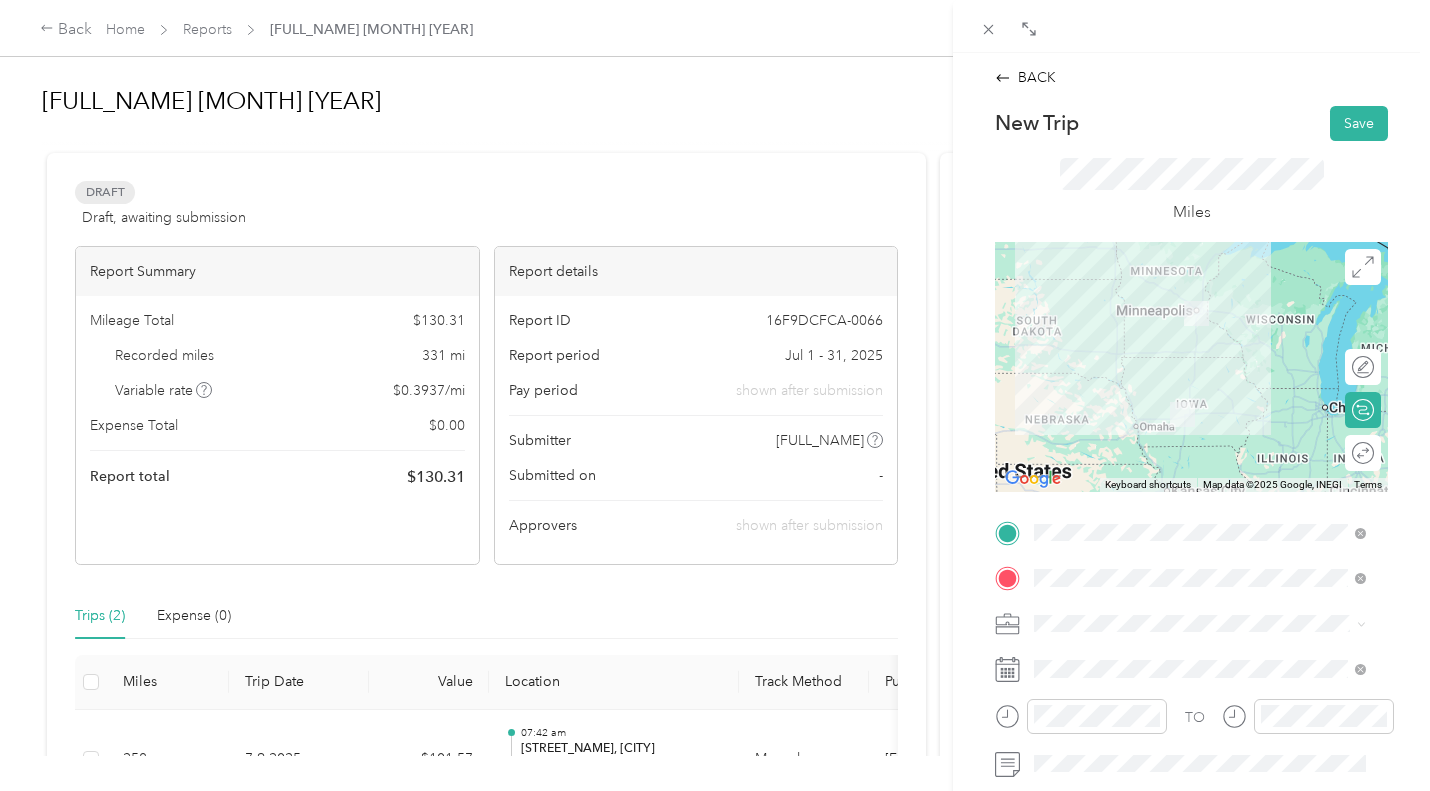 click 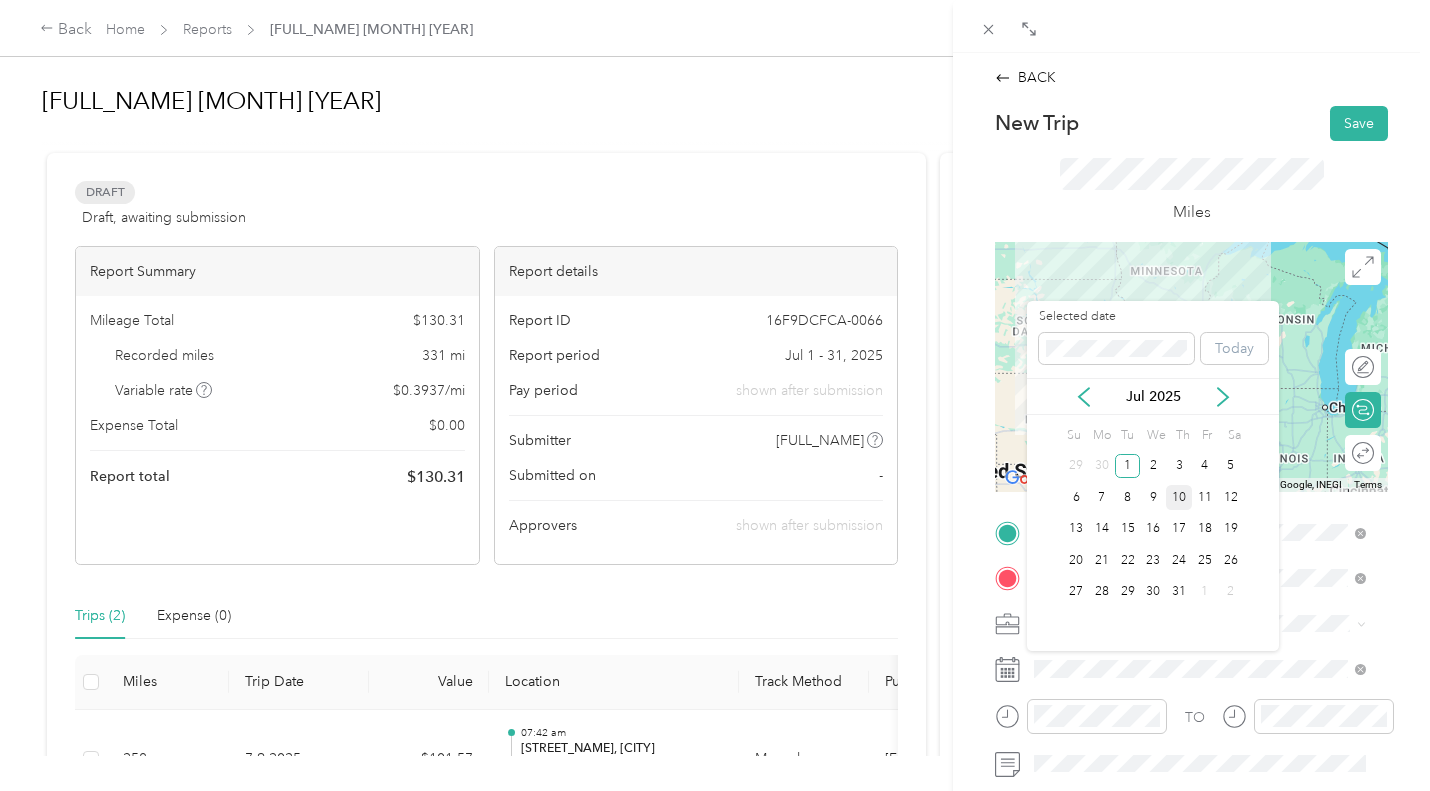 click on "10" at bounding box center [1179, 497] 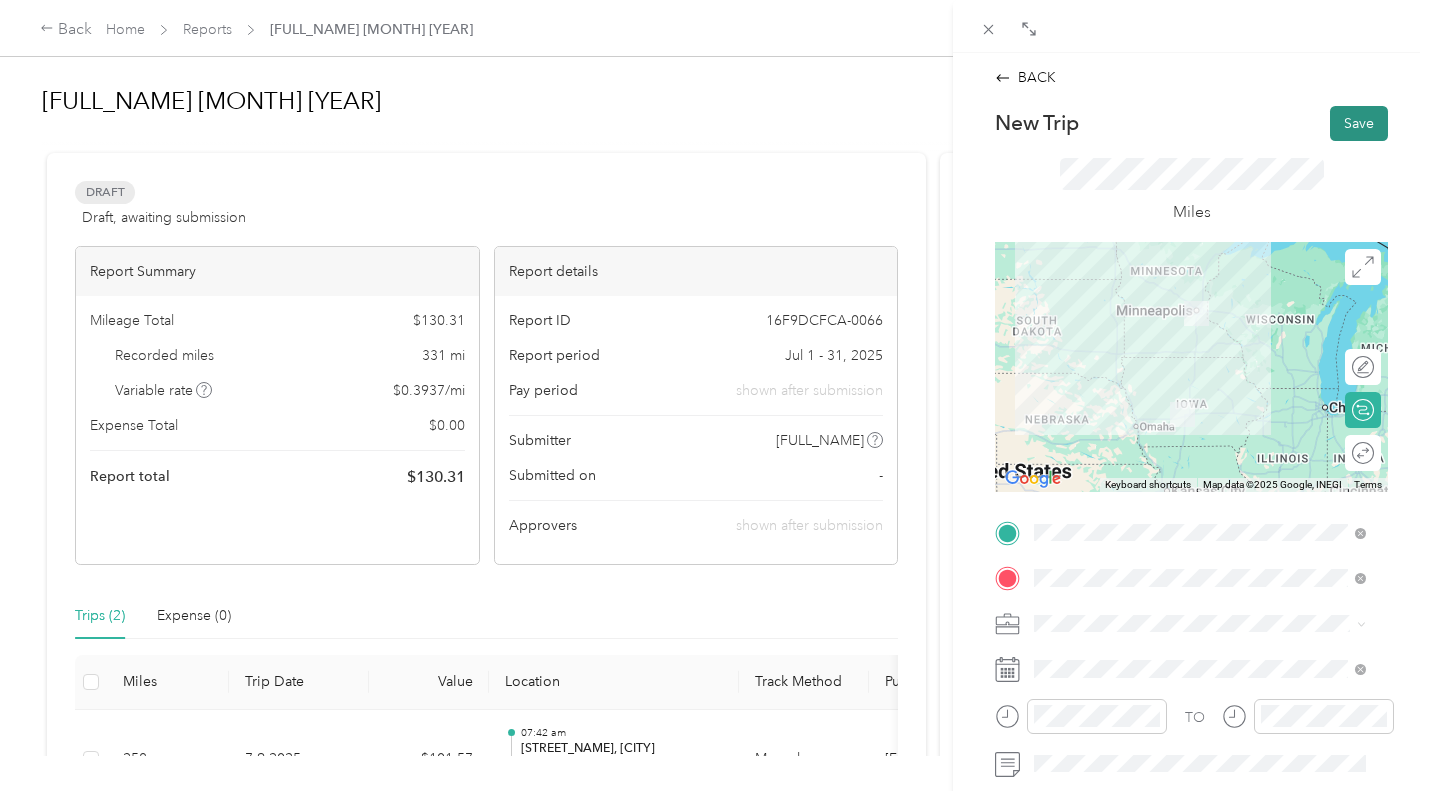 click on "Save" at bounding box center [1359, 123] 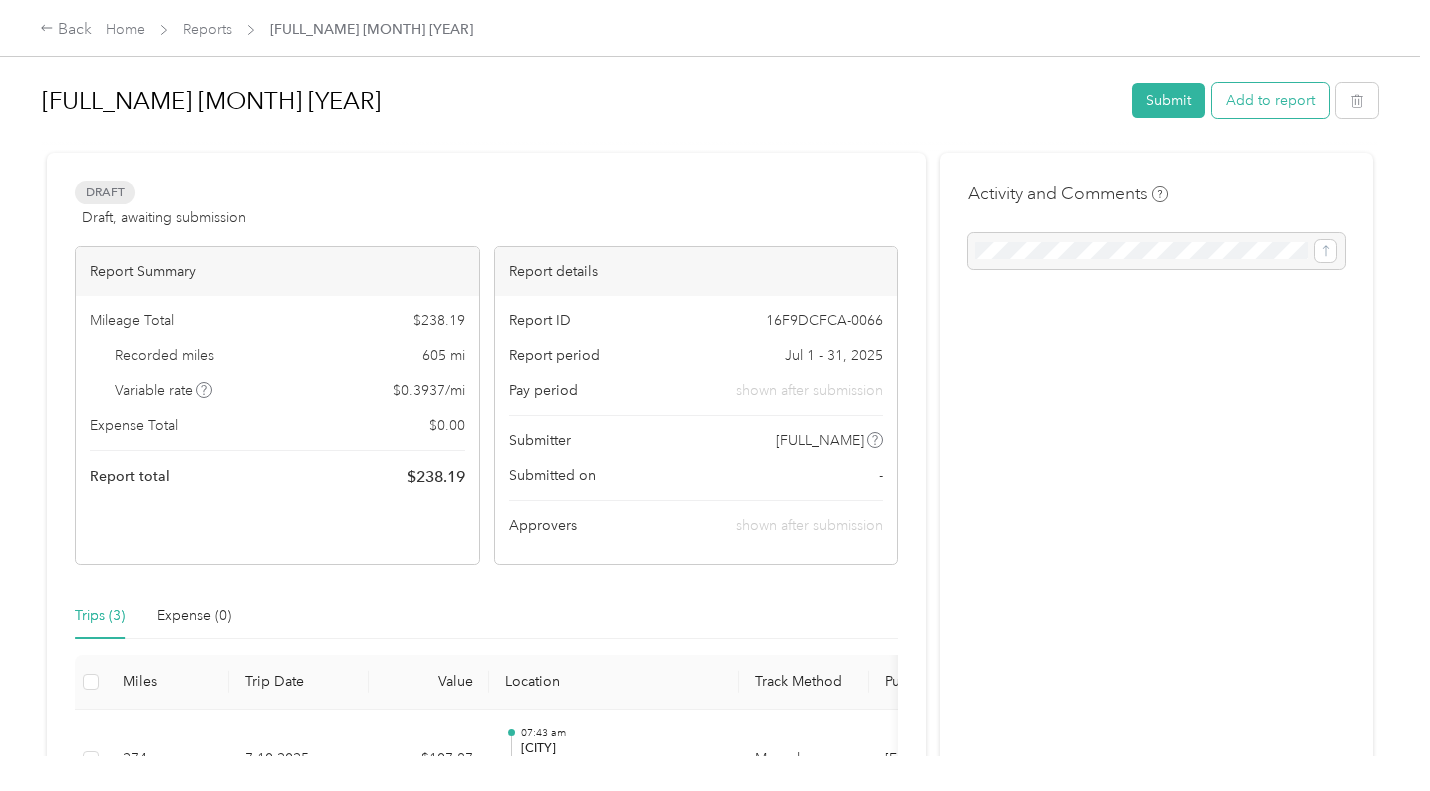 click on "Add to report" at bounding box center (1270, 100) 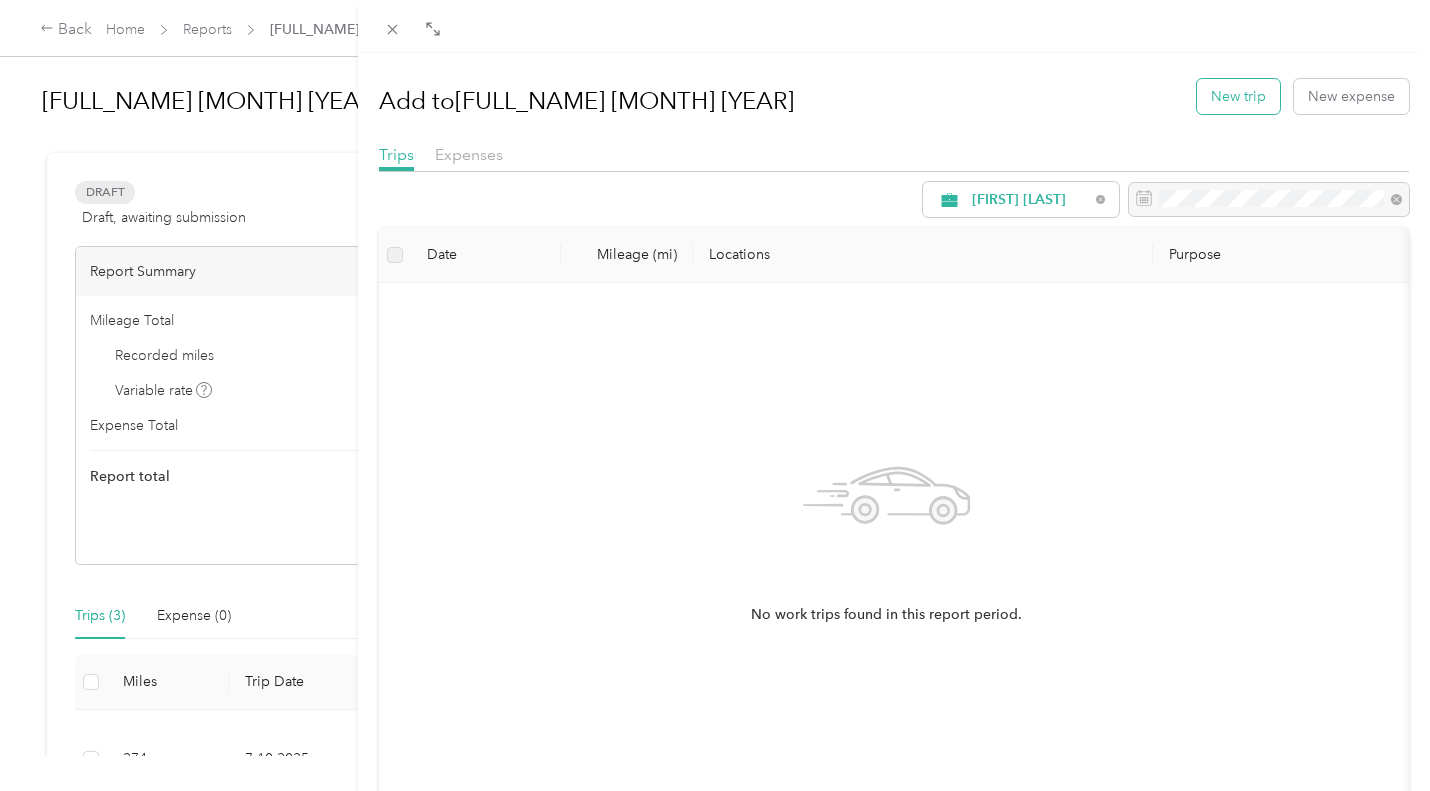 click on "New trip" at bounding box center [1238, 96] 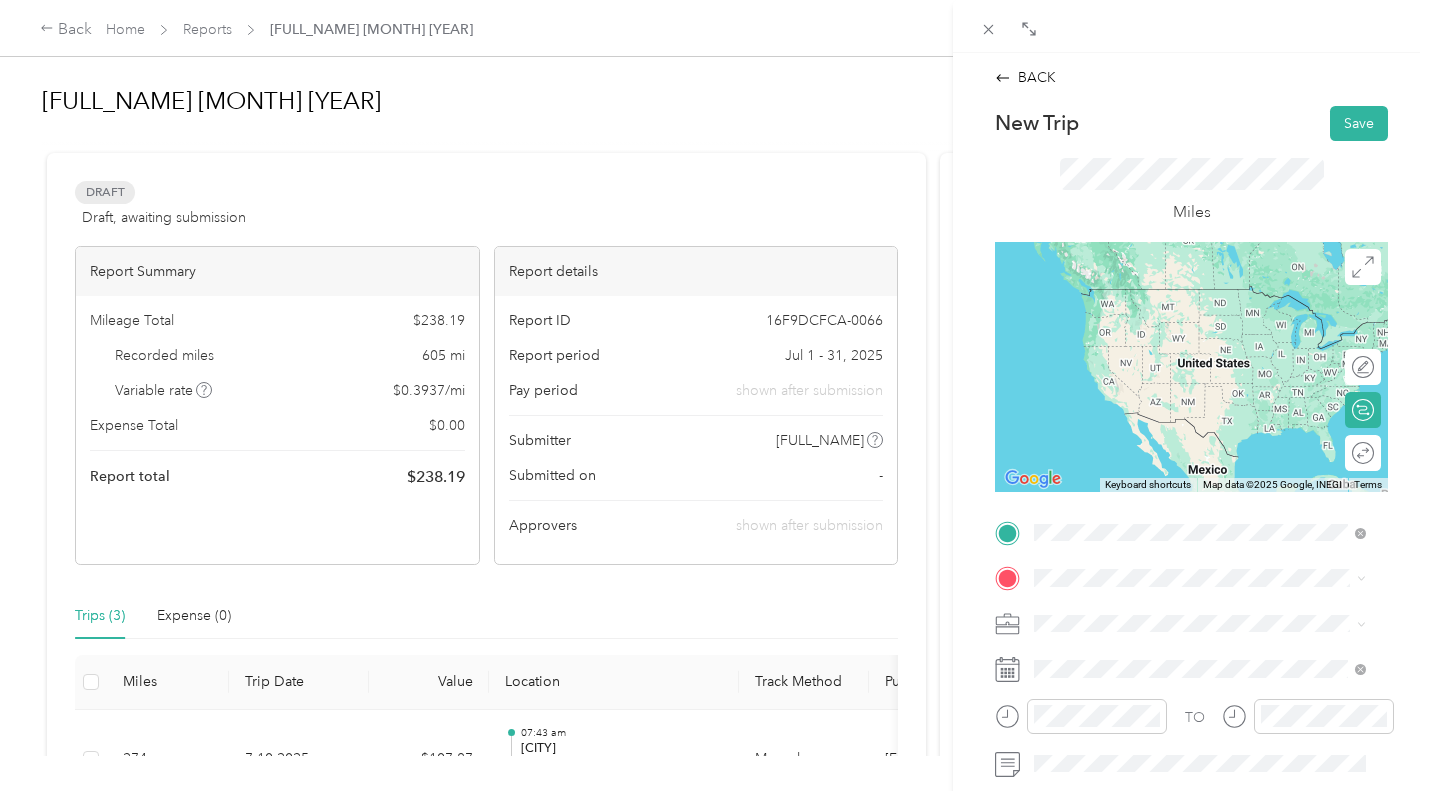 click on "West Des Moines
Iowa, United States" at bounding box center (1137, 297) 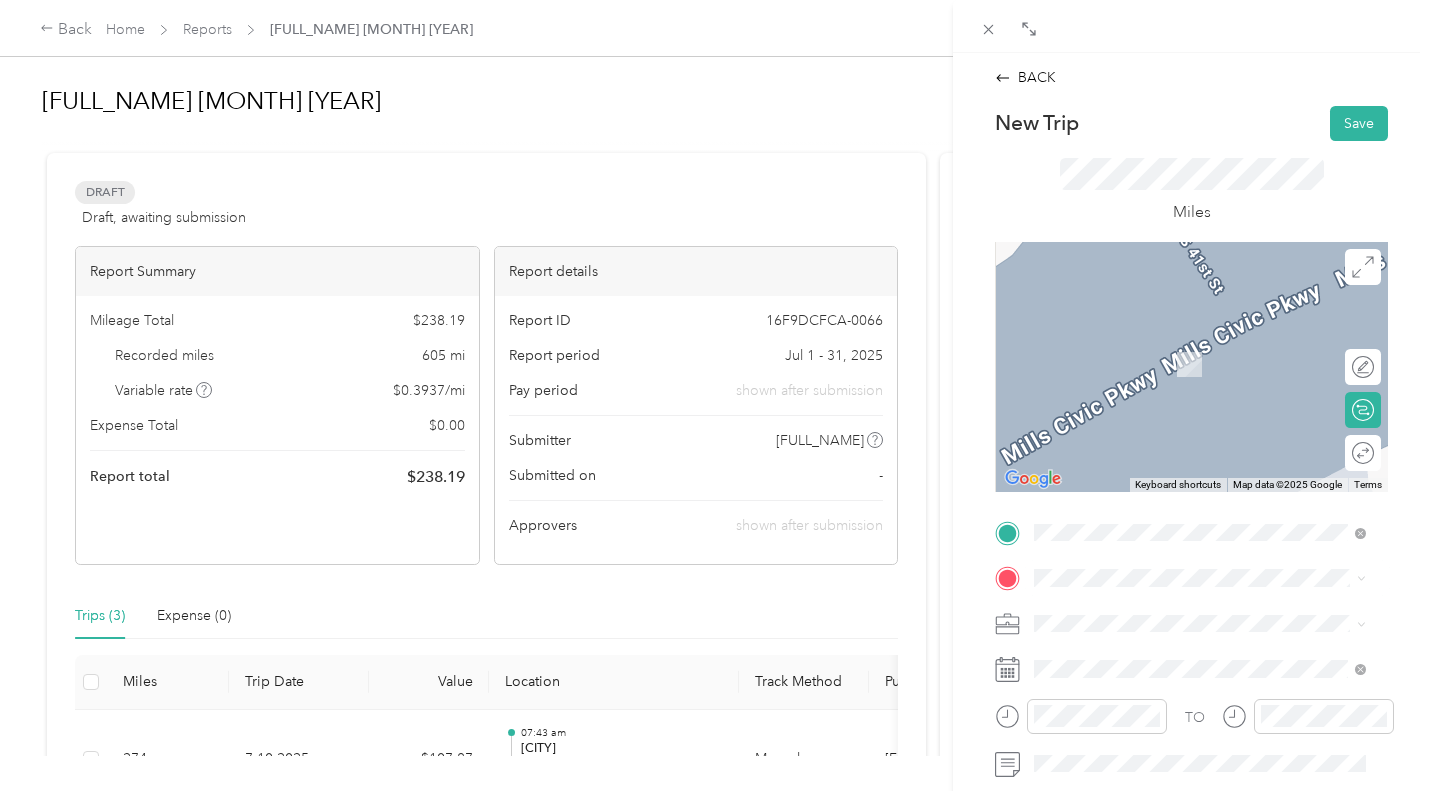 click on "Des Moines
Iowa, United States" at bounding box center (1137, 335) 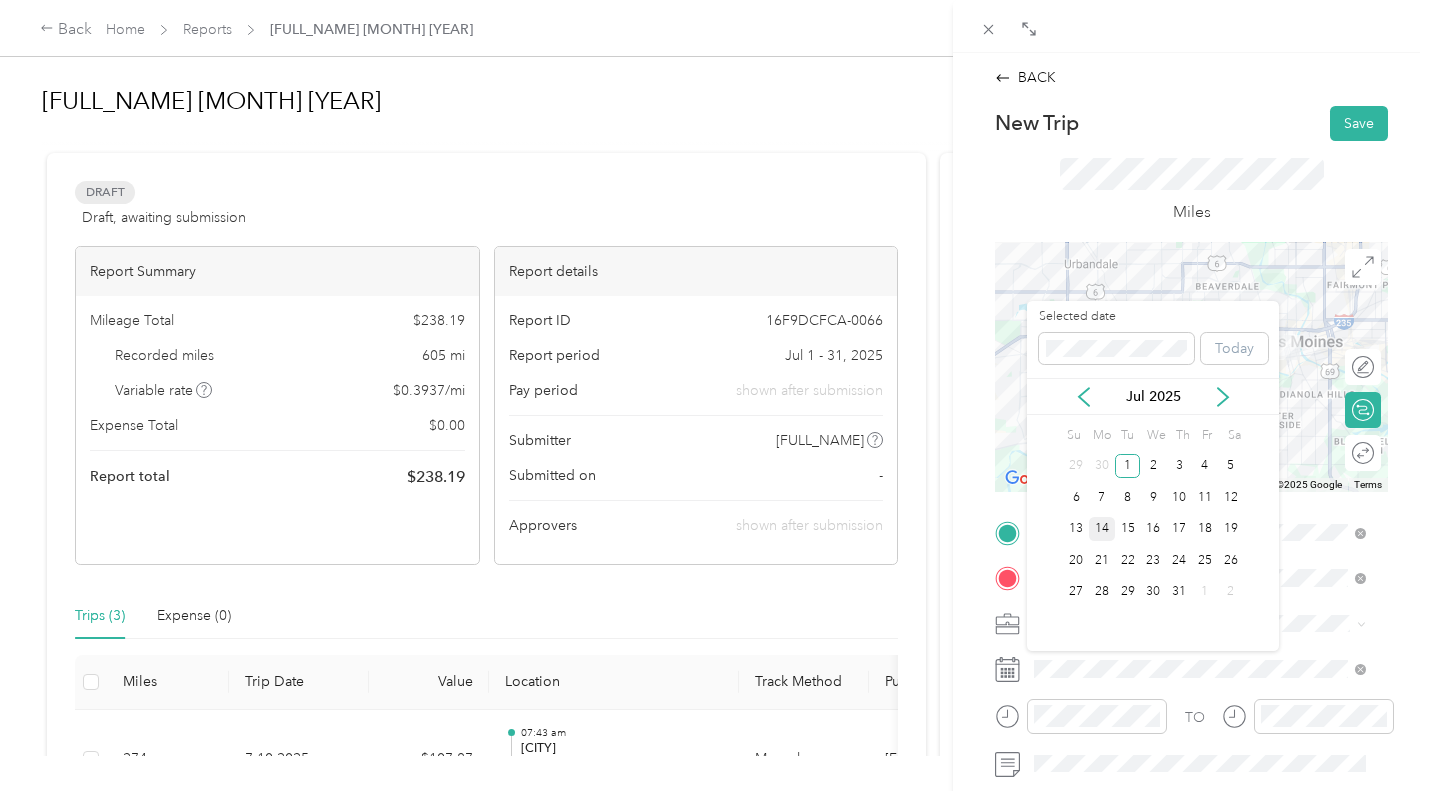 click on "14" at bounding box center (1102, 529) 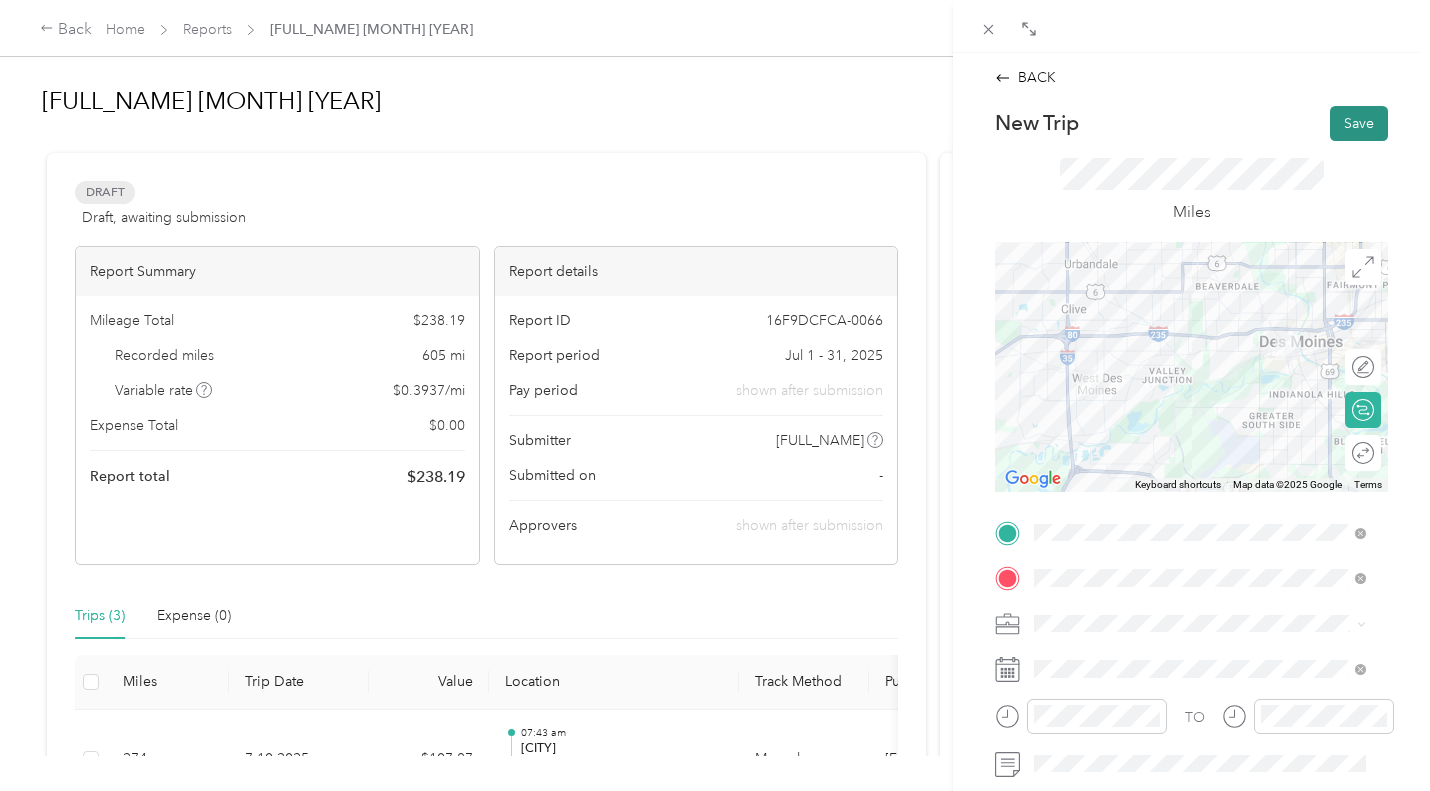 click on "Save" at bounding box center [1359, 123] 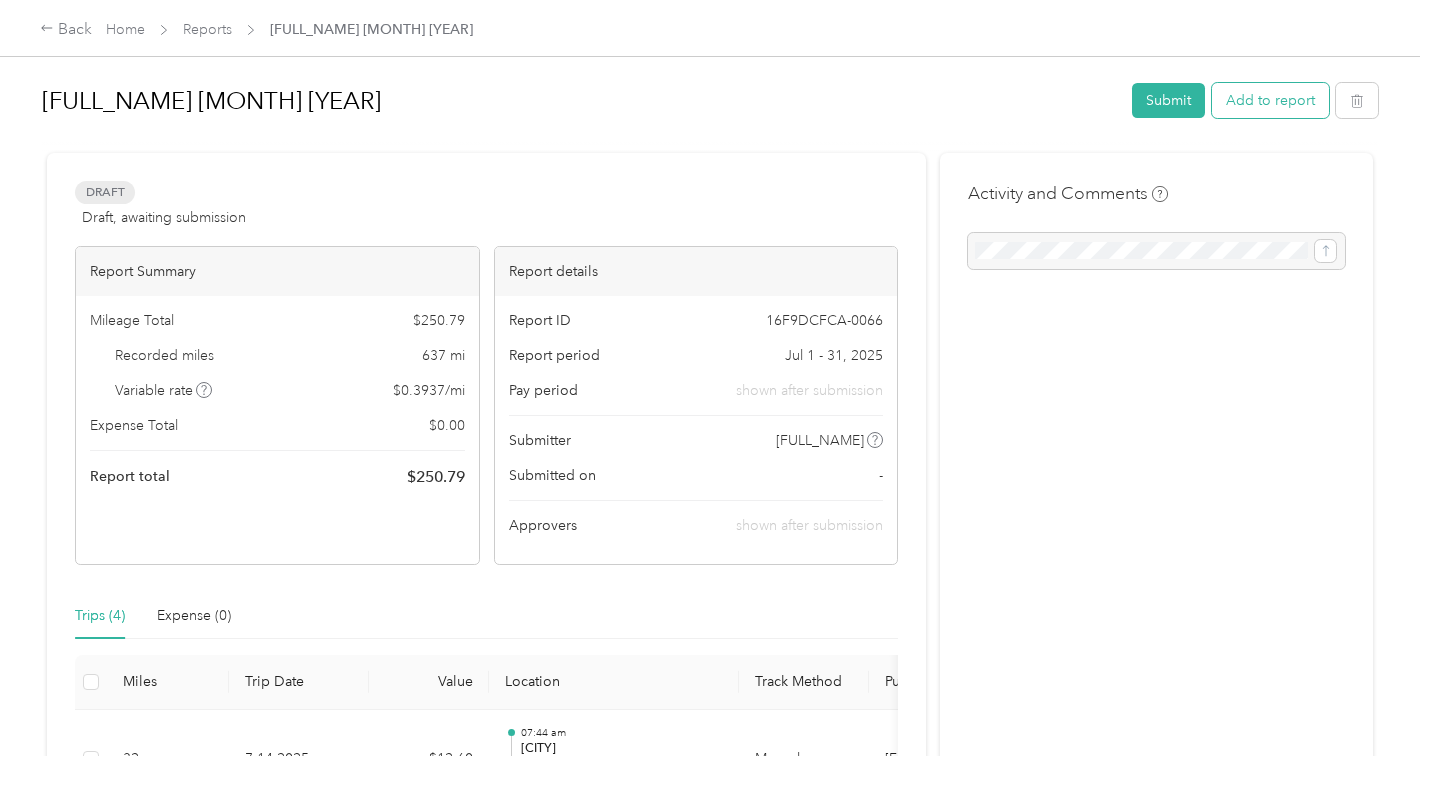 click on "Add to report" at bounding box center [1270, 100] 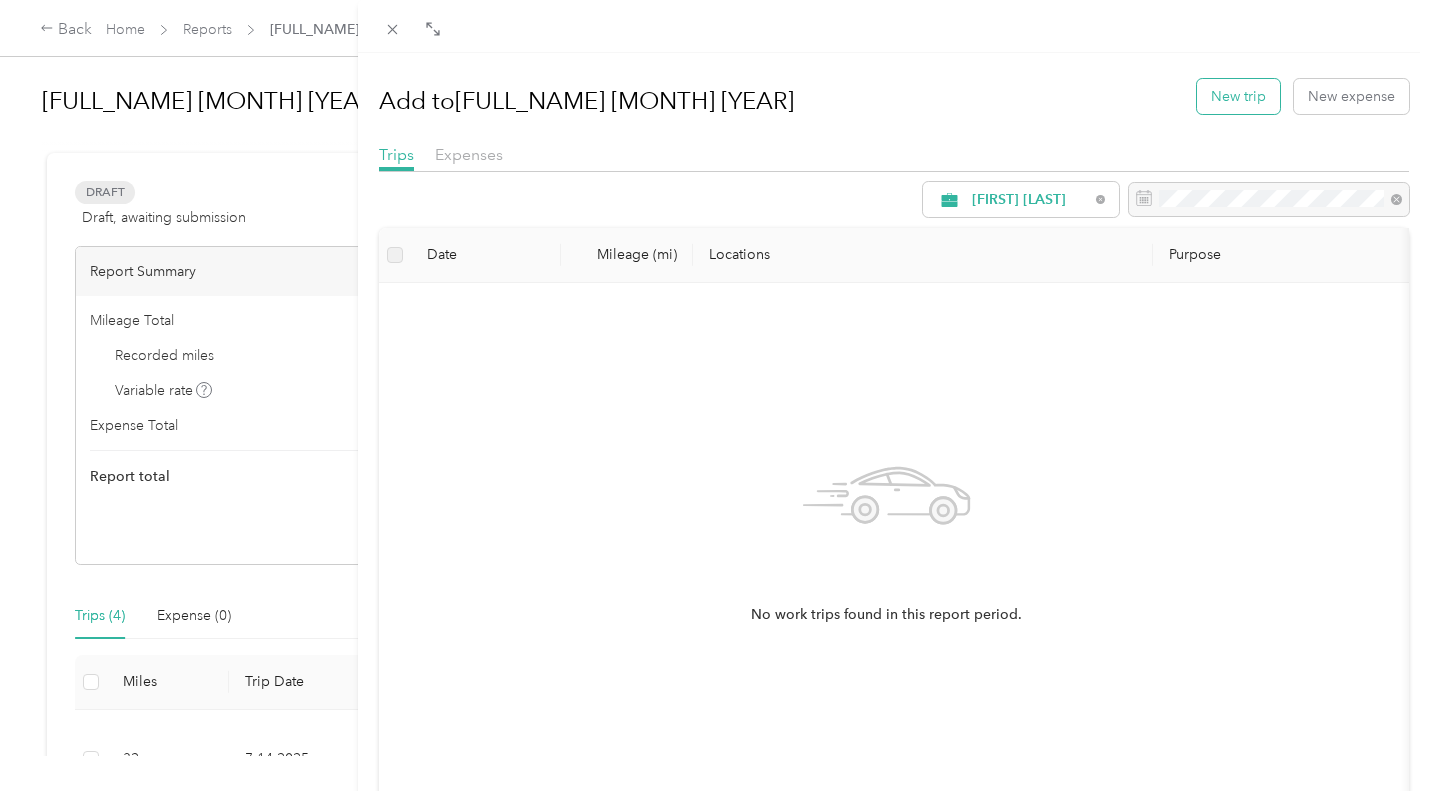 click on "New trip" at bounding box center (1238, 96) 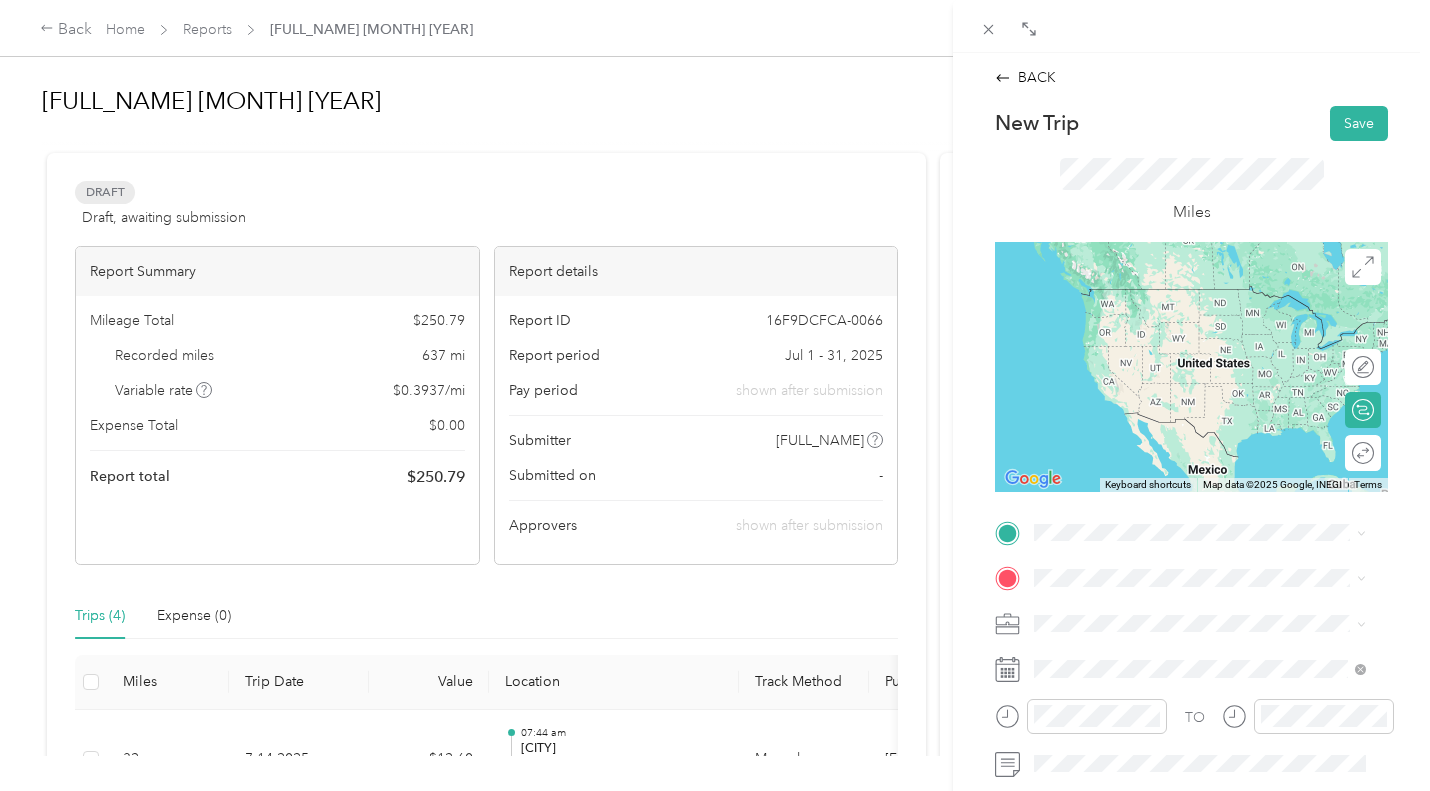 click on "West Des Moines
Iowa, United States" at bounding box center [1137, 289] 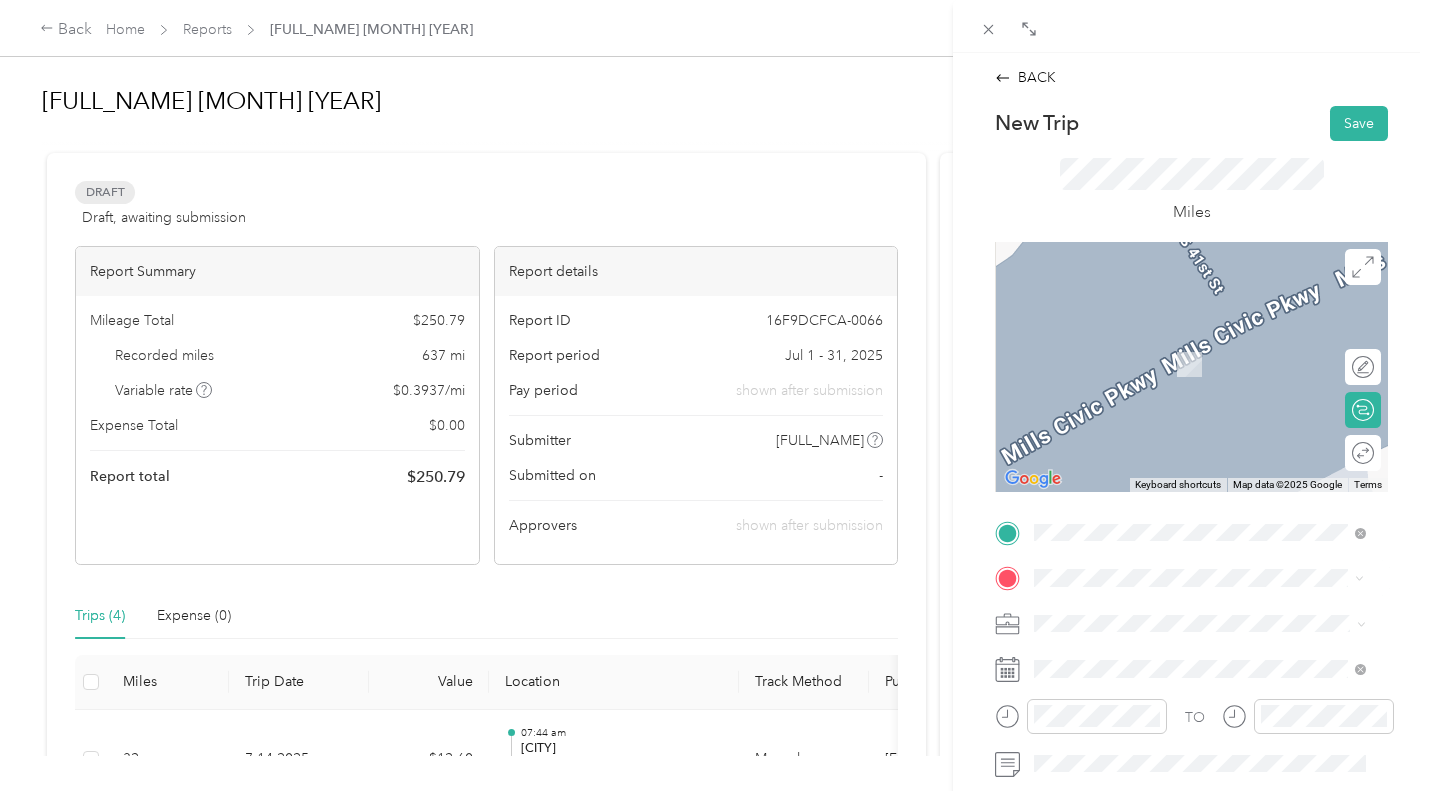 click on "Des Moines
Iowa, United States" at bounding box center (1137, 343) 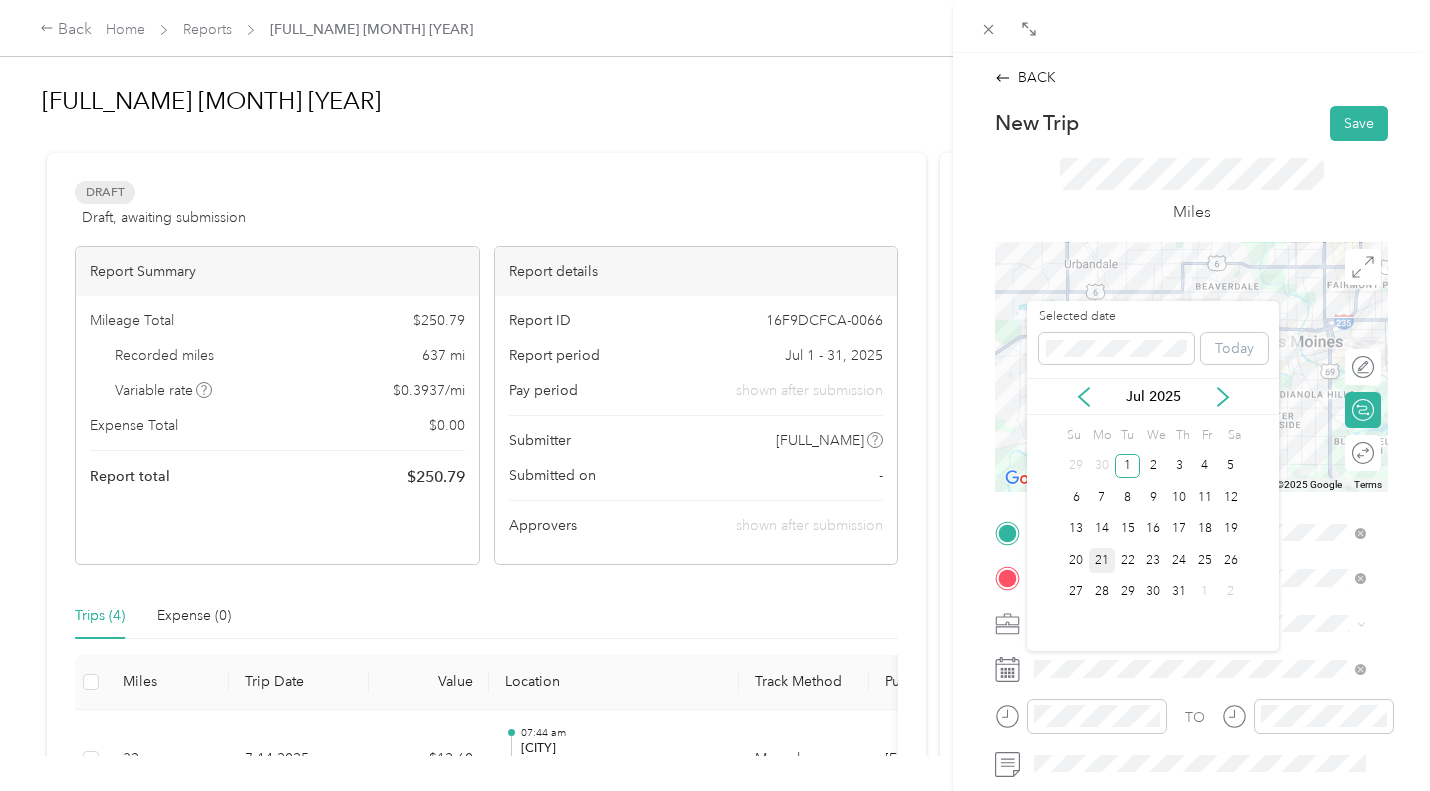 click on "21" at bounding box center (1102, 560) 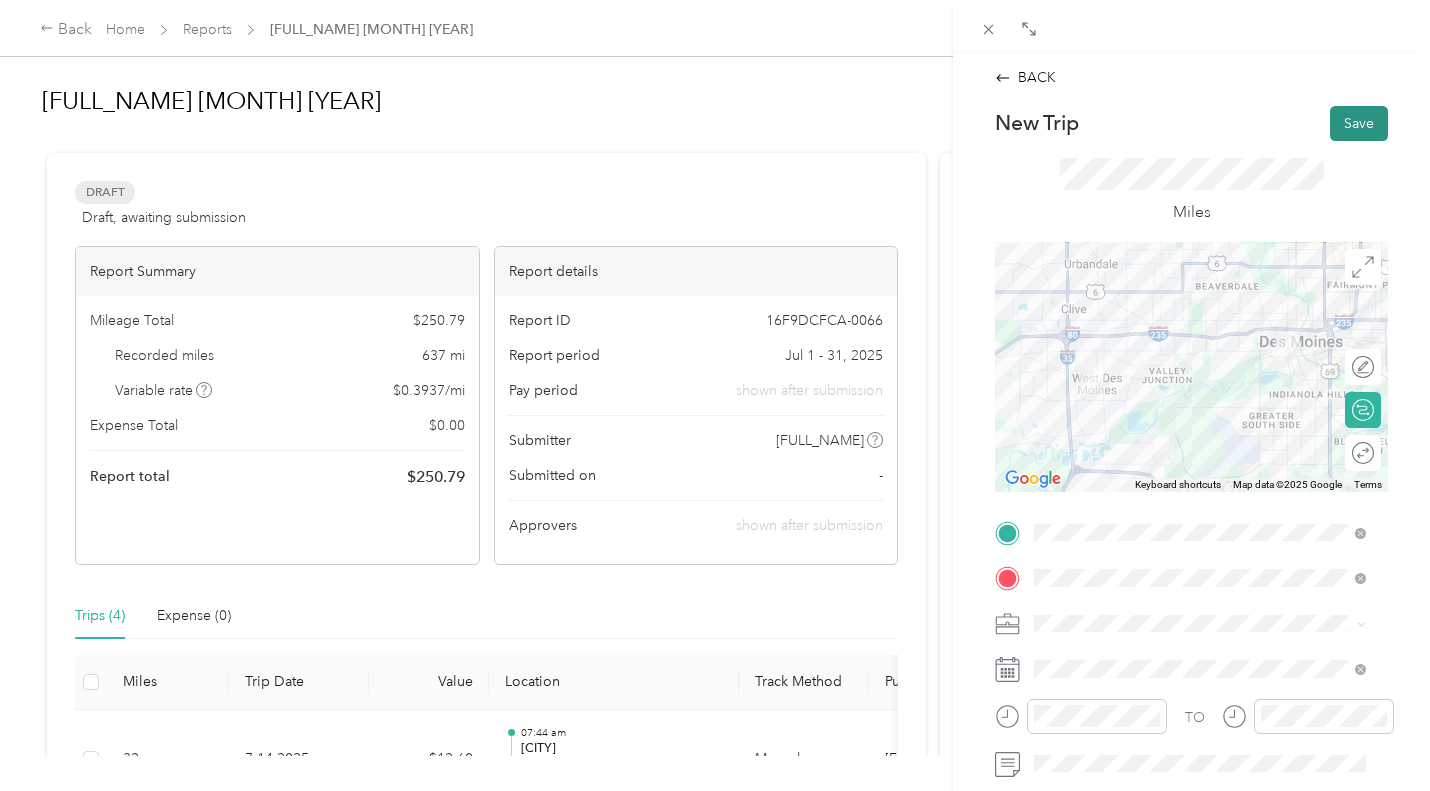 click on "Save" at bounding box center (1359, 123) 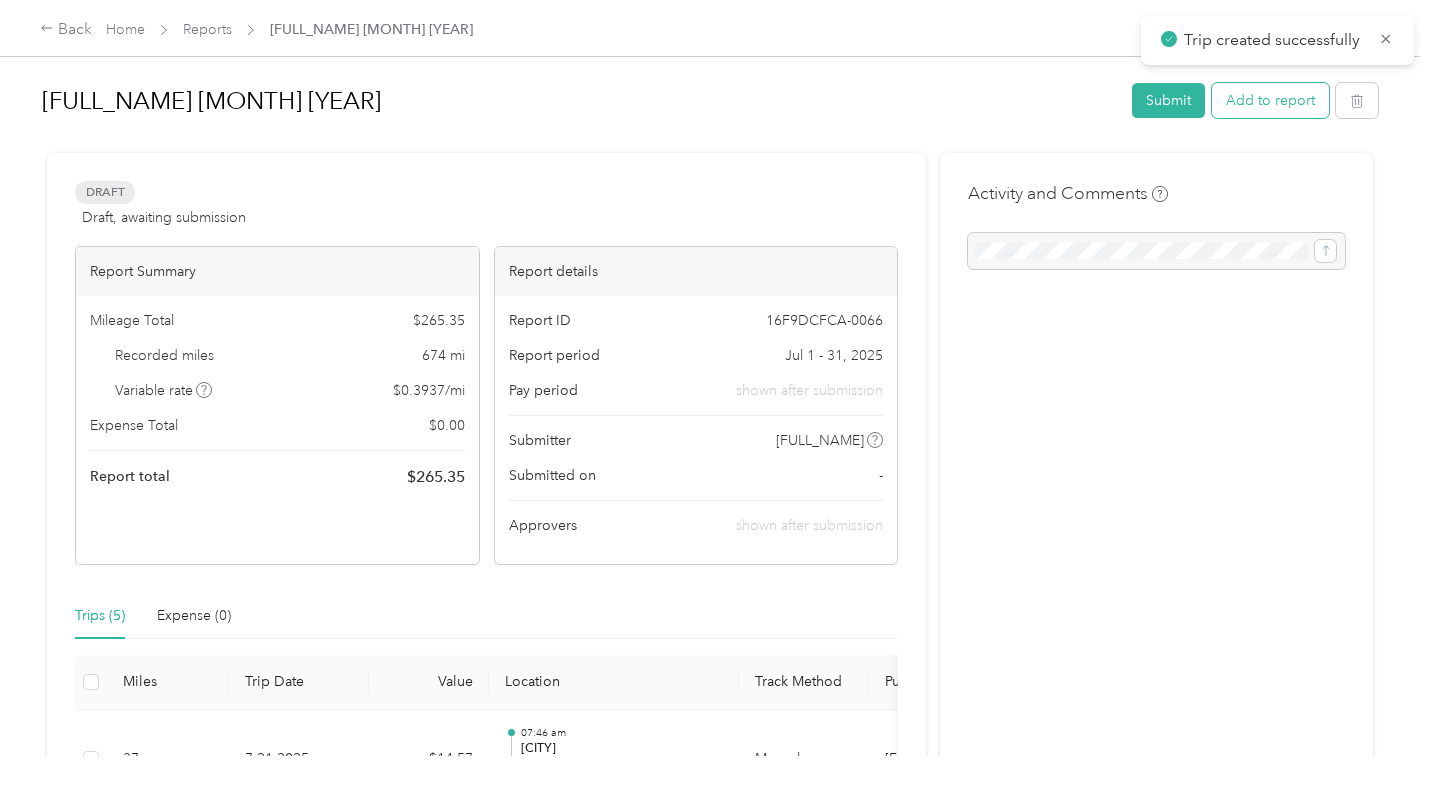 click on "Add to report" at bounding box center (1270, 100) 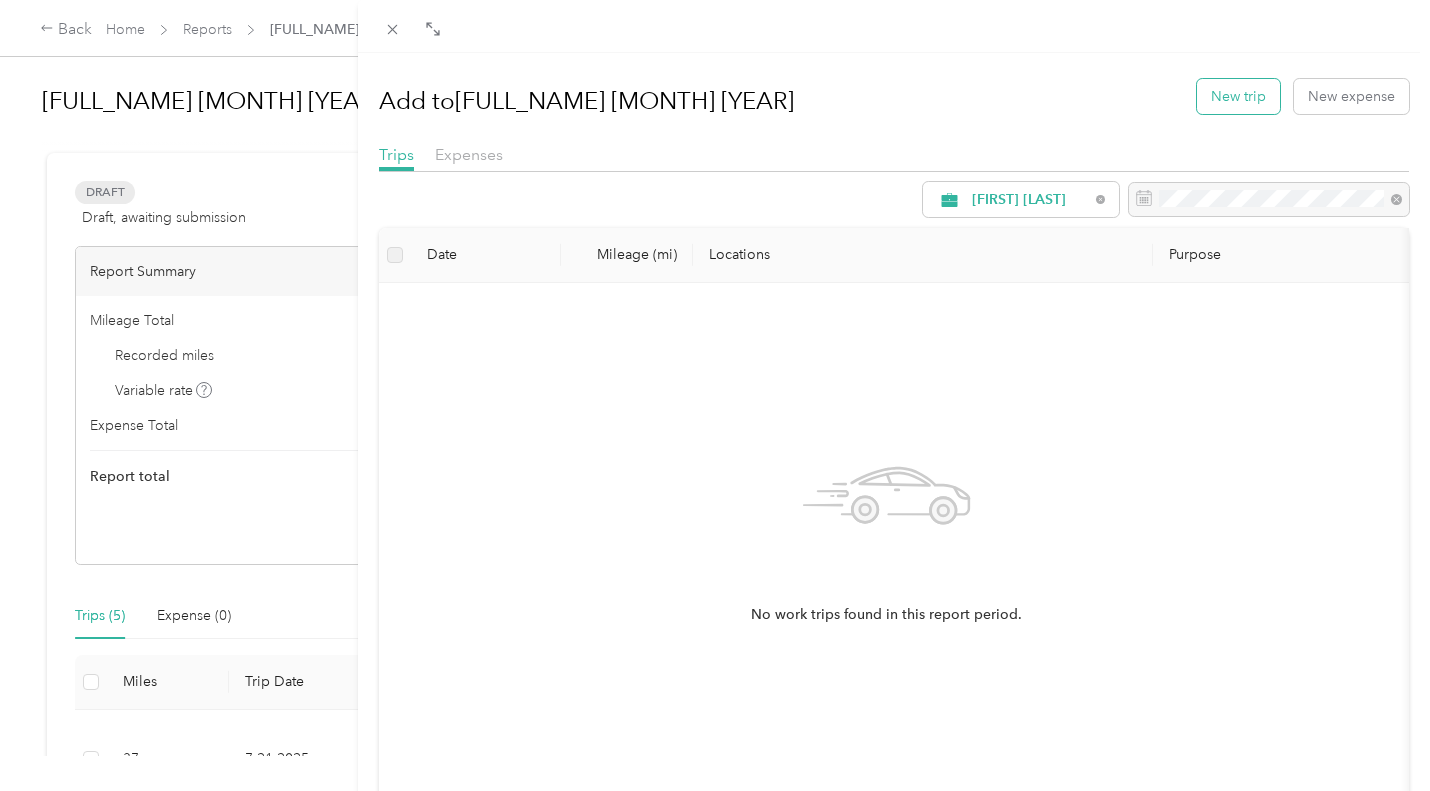 click on "New trip" at bounding box center (1238, 96) 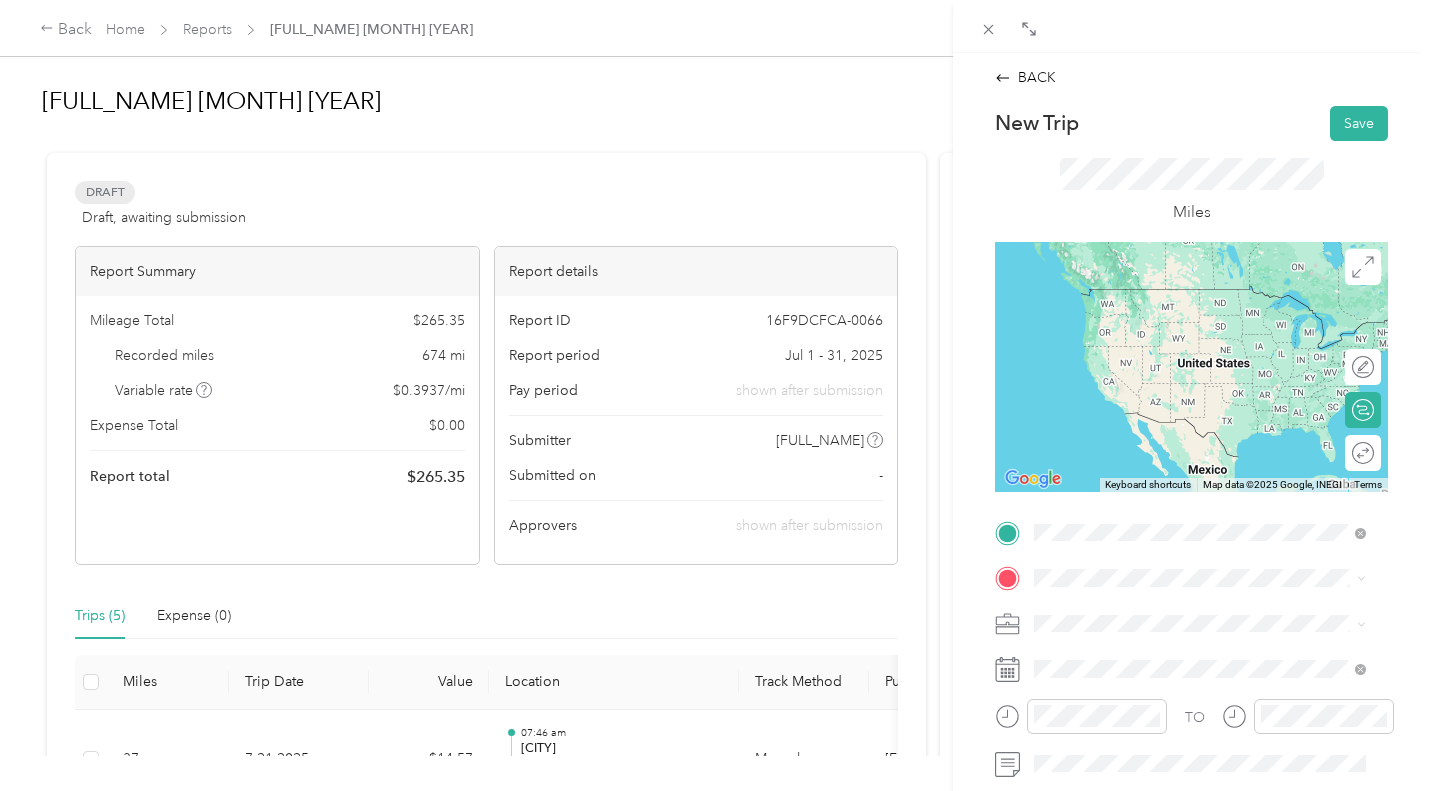click on "West Des Moines
Iowa, United States" at bounding box center [1137, 297] 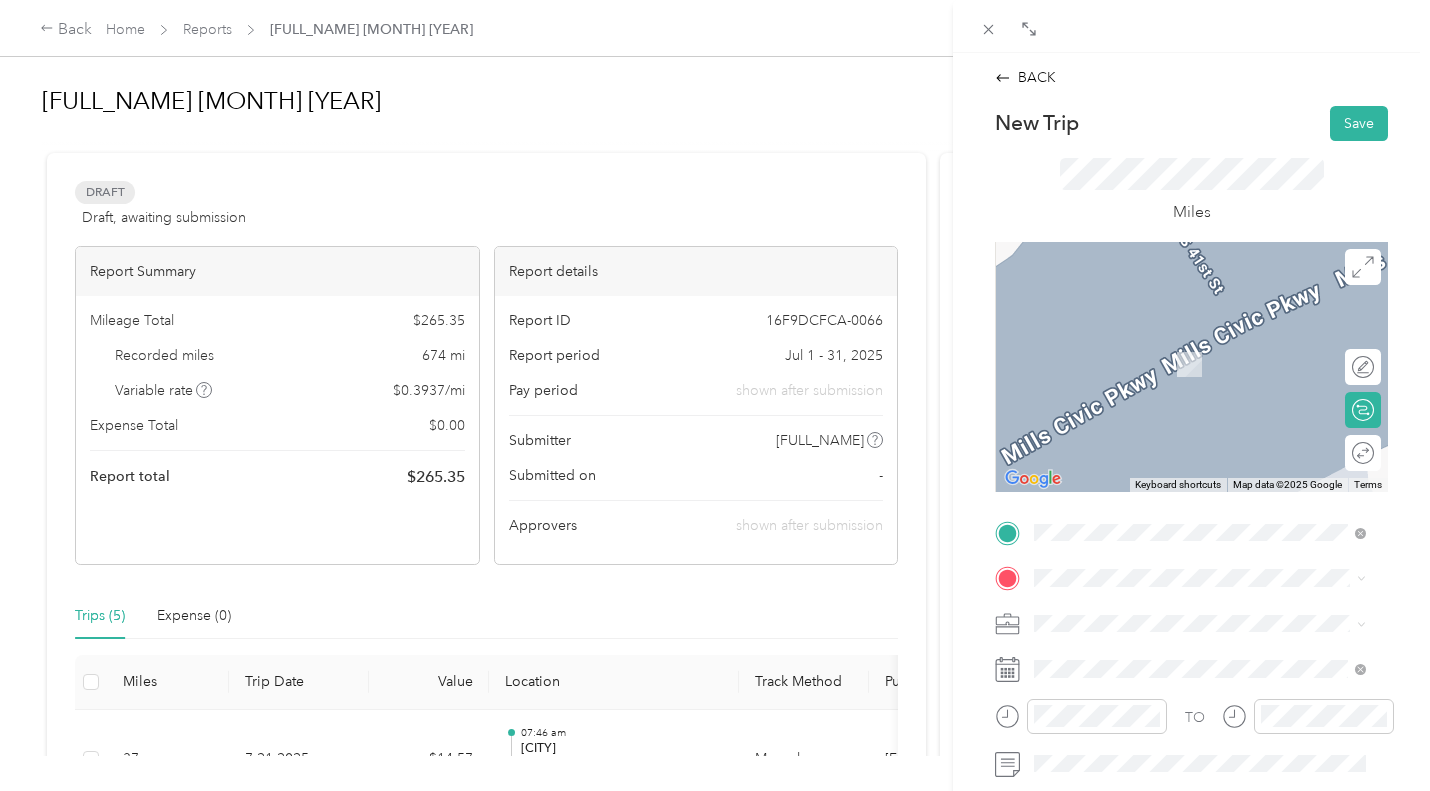click on "Cedar Falls
Iowa, United States" at bounding box center (1137, 332) 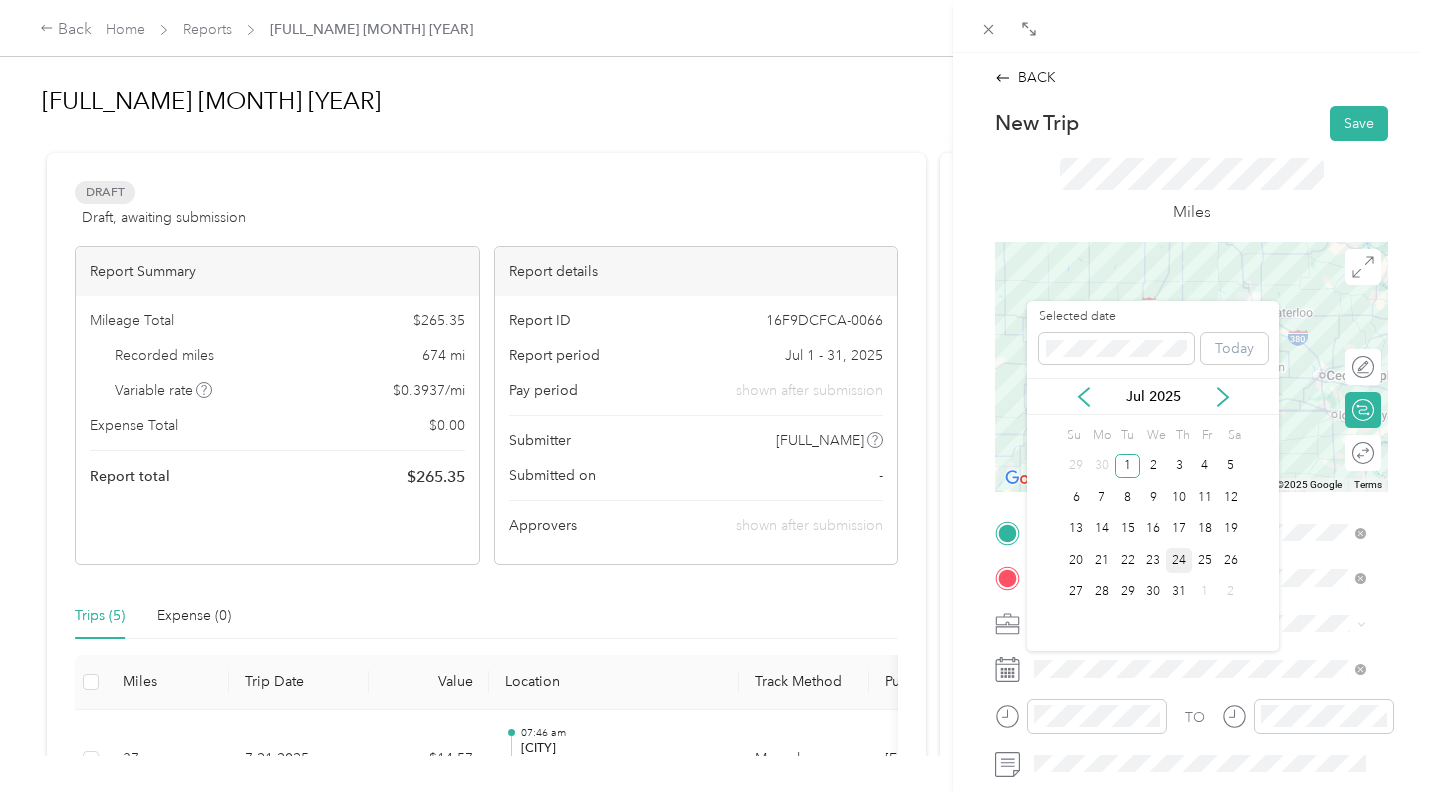 click on "24" at bounding box center [1179, 560] 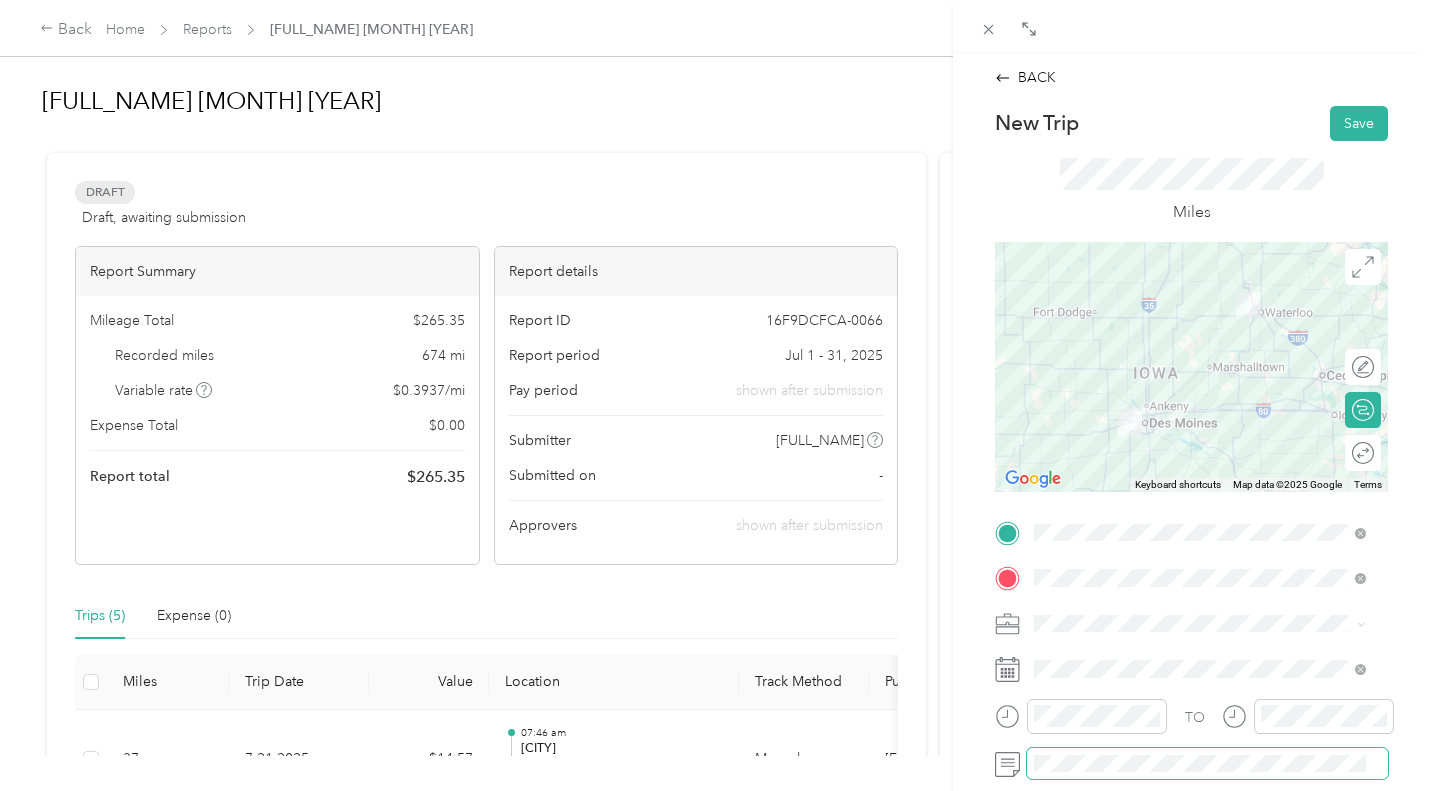 scroll, scrollTop: 0, scrollLeft: 32, axis: horizontal 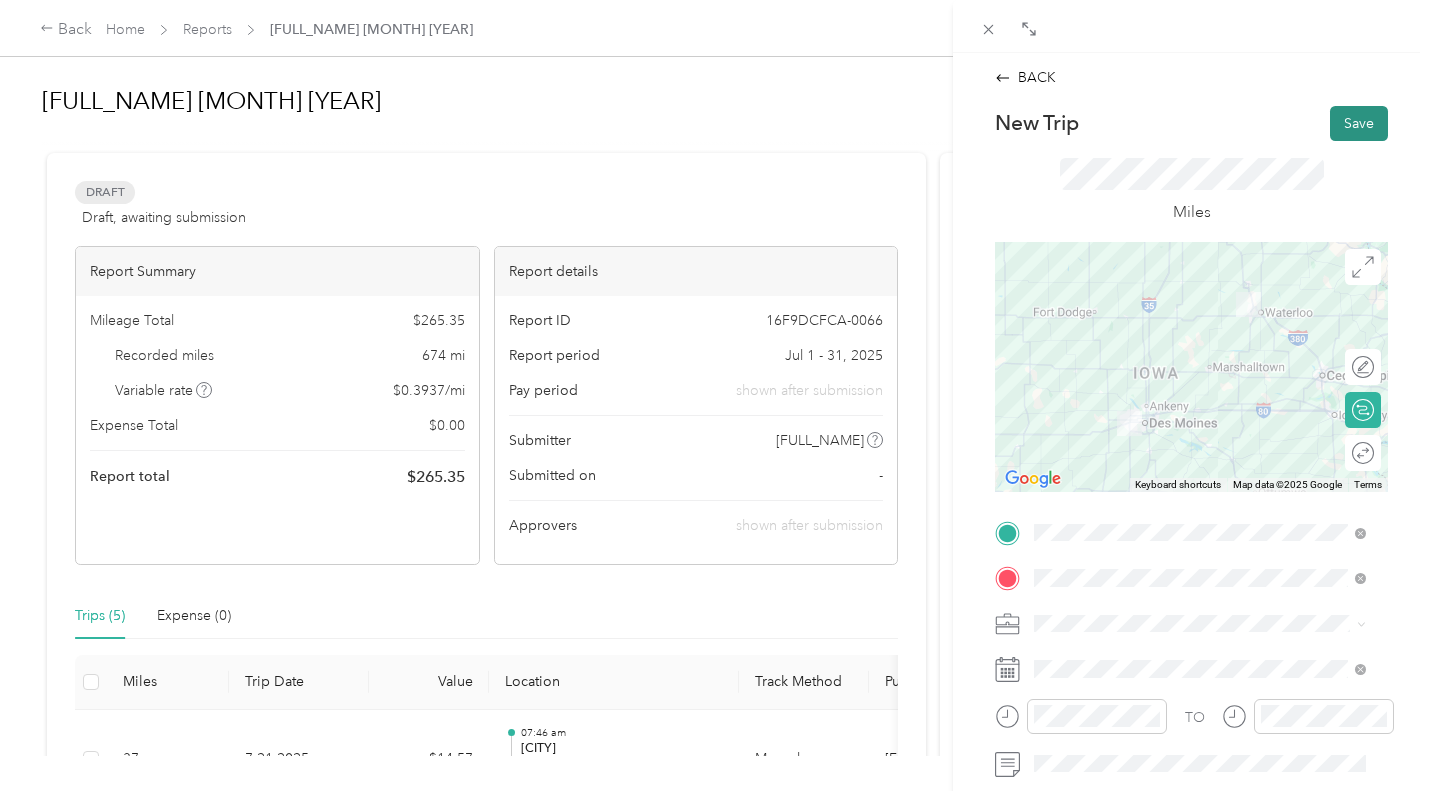 click on "Save" at bounding box center [1359, 123] 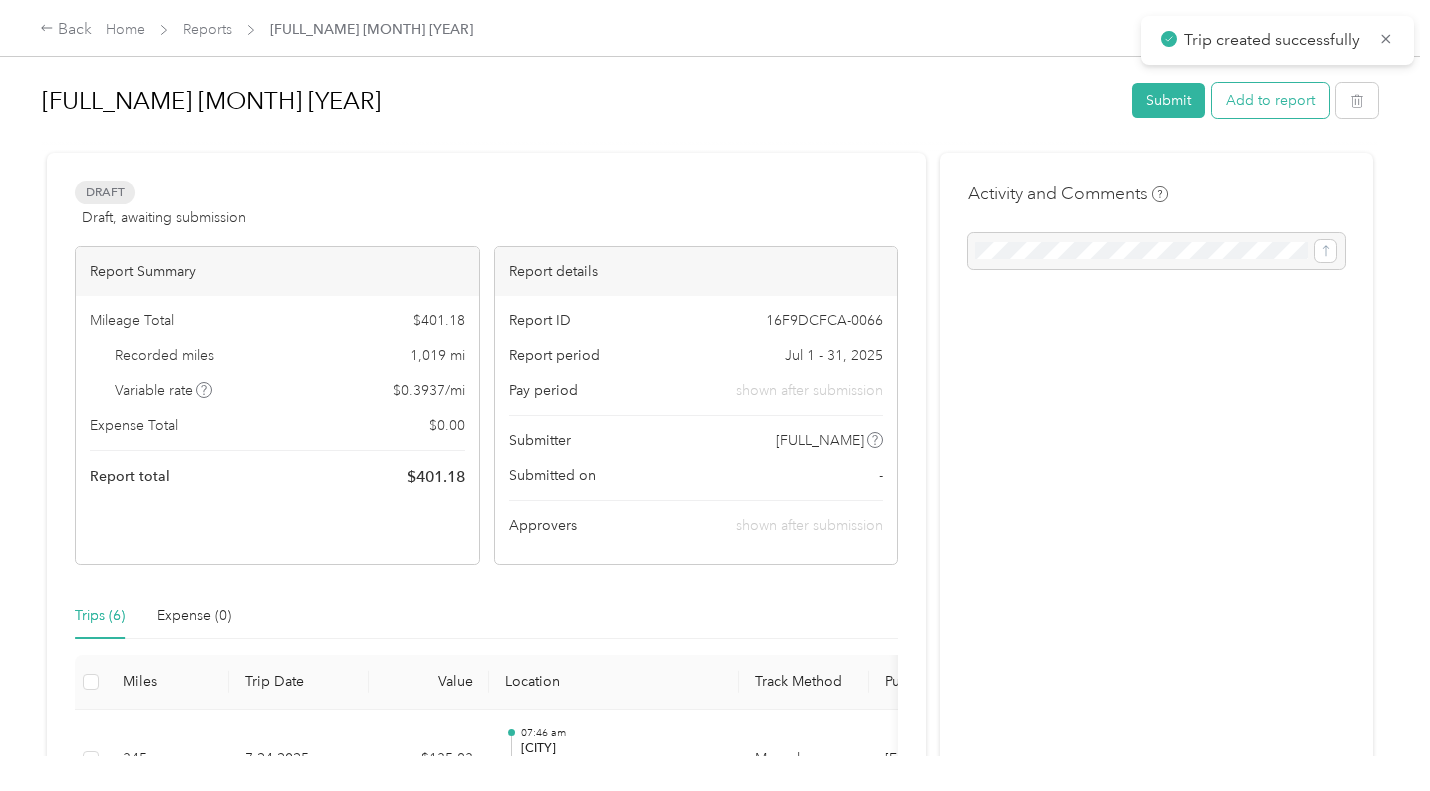 click on "Add to report" at bounding box center [1270, 100] 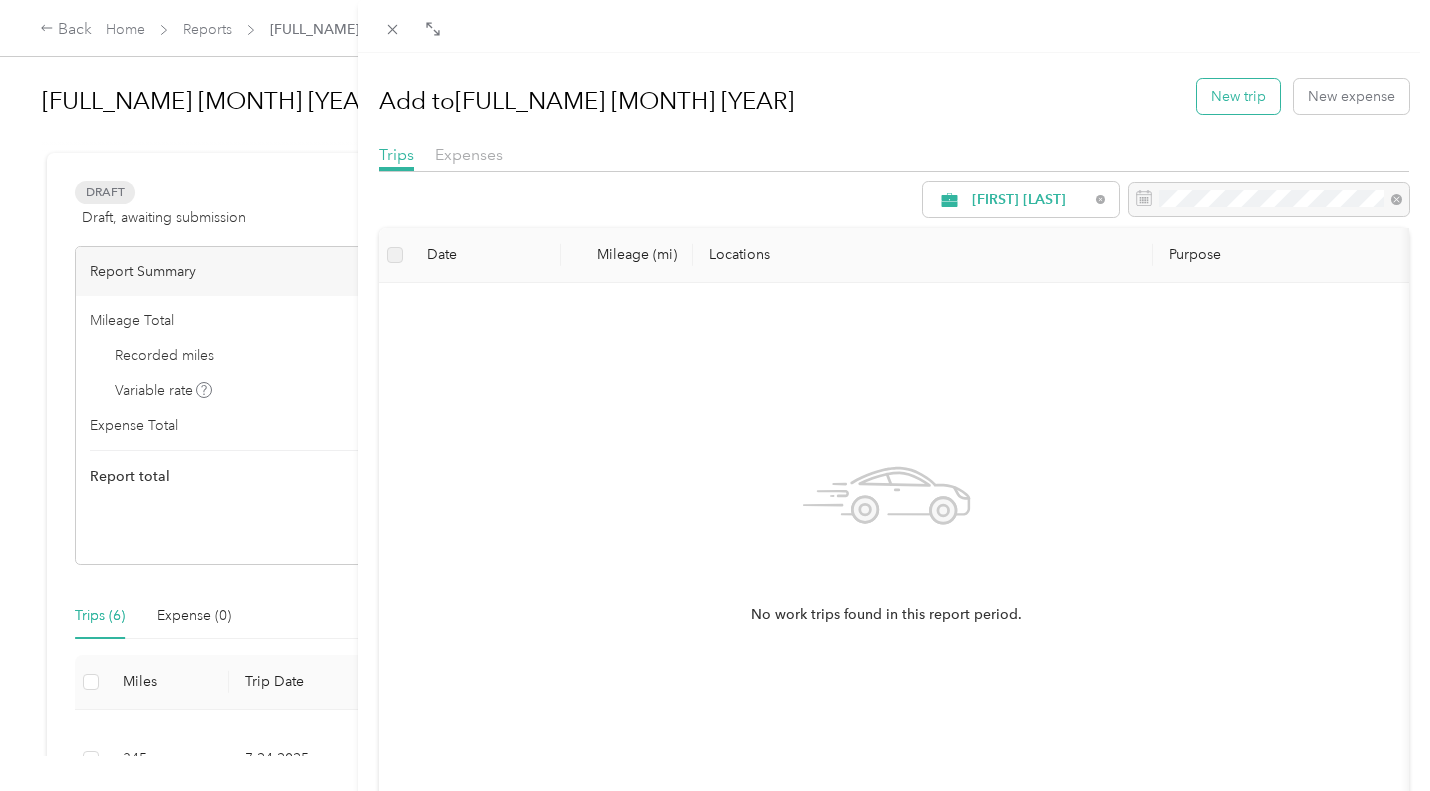 click on "New trip" at bounding box center (1238, 96) 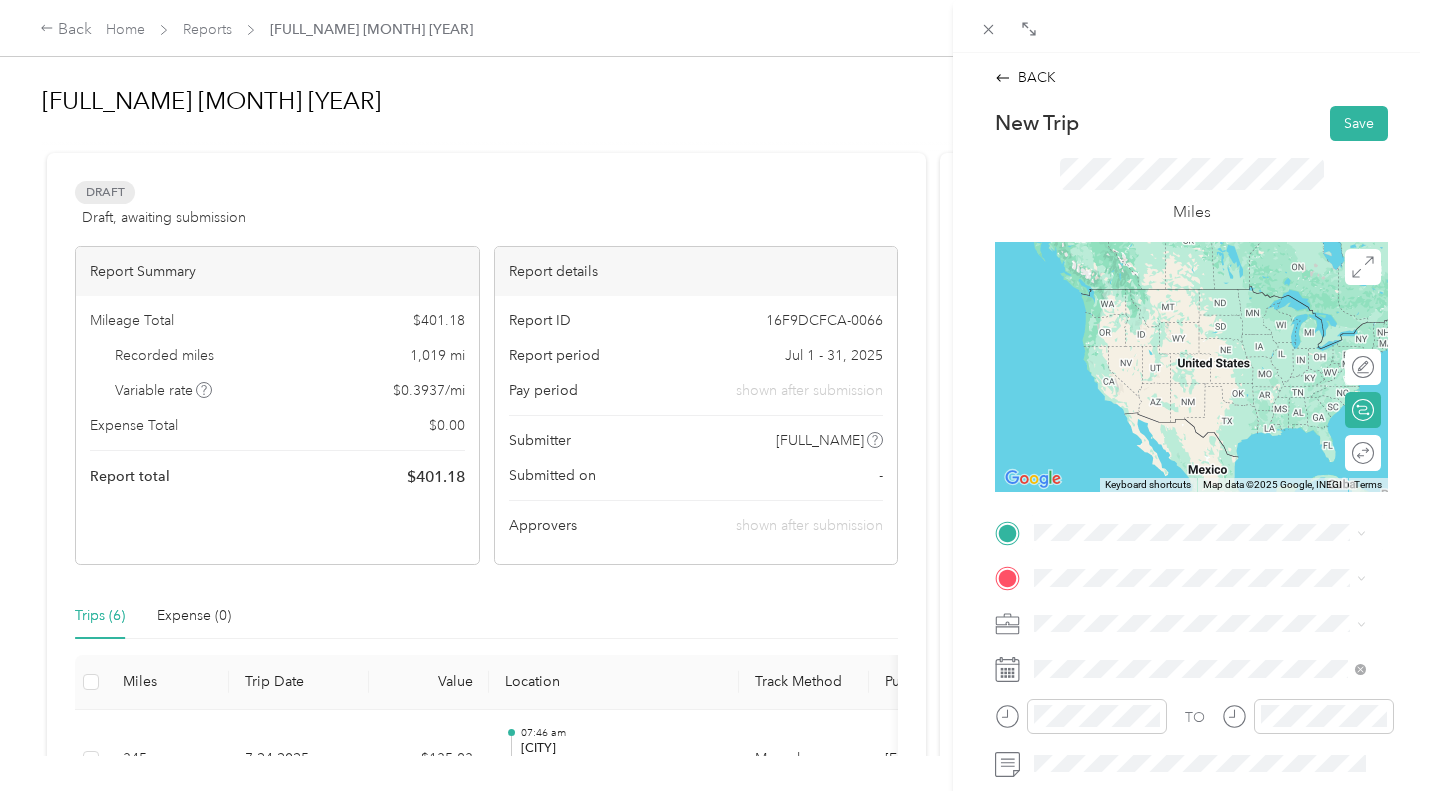 click on "West Des Moines
Iowa, United States" at bounding box center [1137, 293] 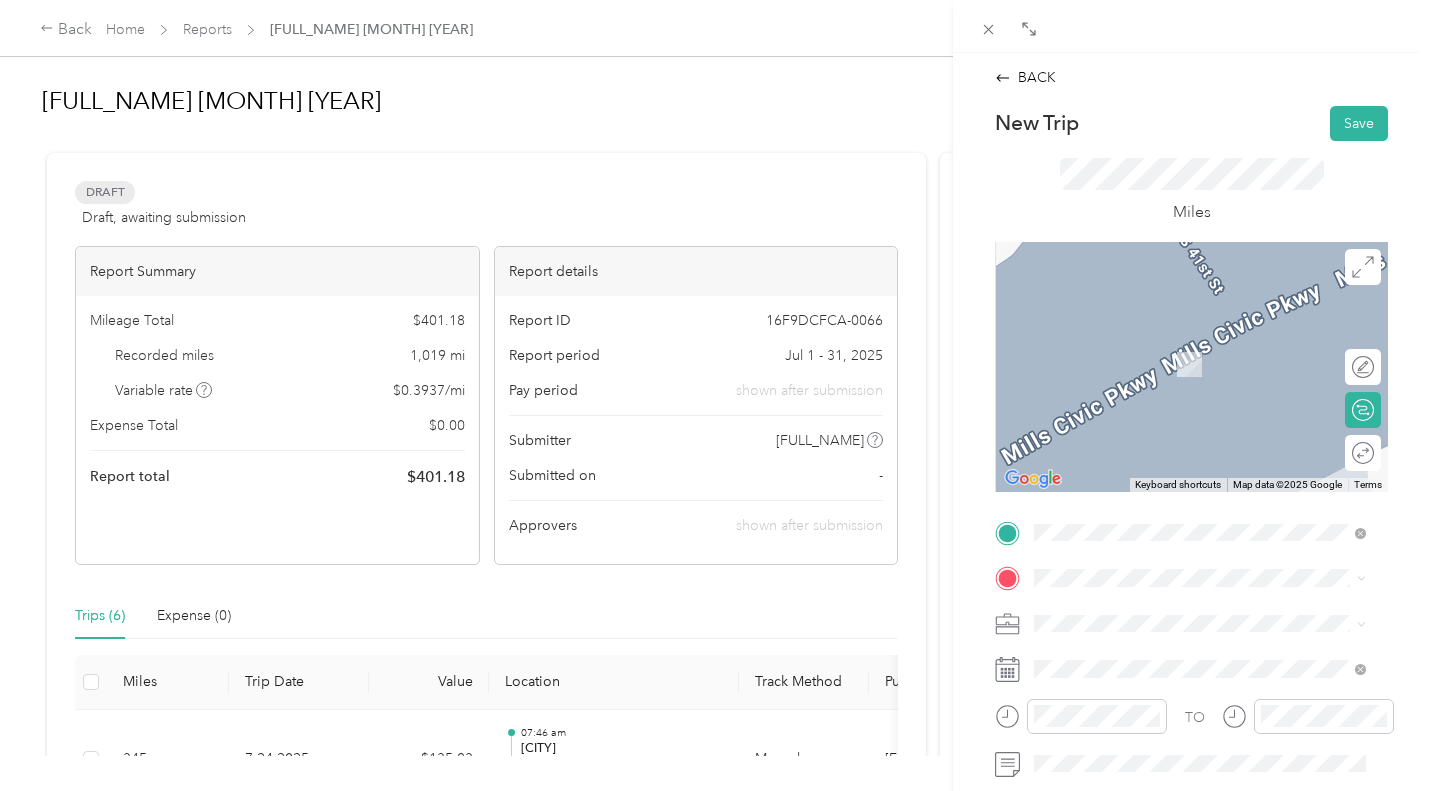 click on "La Vista
Nebraska, United States" at bounding box center [1137, 331] 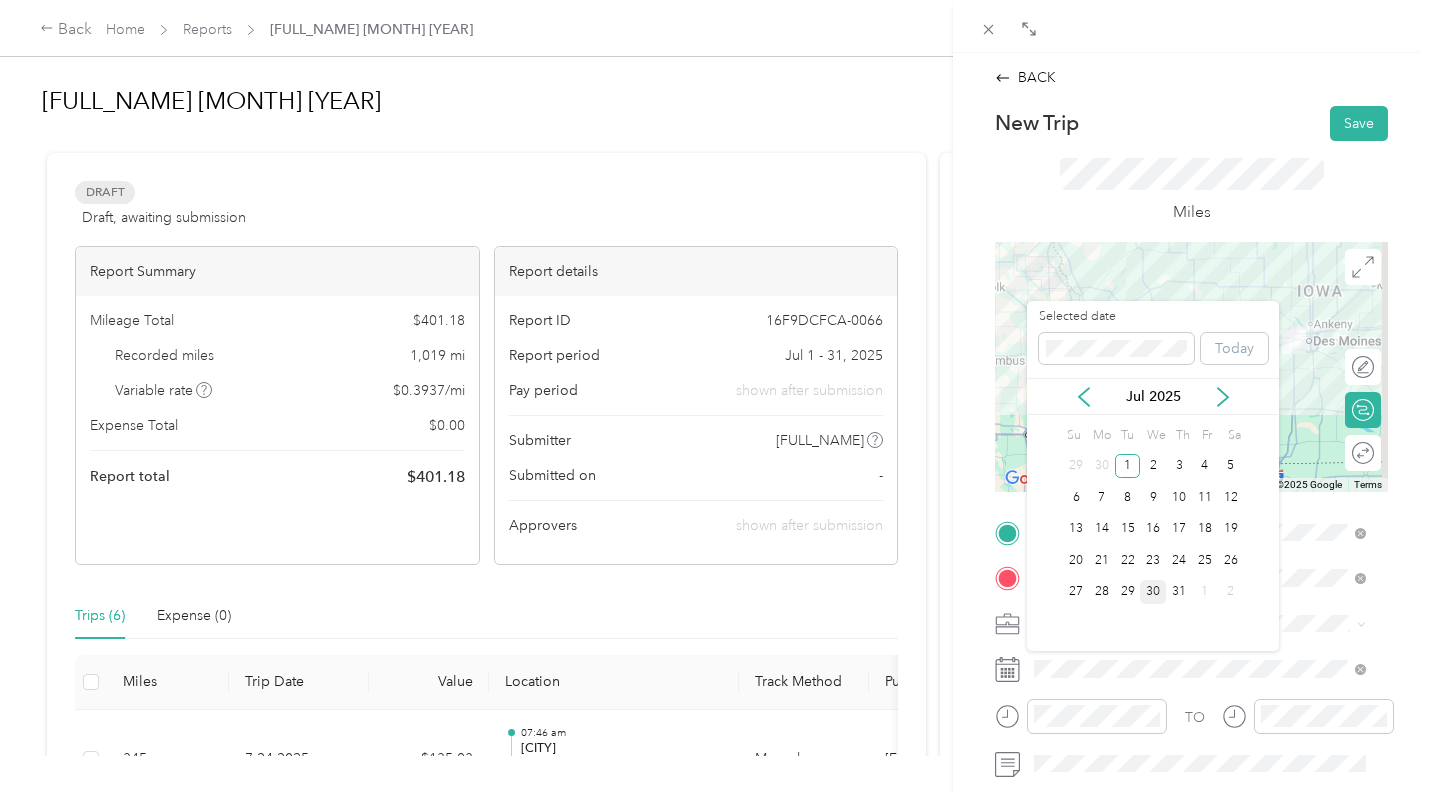 click on "30" at bounding box center [1153, 592] 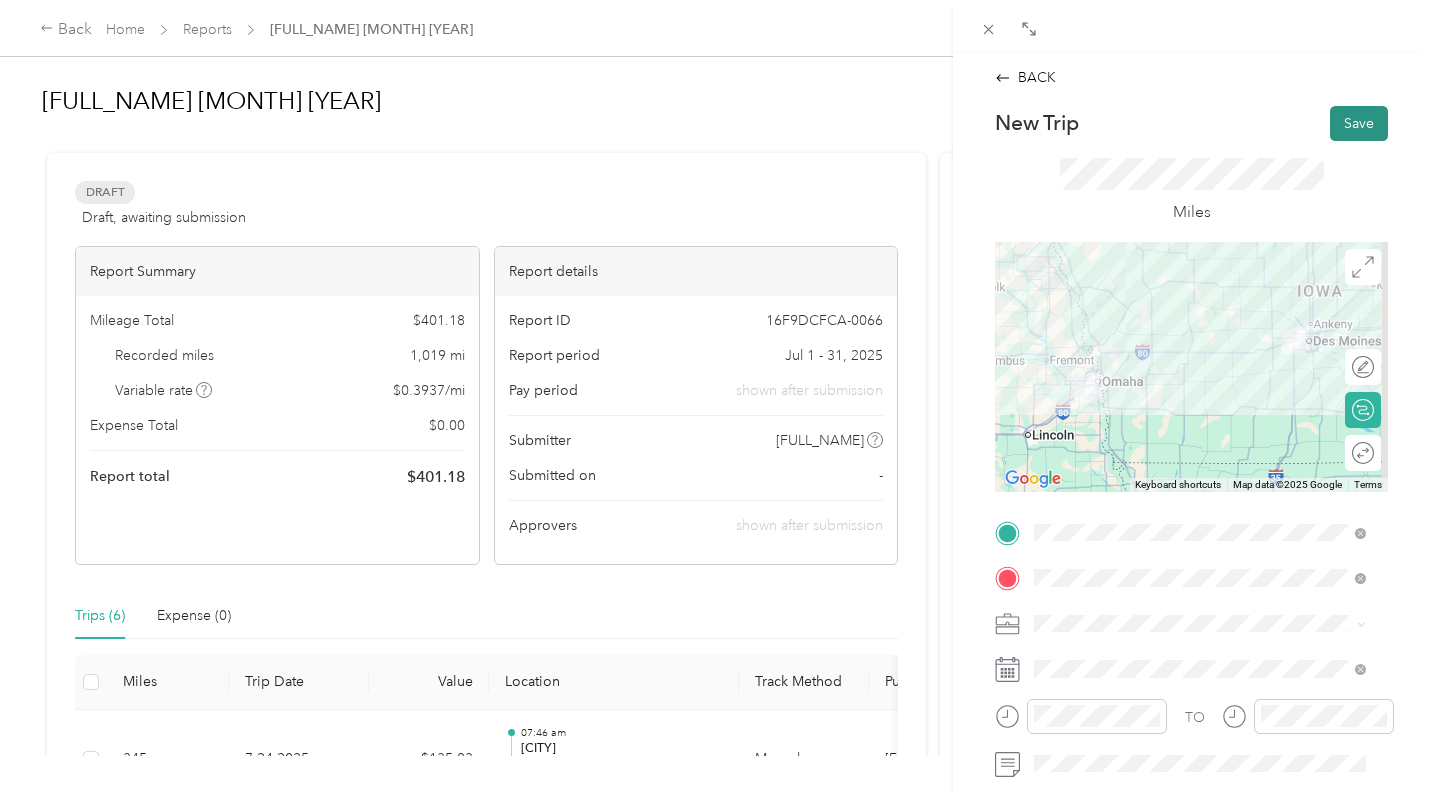 click on "Save" at bounding box center [1359, 123] 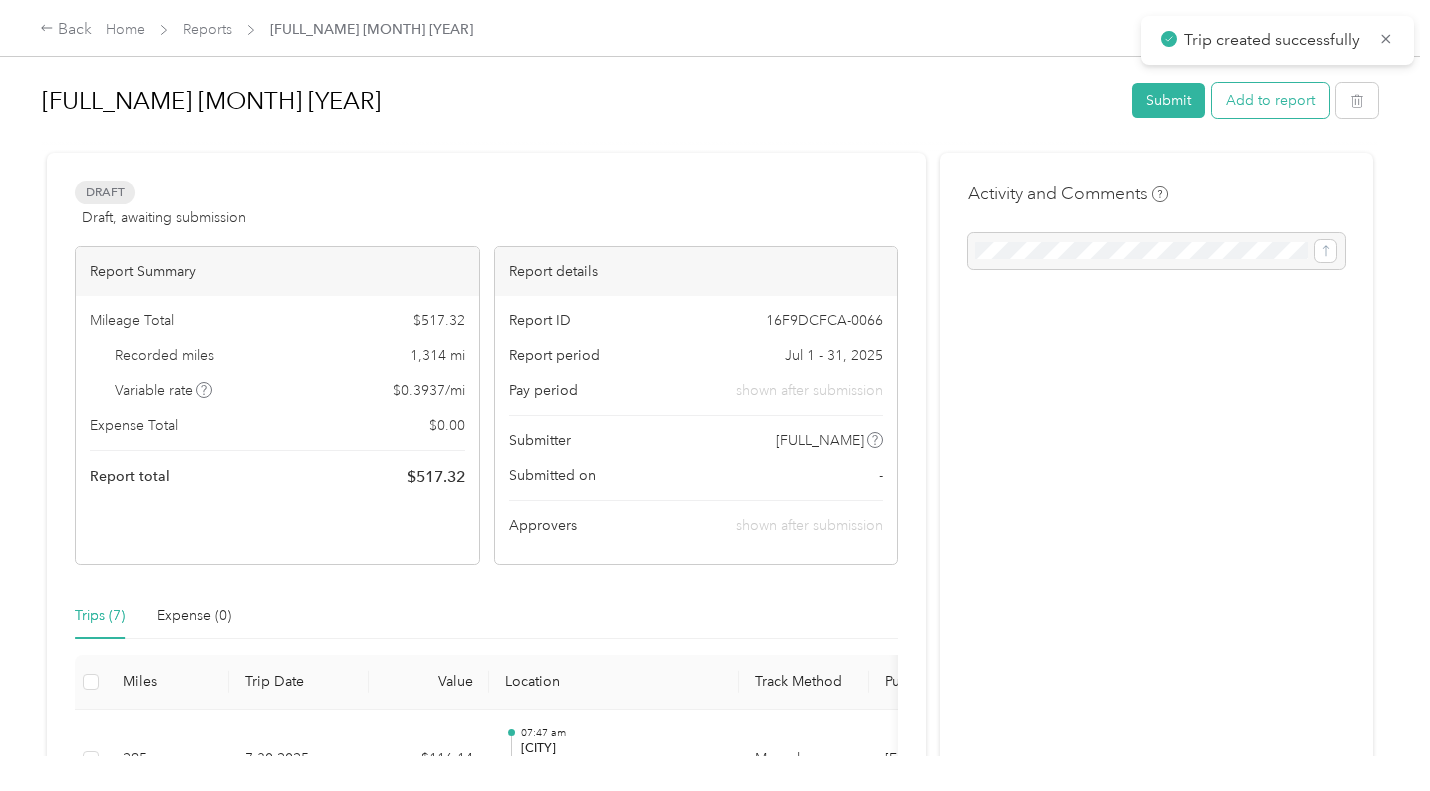 click on "Add to report" at bounding box center [1270, 100] 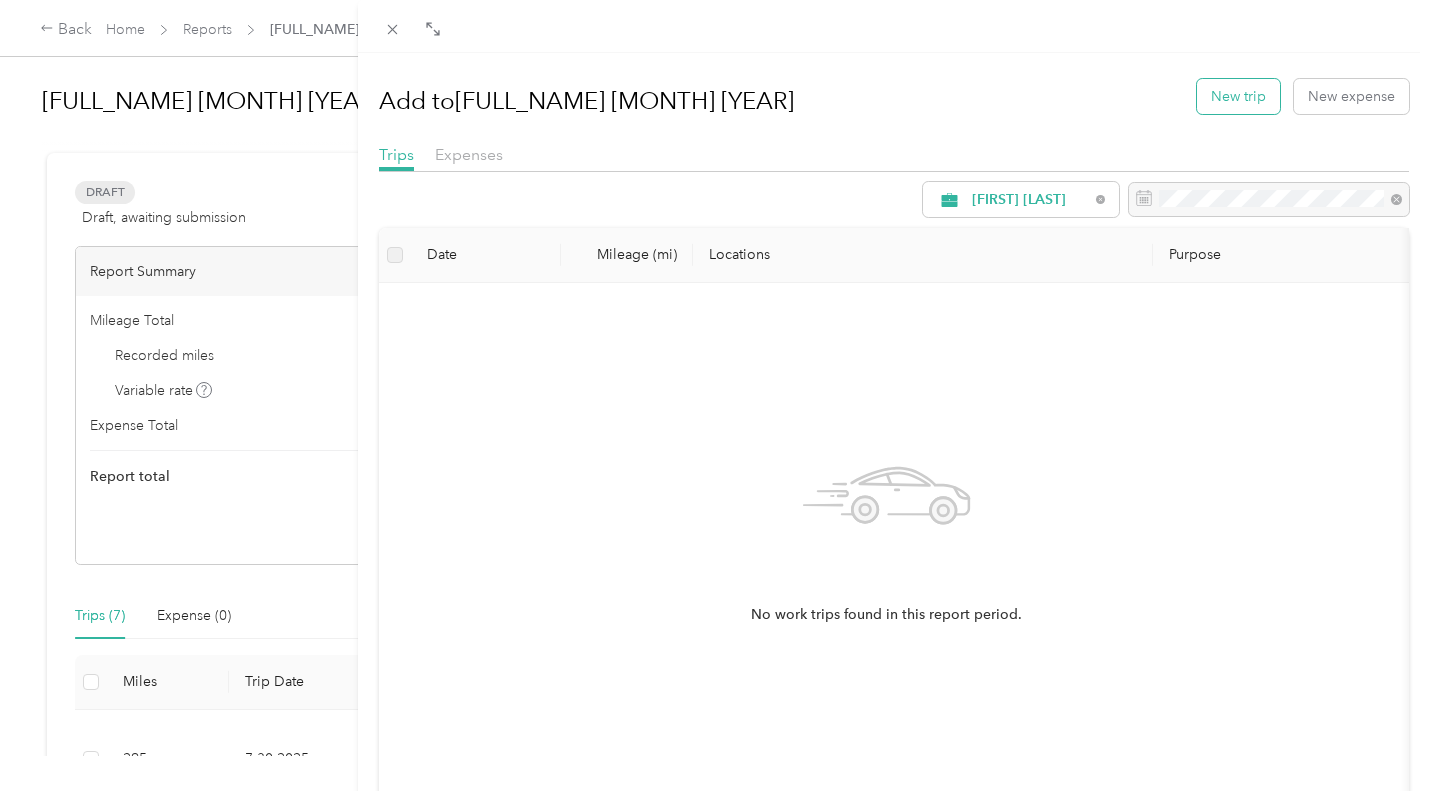 click on "New trip" at bounding box center (1238, 96) 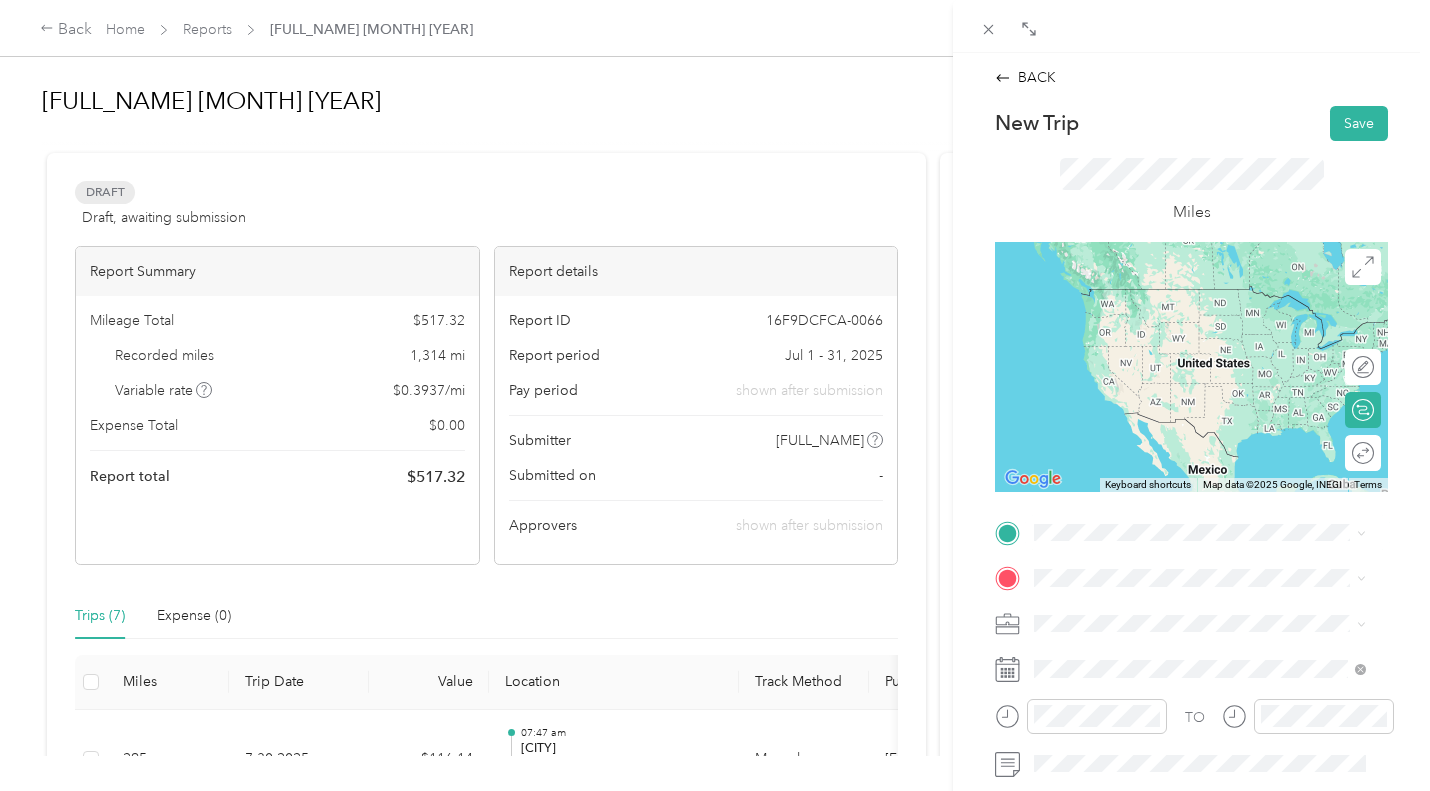 click on "West Des Moines
Iowa, United States" at bounding box center (1200, 286) 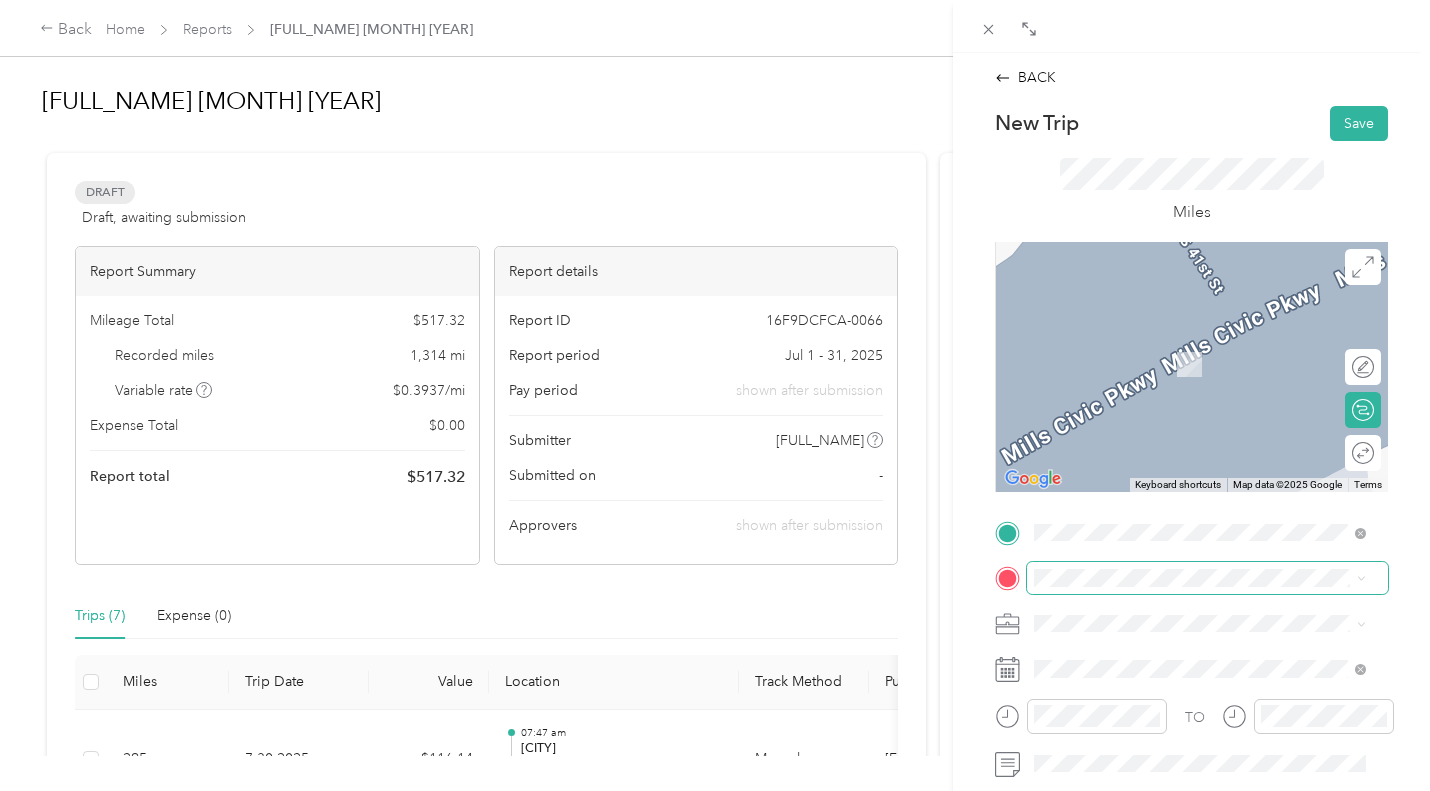 click at bounding box center (1207, 578) 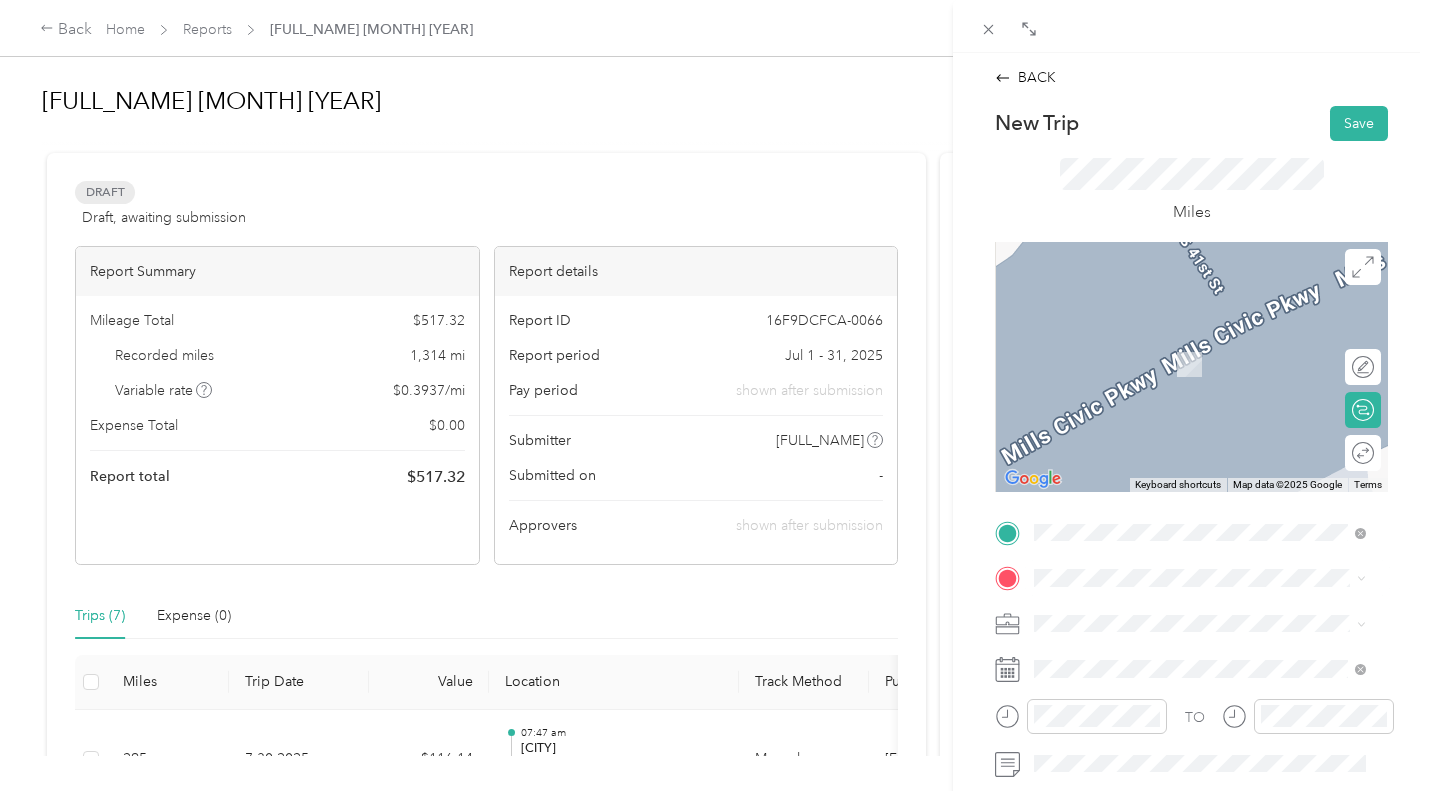click on "Des Moines
Iowa, United States" at bounding box center (1137, 339) 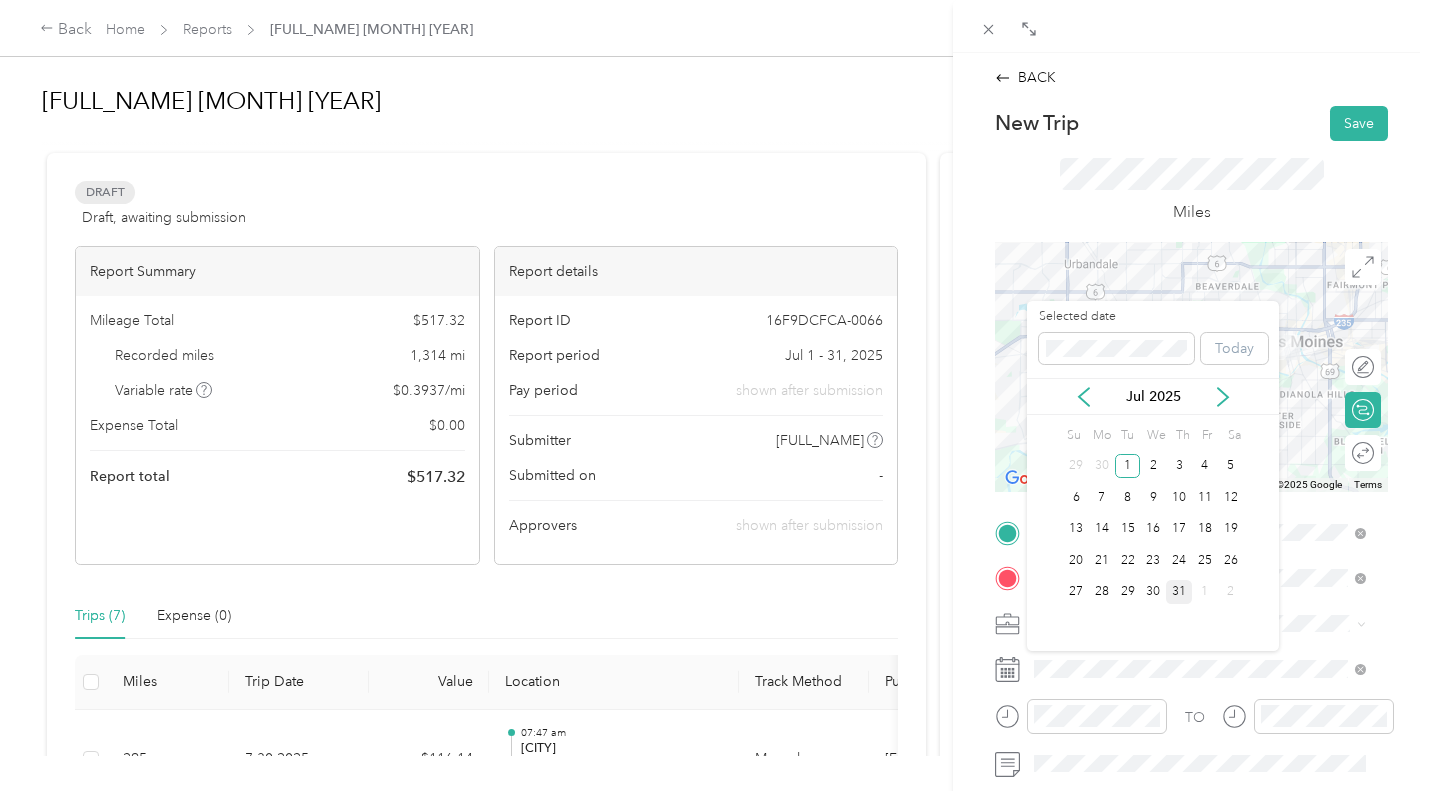 click on "31" at bounding box center (1179, 592) 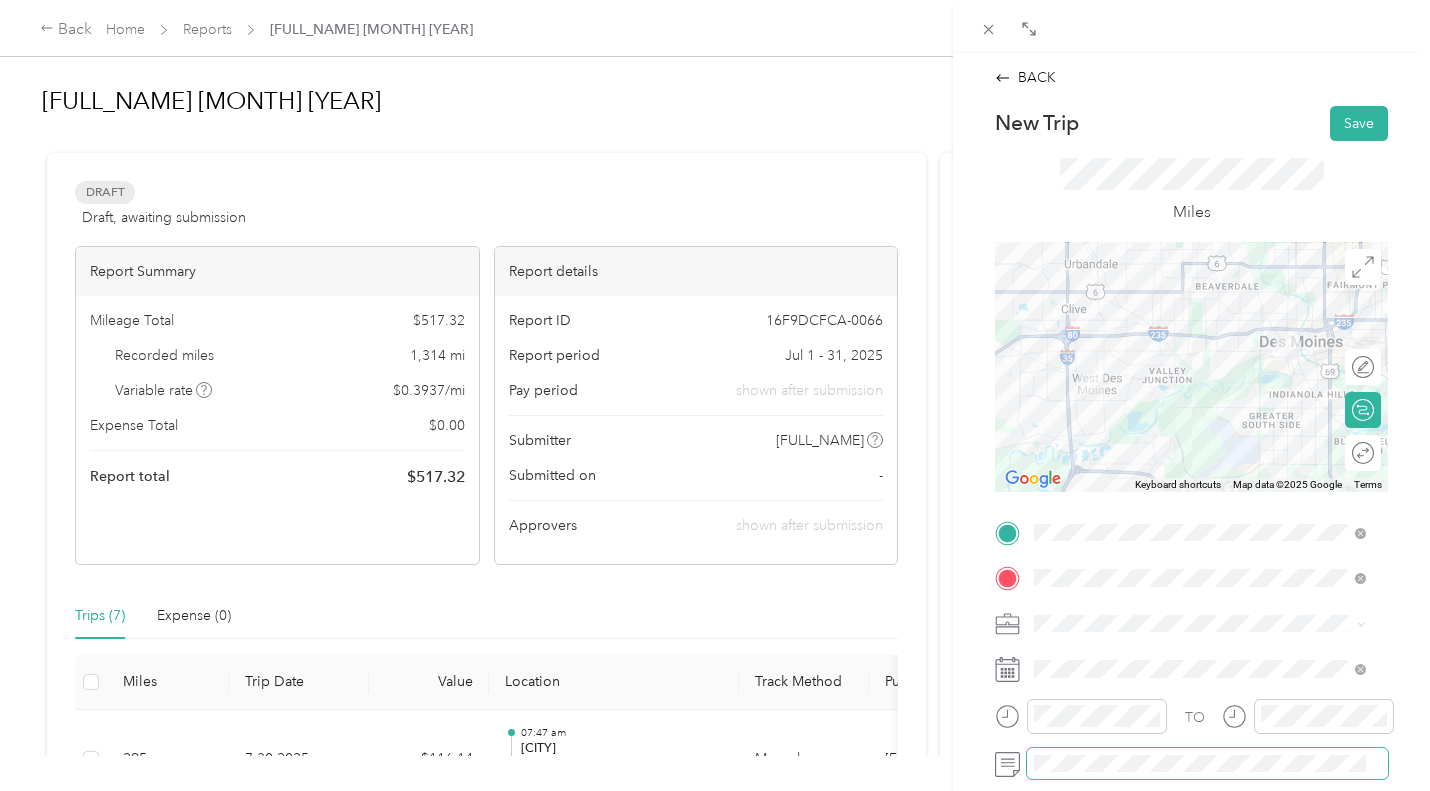 scroll, scrollTop: 0, scrollLeft: 49, axis: horizontal 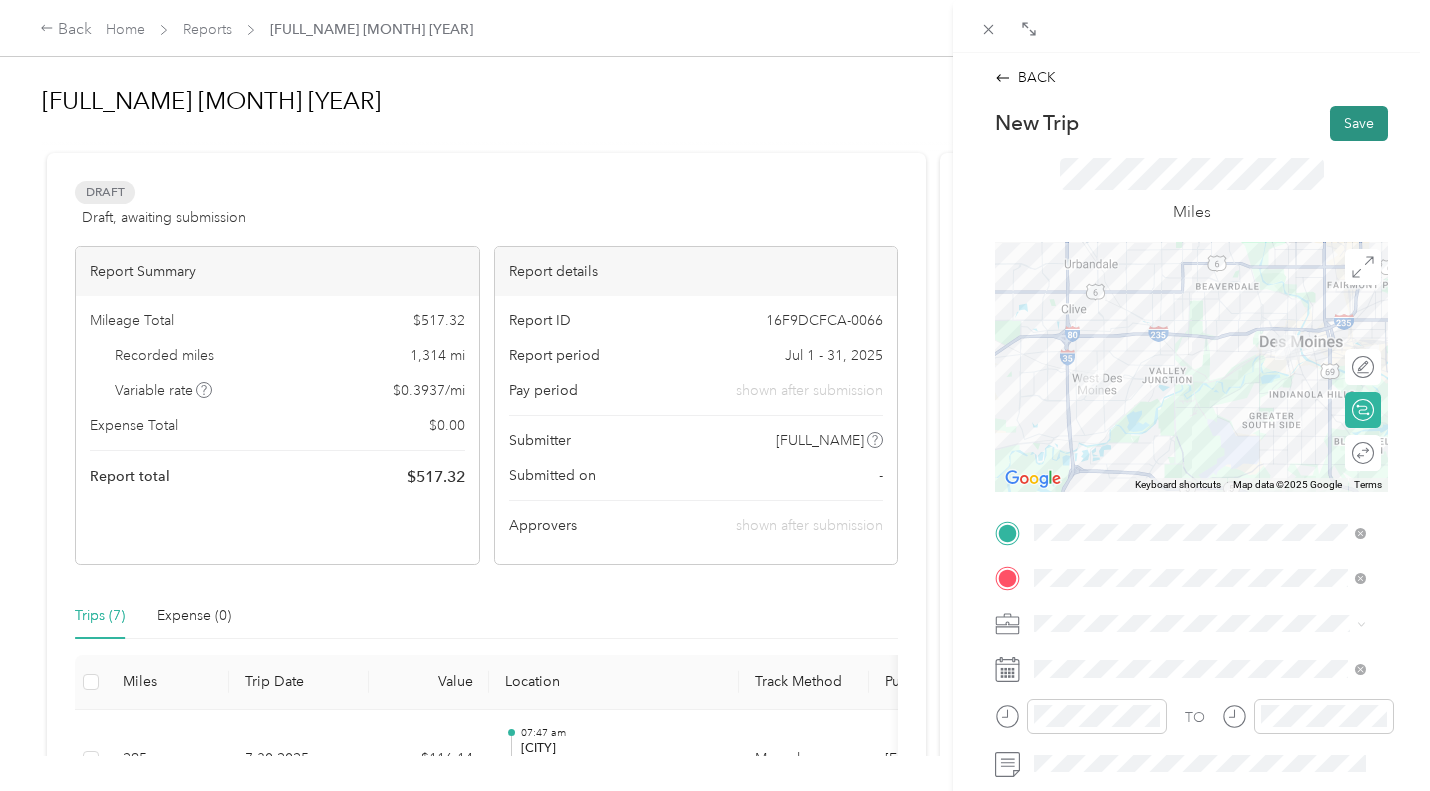 click on "Save" at bounding box center (1359, 123) 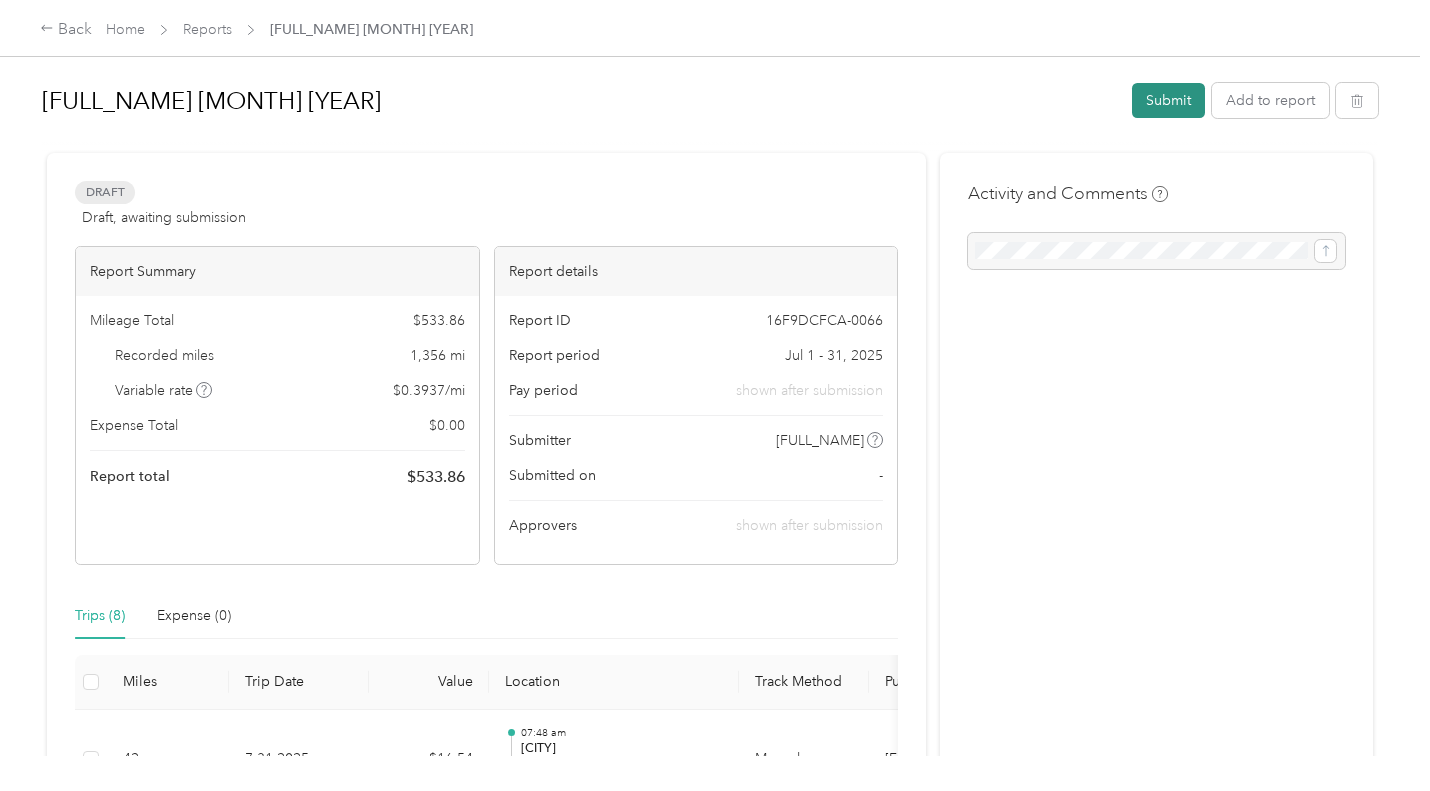 click on "Submit" at bounding box center [1168, 100] 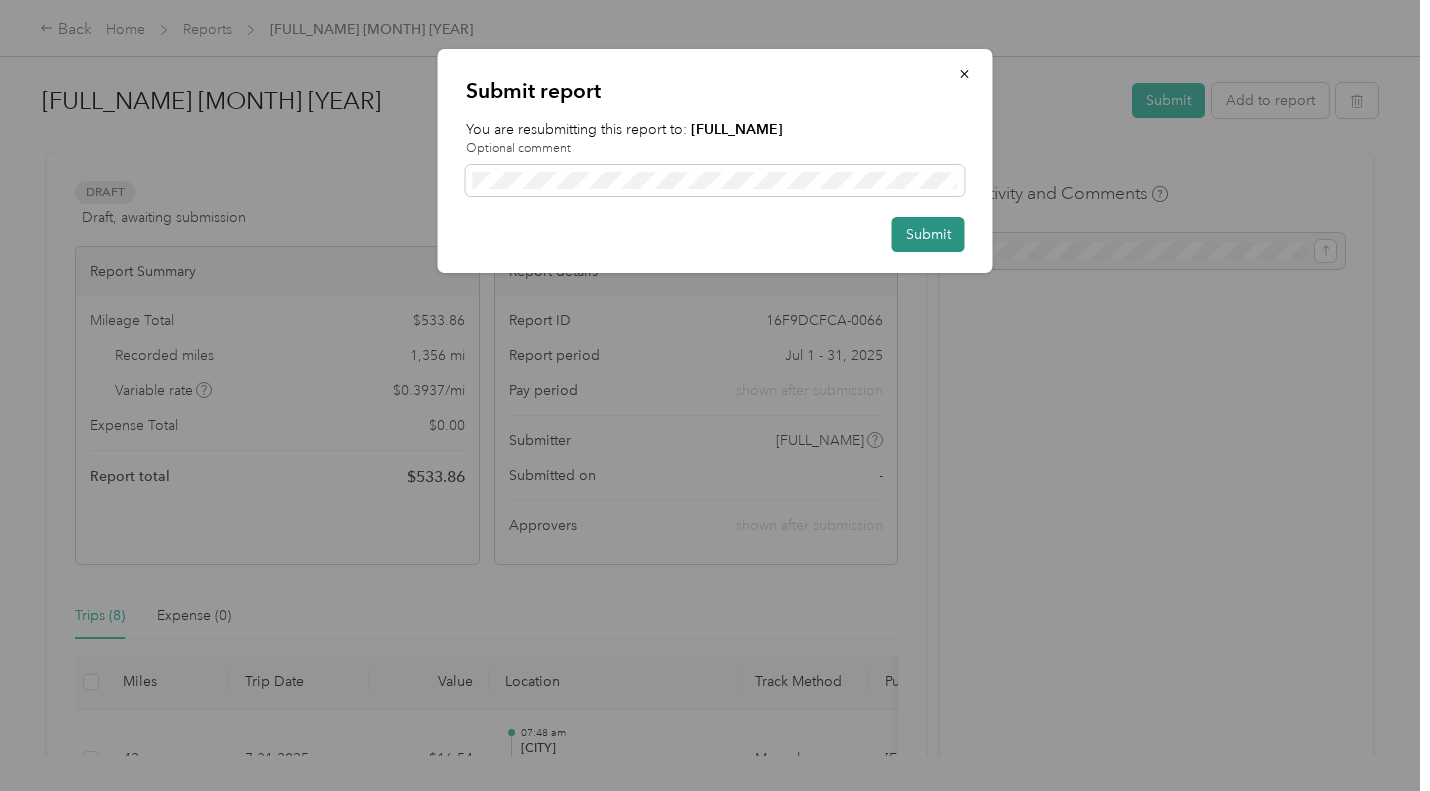 click on "Submit" at bounding box center [928, 234] 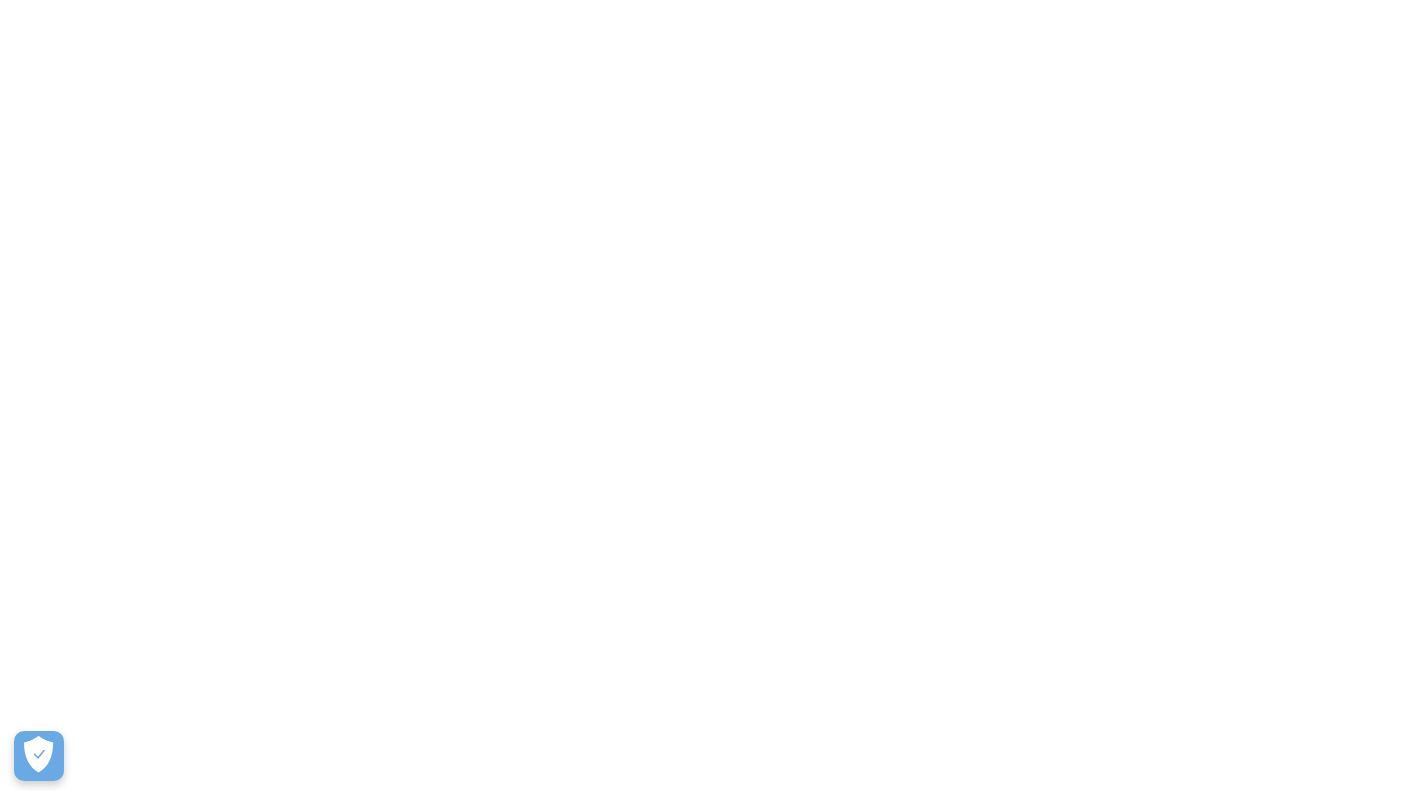 scroll, scrollTop: 0, scrollLeft: 0, axis: both 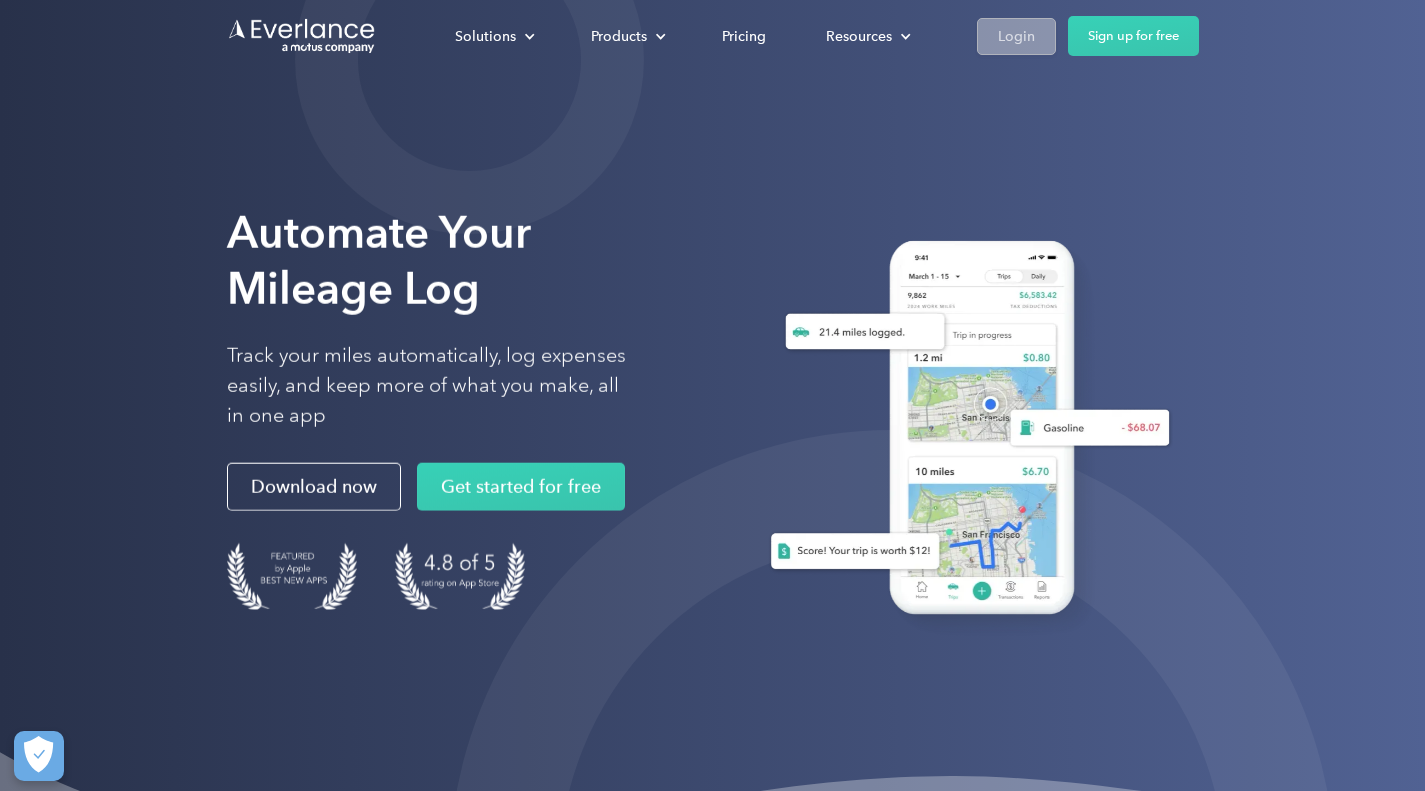 click on "Login" at bounding box center [1016, 36] 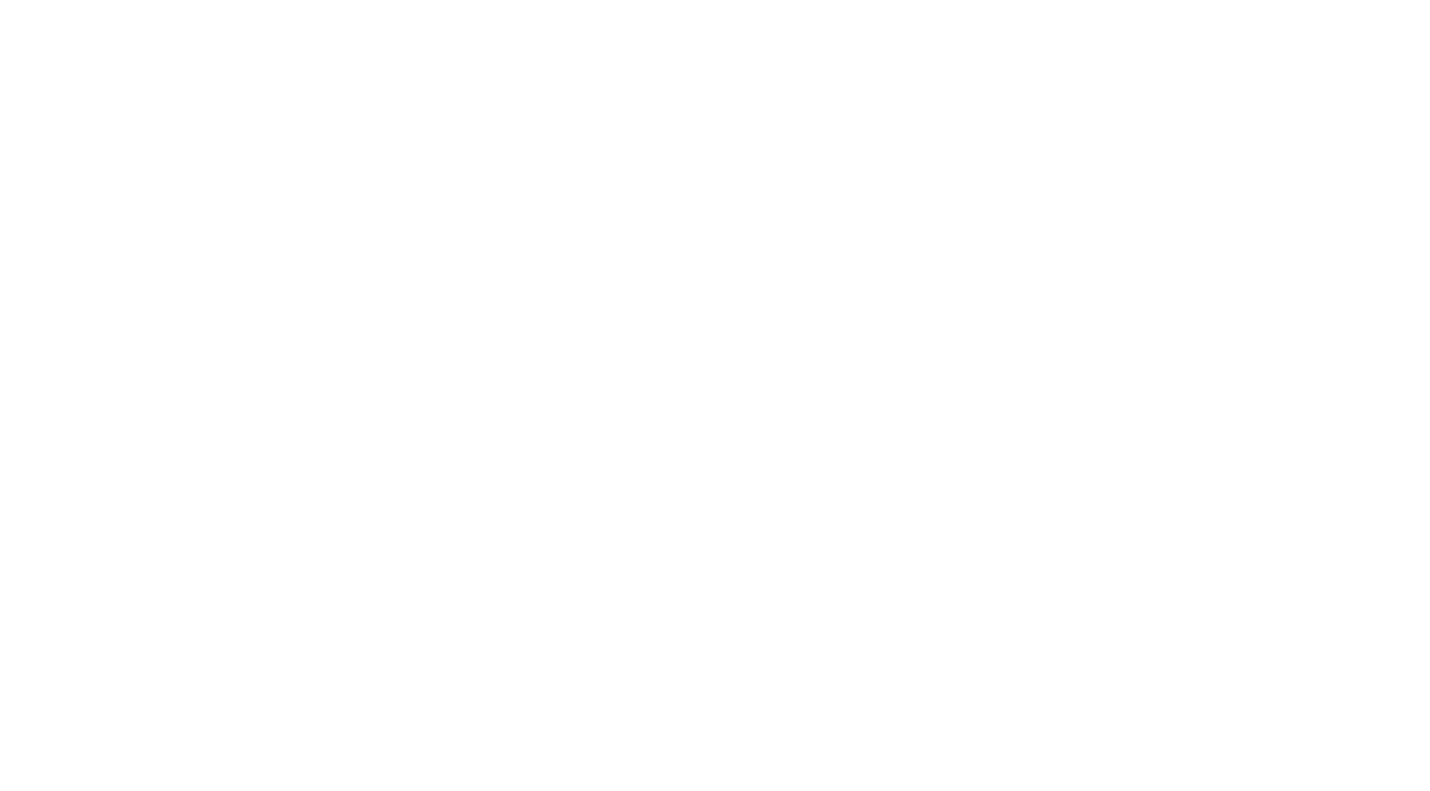 scroll, scrollTop: 0, scrollLeft: 0, axis: both 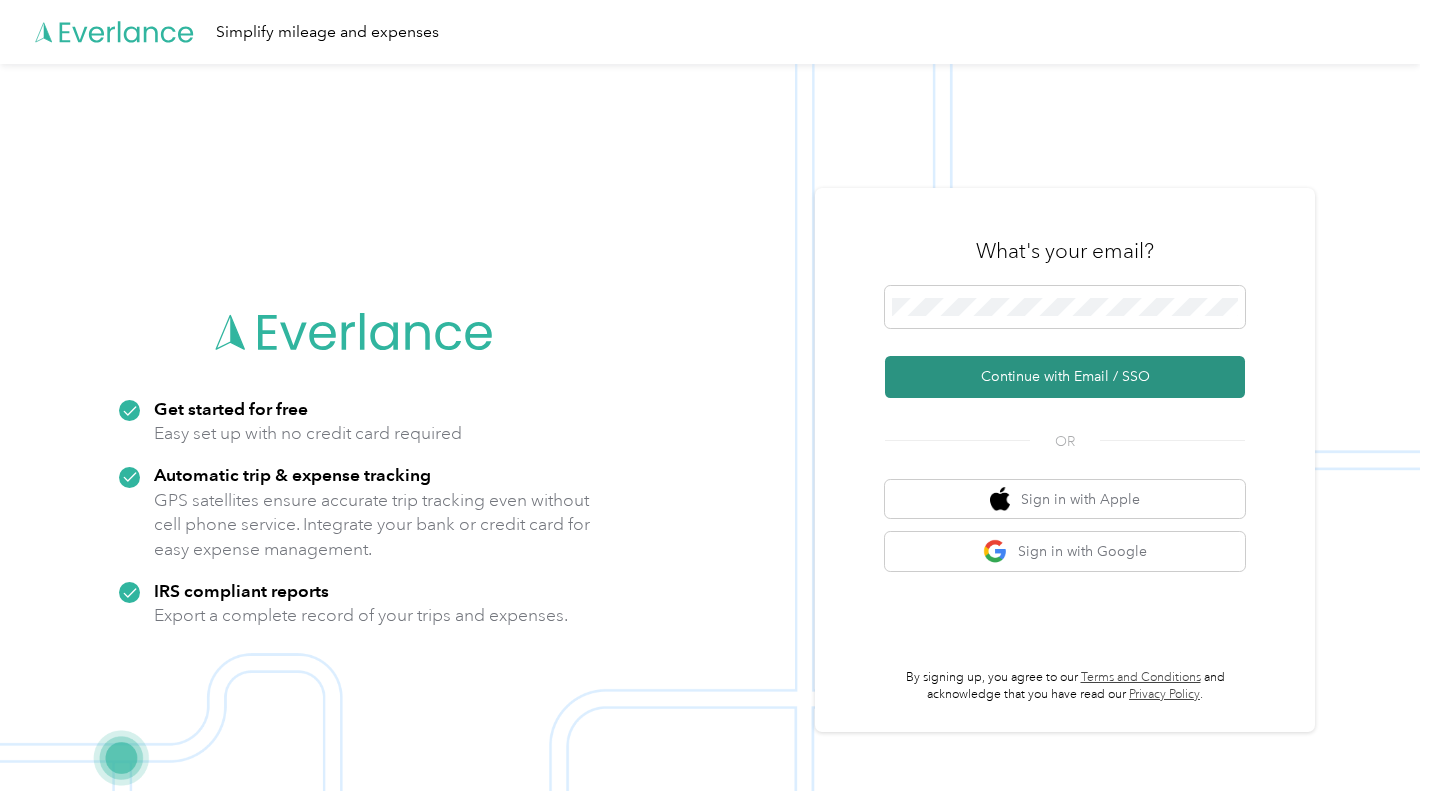 click on "Continue with Email / SSO" at bounding box center (1065, 377) 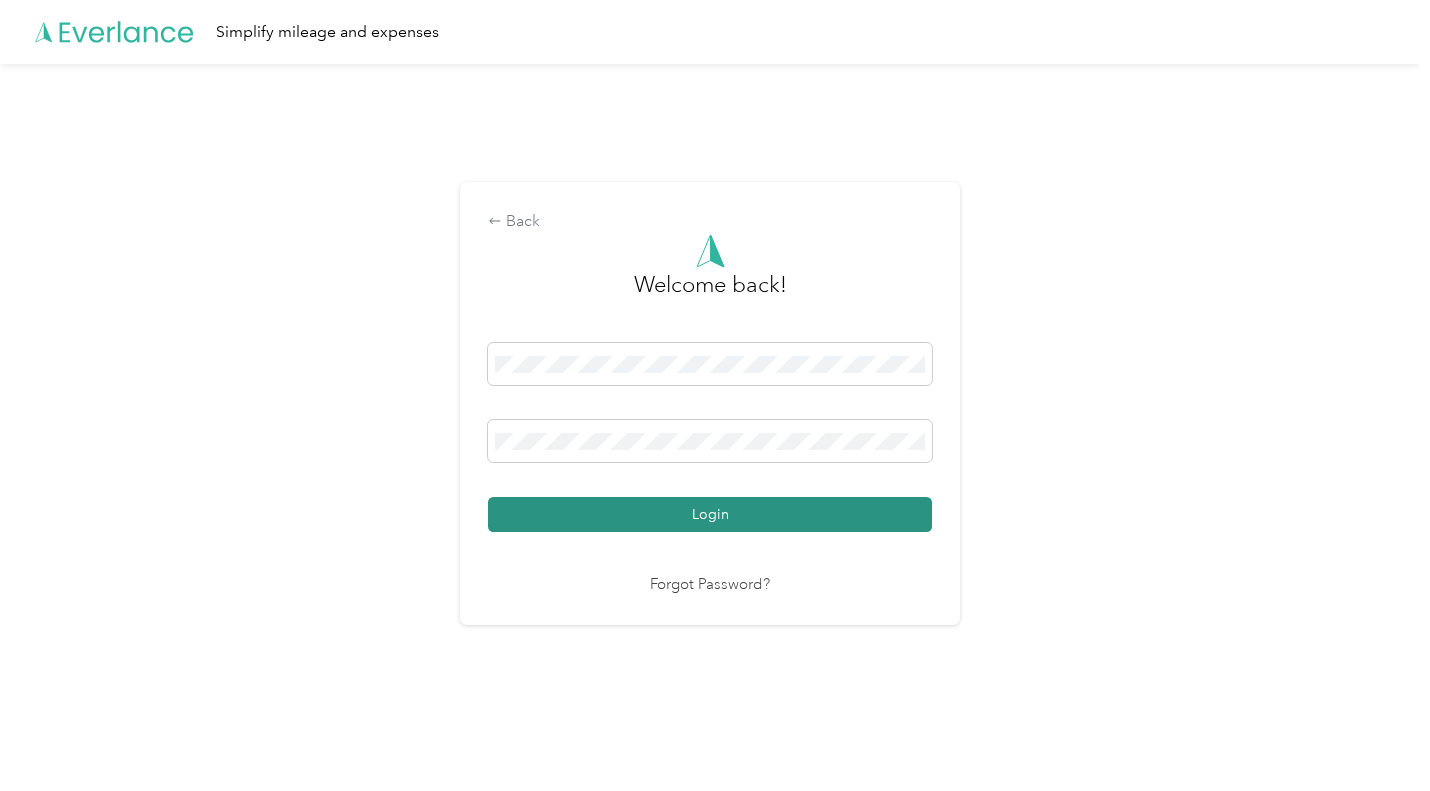 click on "Login" at bounding box center [710, 514] 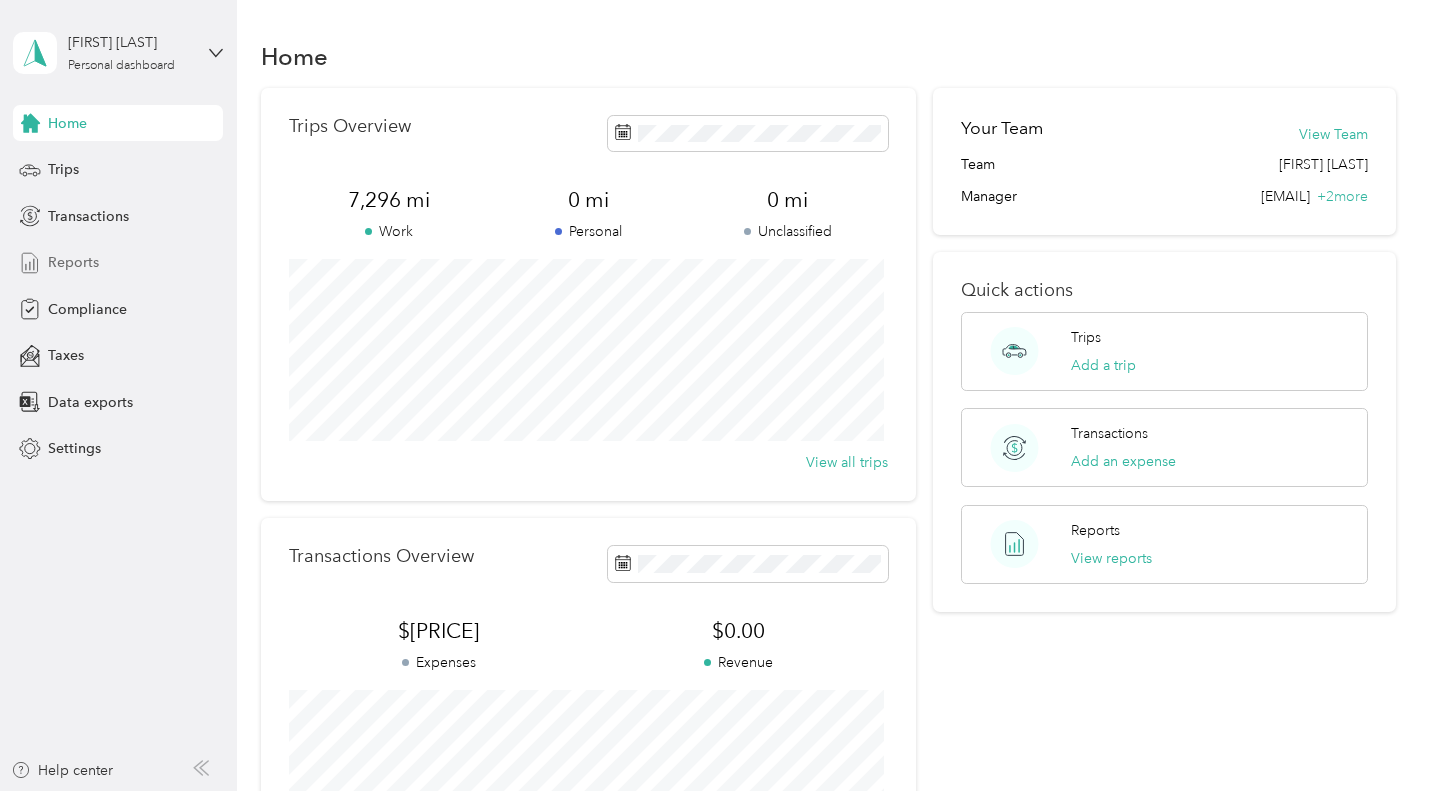 click on "Reports" at bounding box center [73, 262] 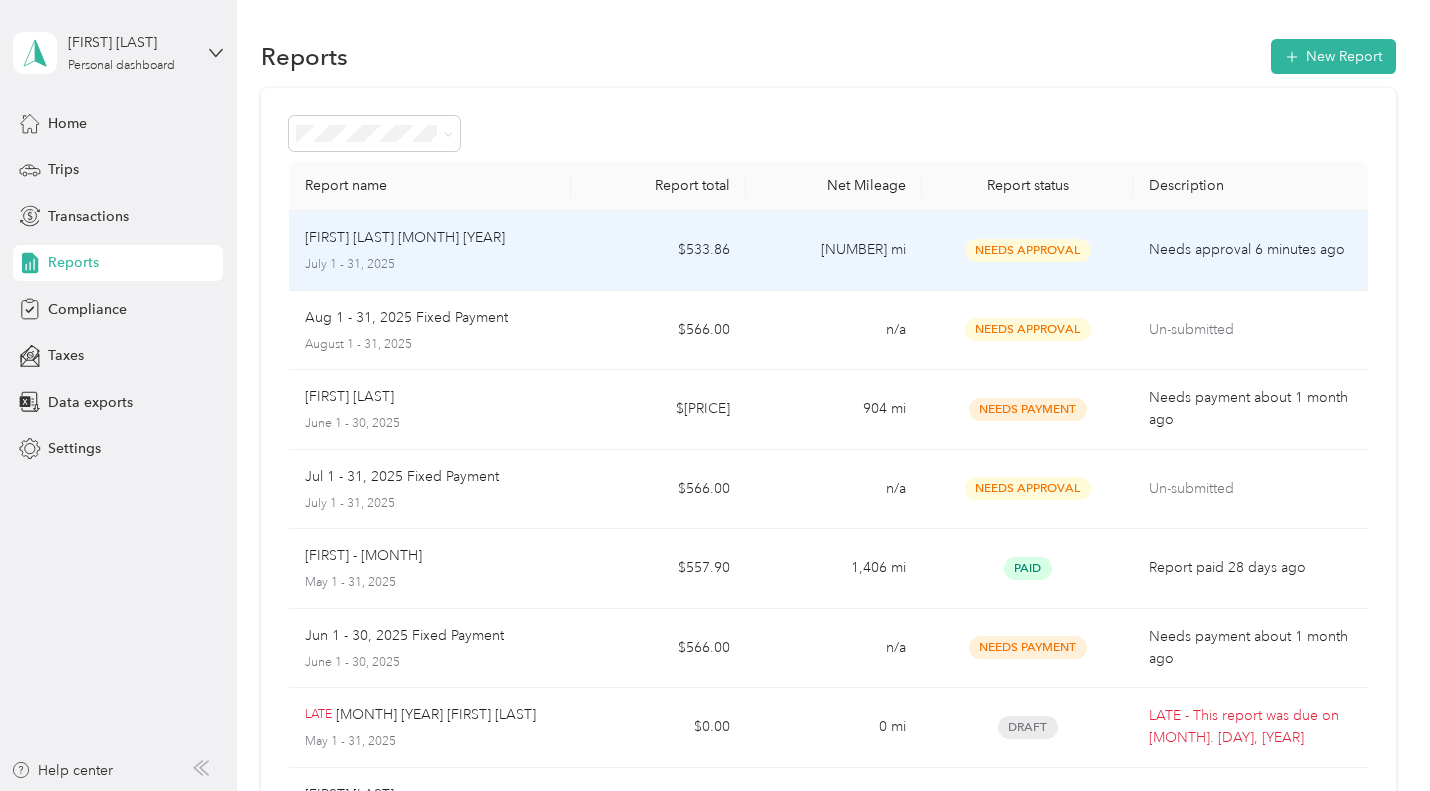 click on "Gene A Lind July 2025" at bounding box center (405, 238) 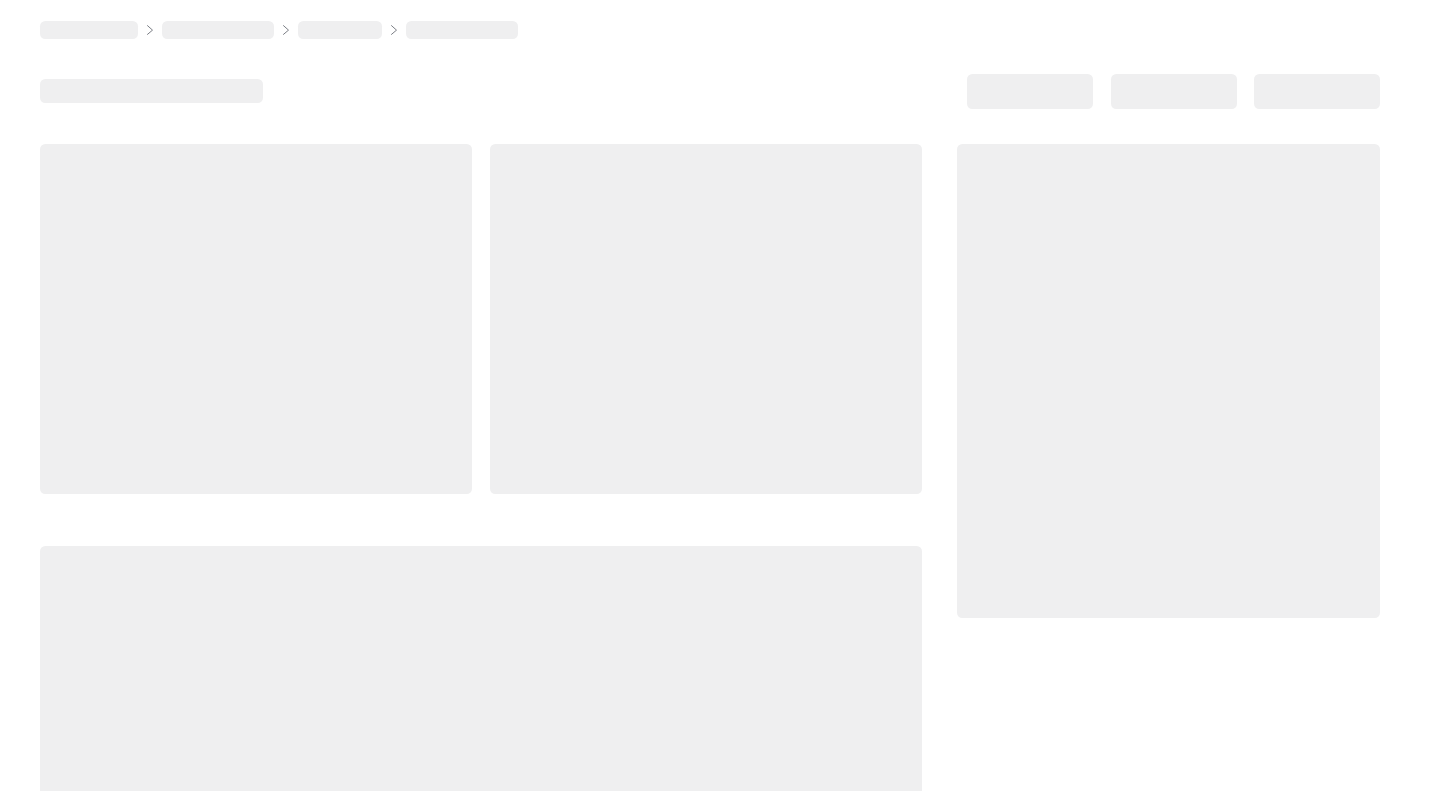 click at bounding box center [256, 319] 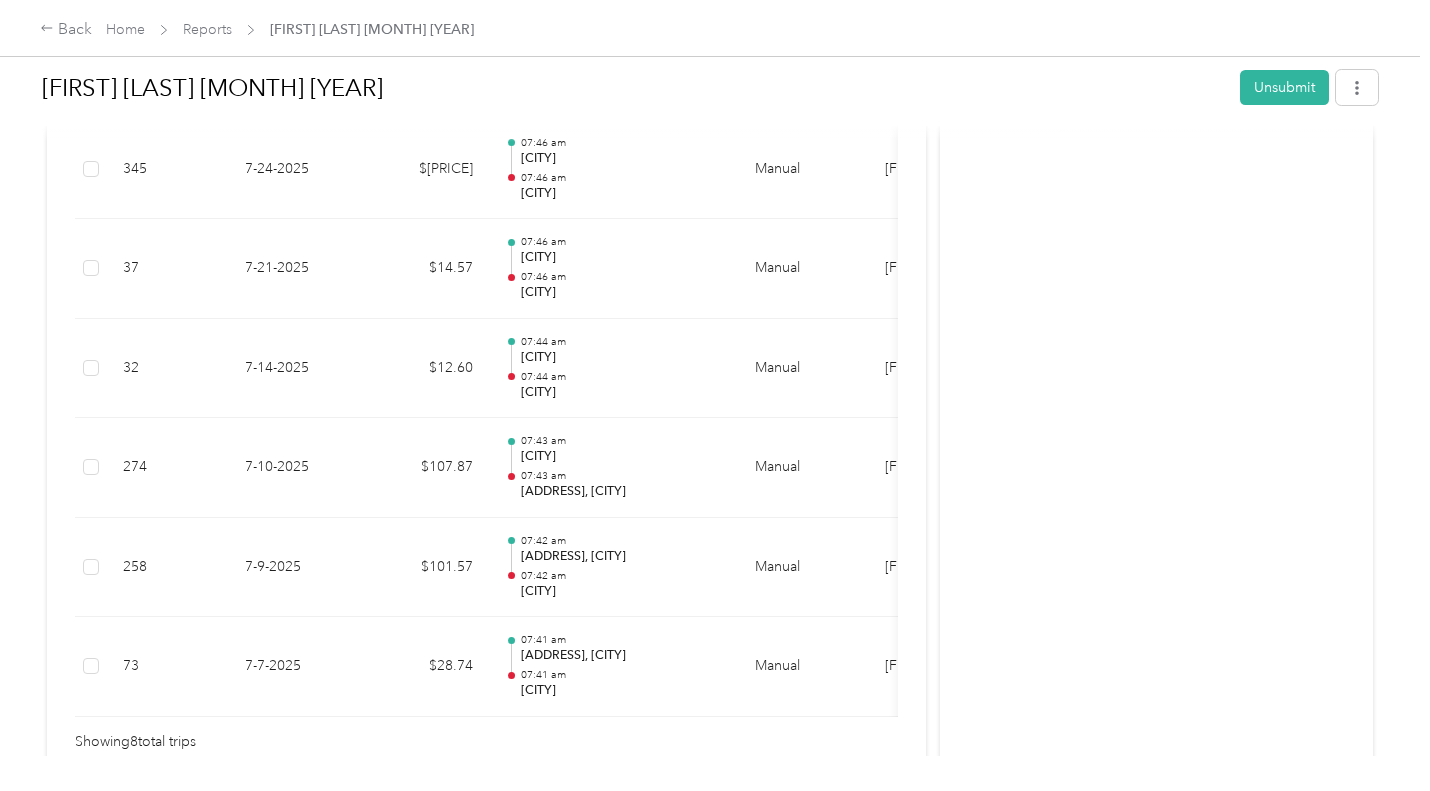 scroll, scrollTop: 795, scrollLeft: 0, axis: vertical 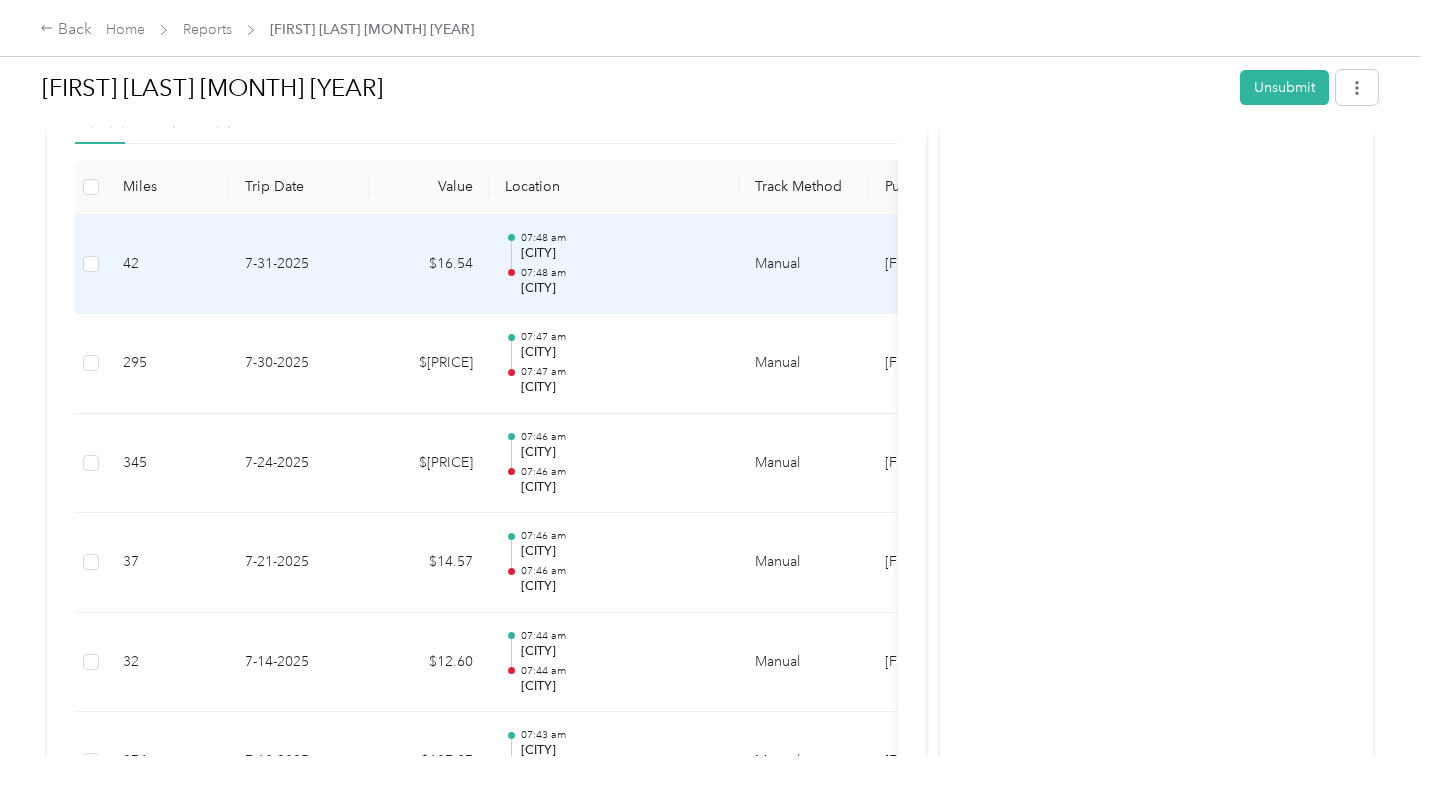 click on "Manual" at bounding box center (804, 265) 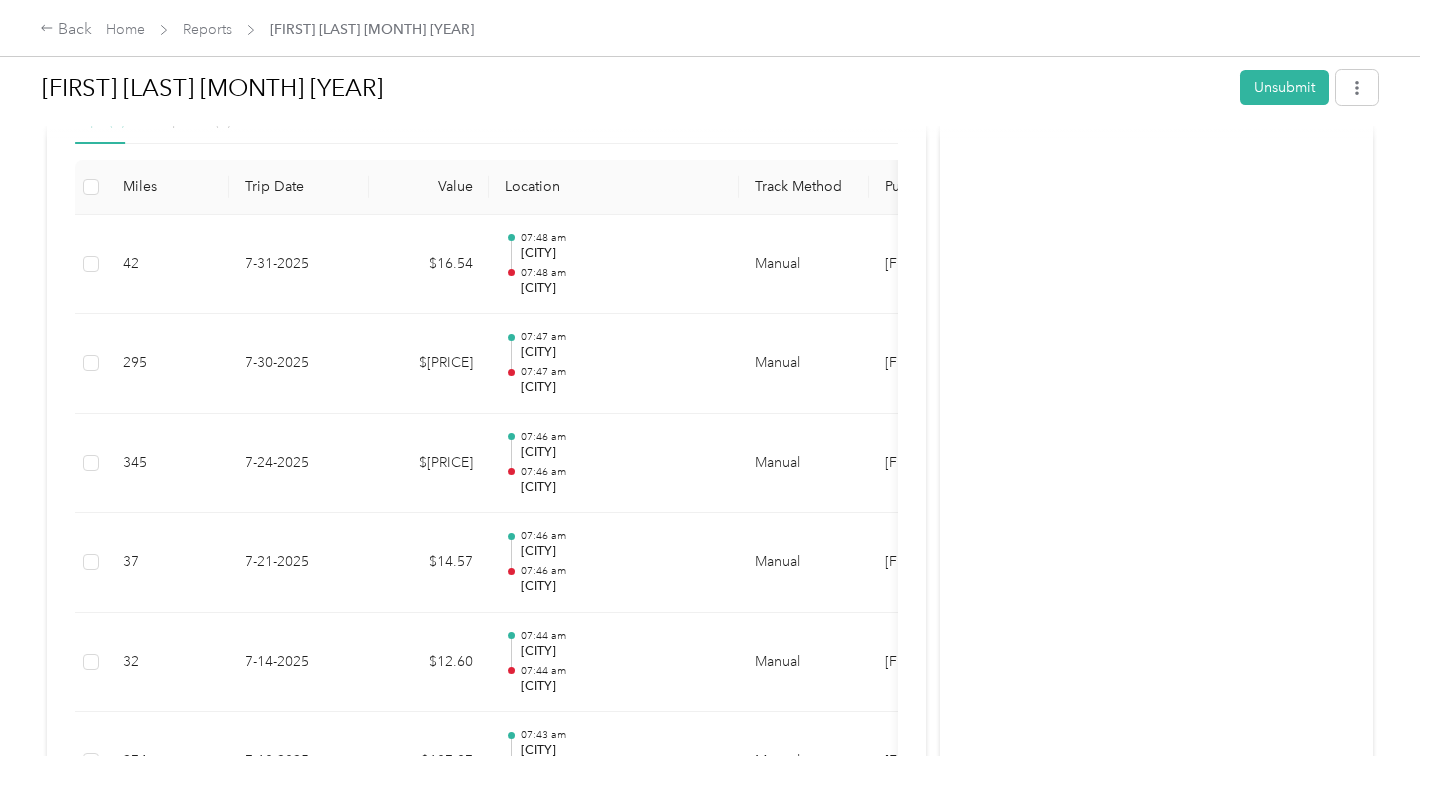 click at bounding box center [710, 791] 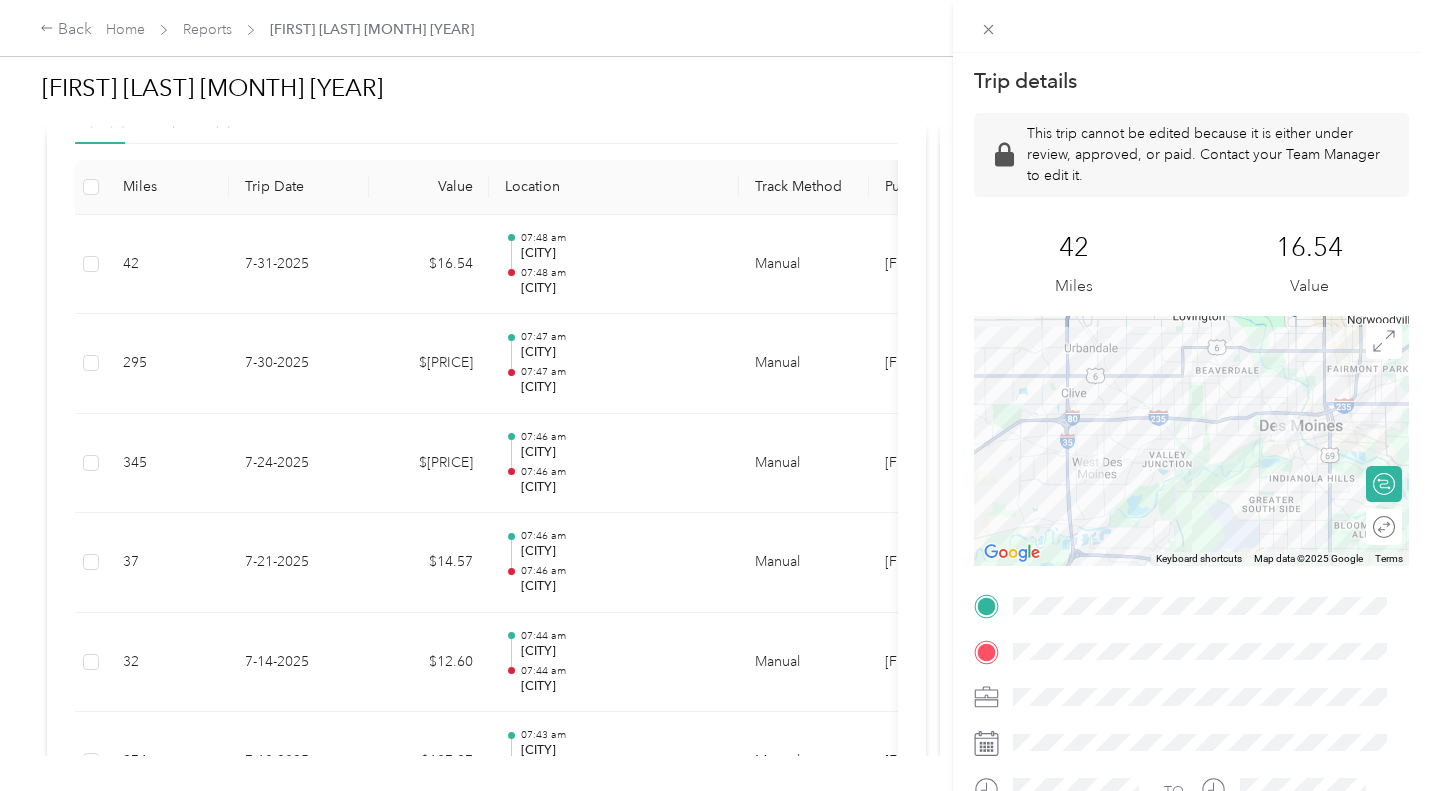 click at bounding box center (1207, 743) 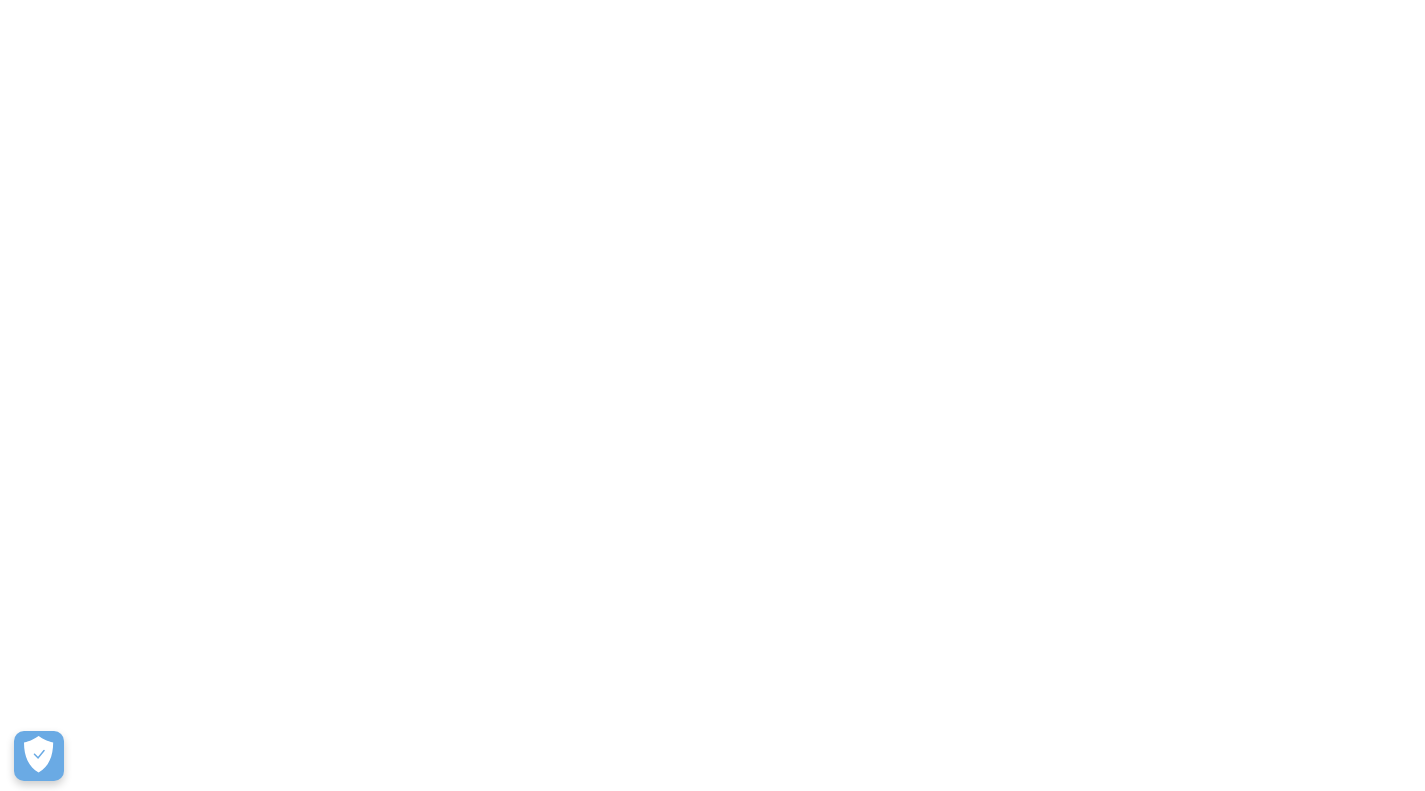 scroll, scrollTop: 0, scrollLeft: 0, axis: both 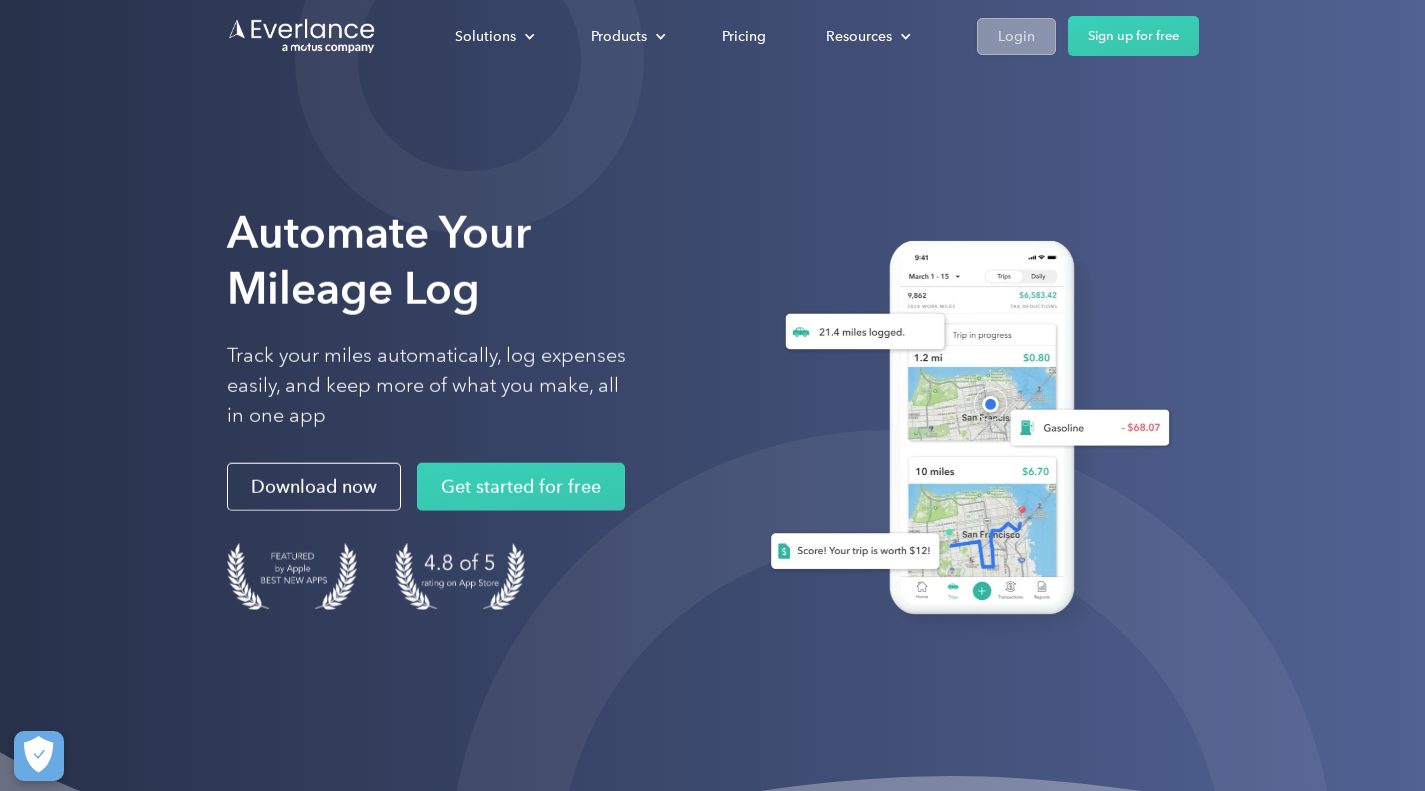 click on "Login" at bounding box center [1016, 36] 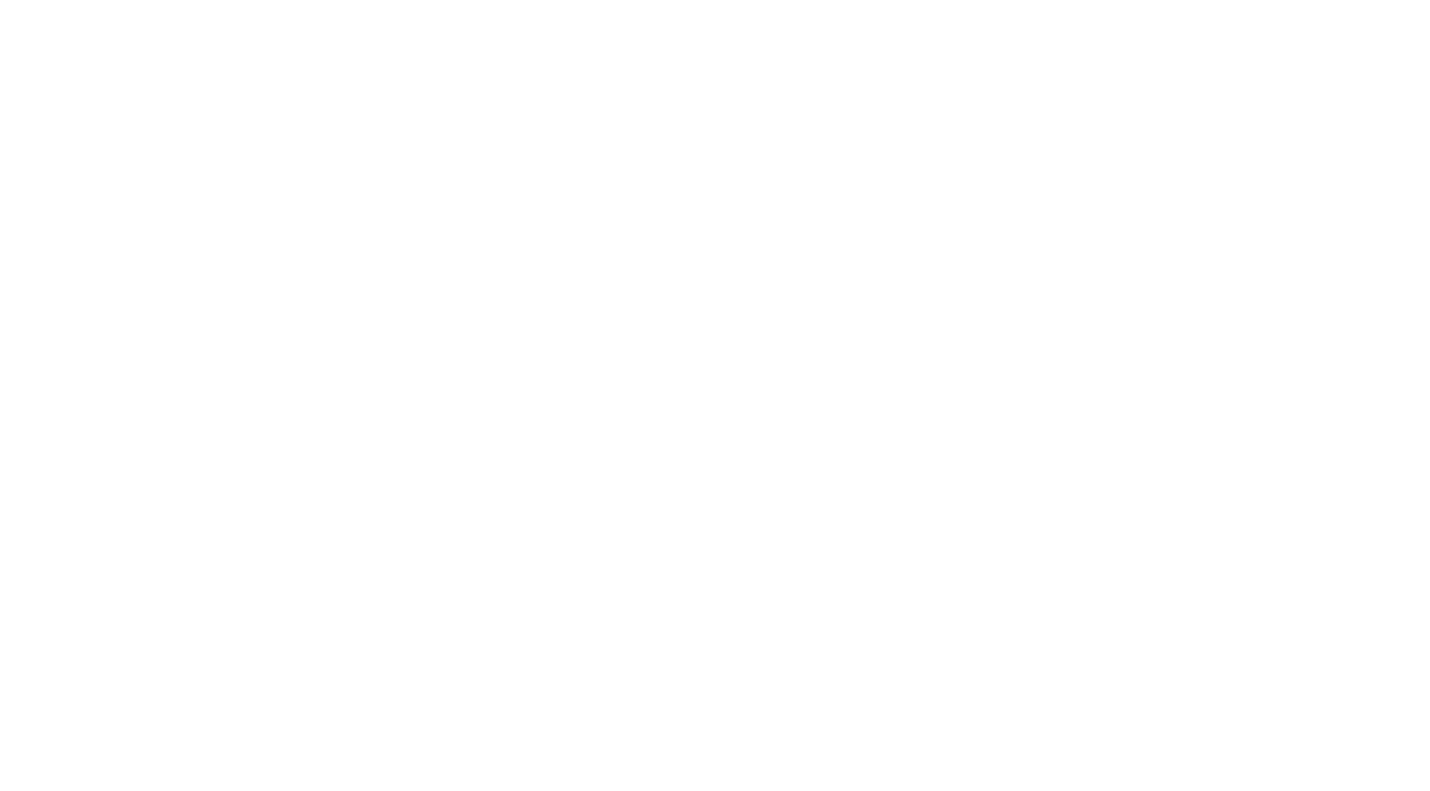 scroll, scrollTop: 0, scrollLeft: 0, axis: both 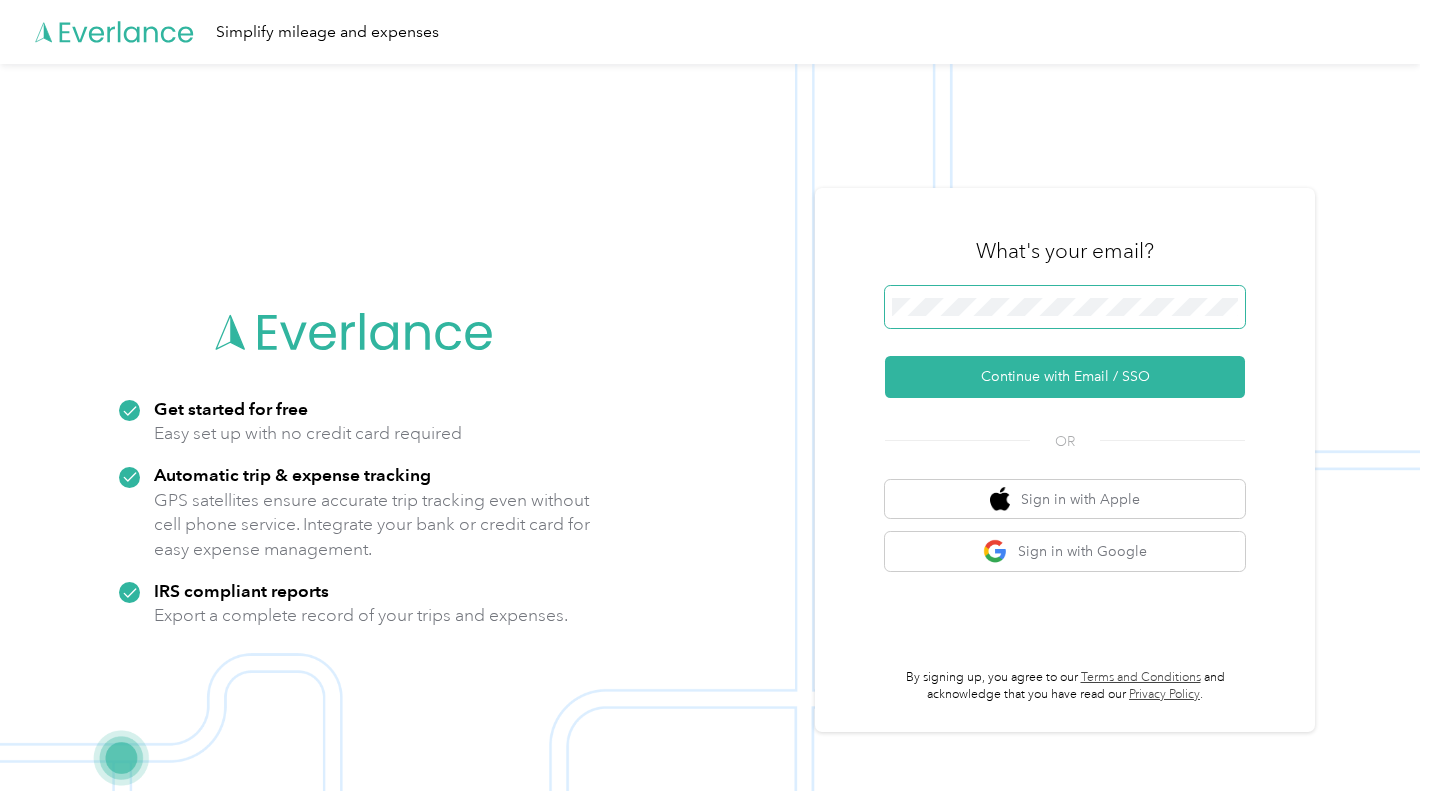 click at bounding box center (1065, 307) 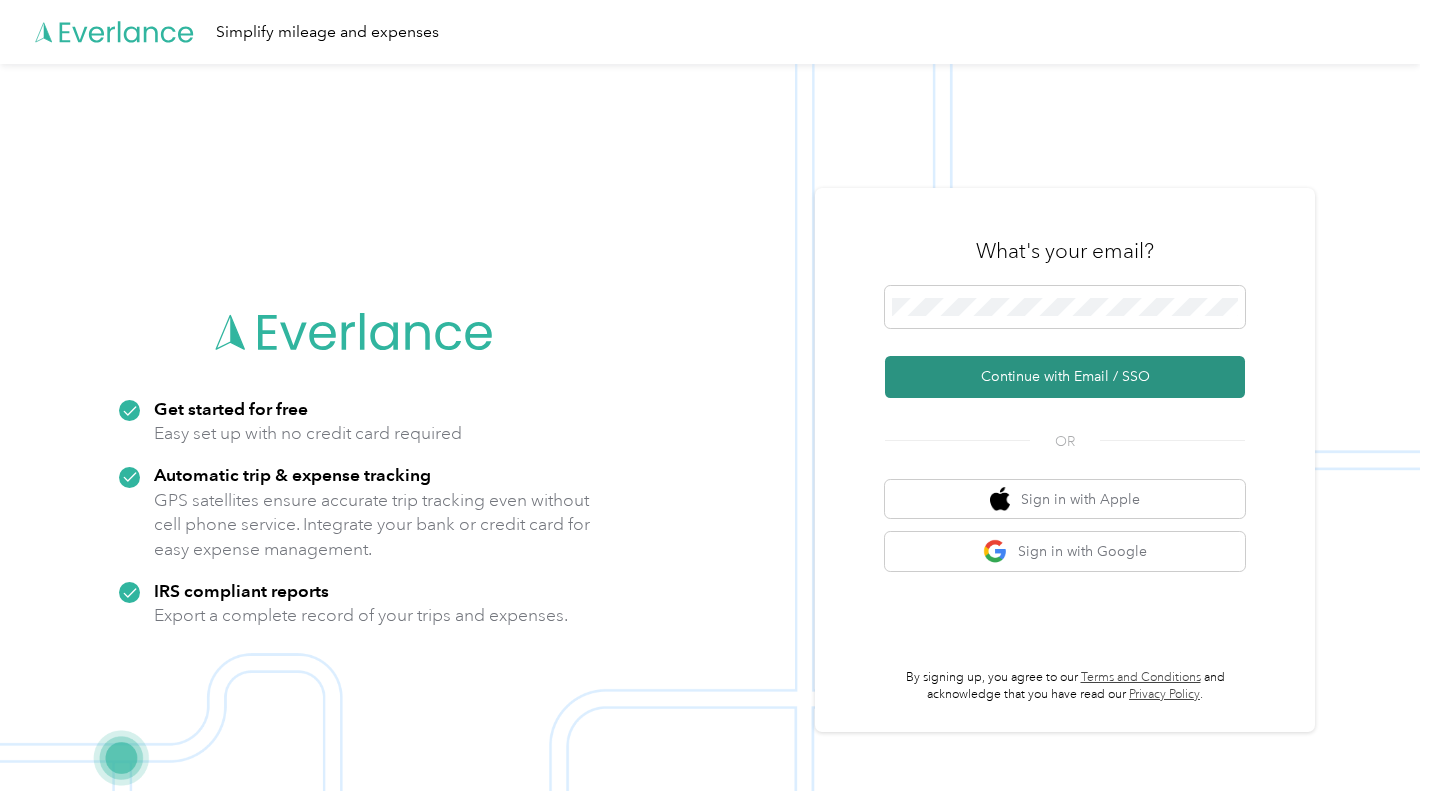 click on "Continue with Email / SSO" at bounding box center [1065, 377] 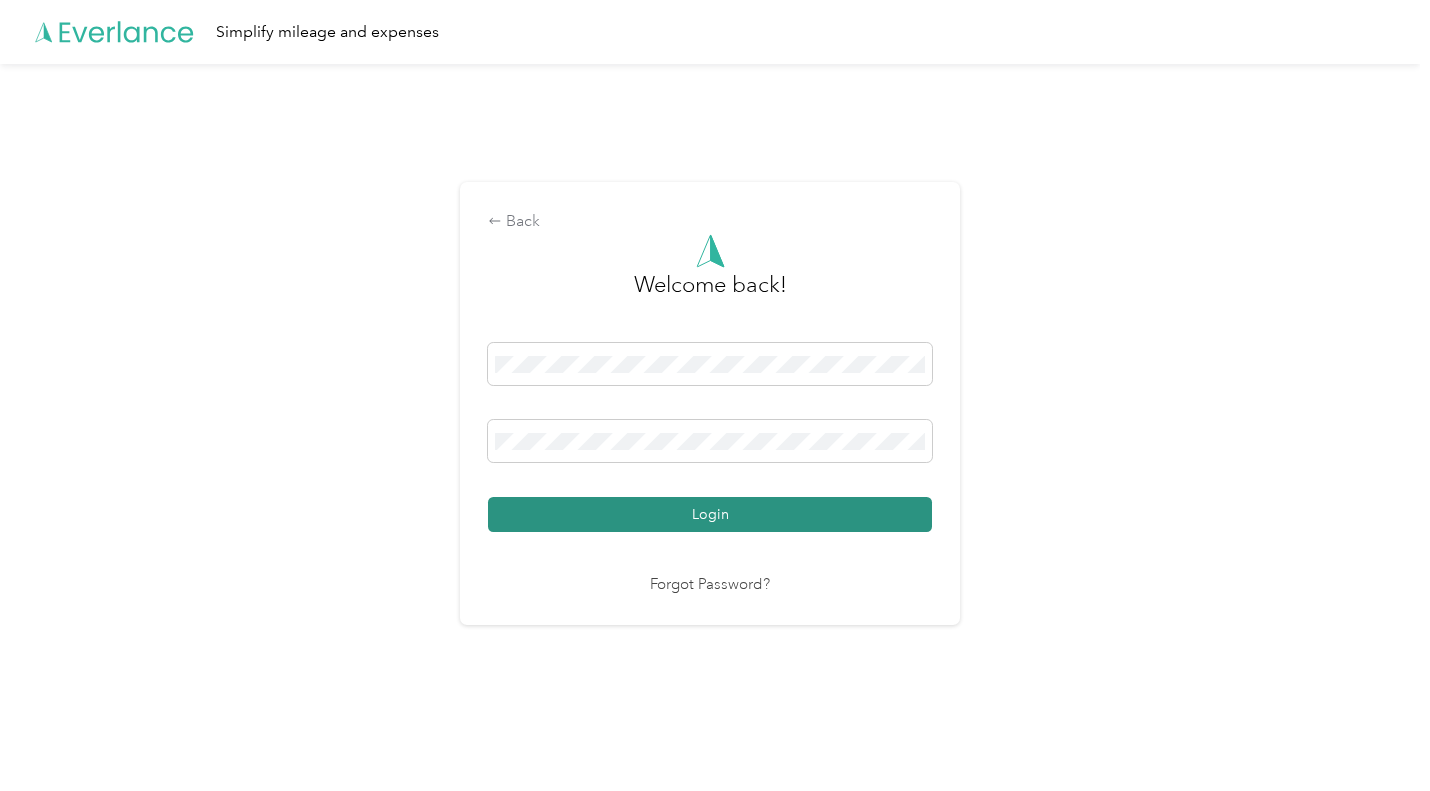 click on "Login" at bounding box center (710, 514) 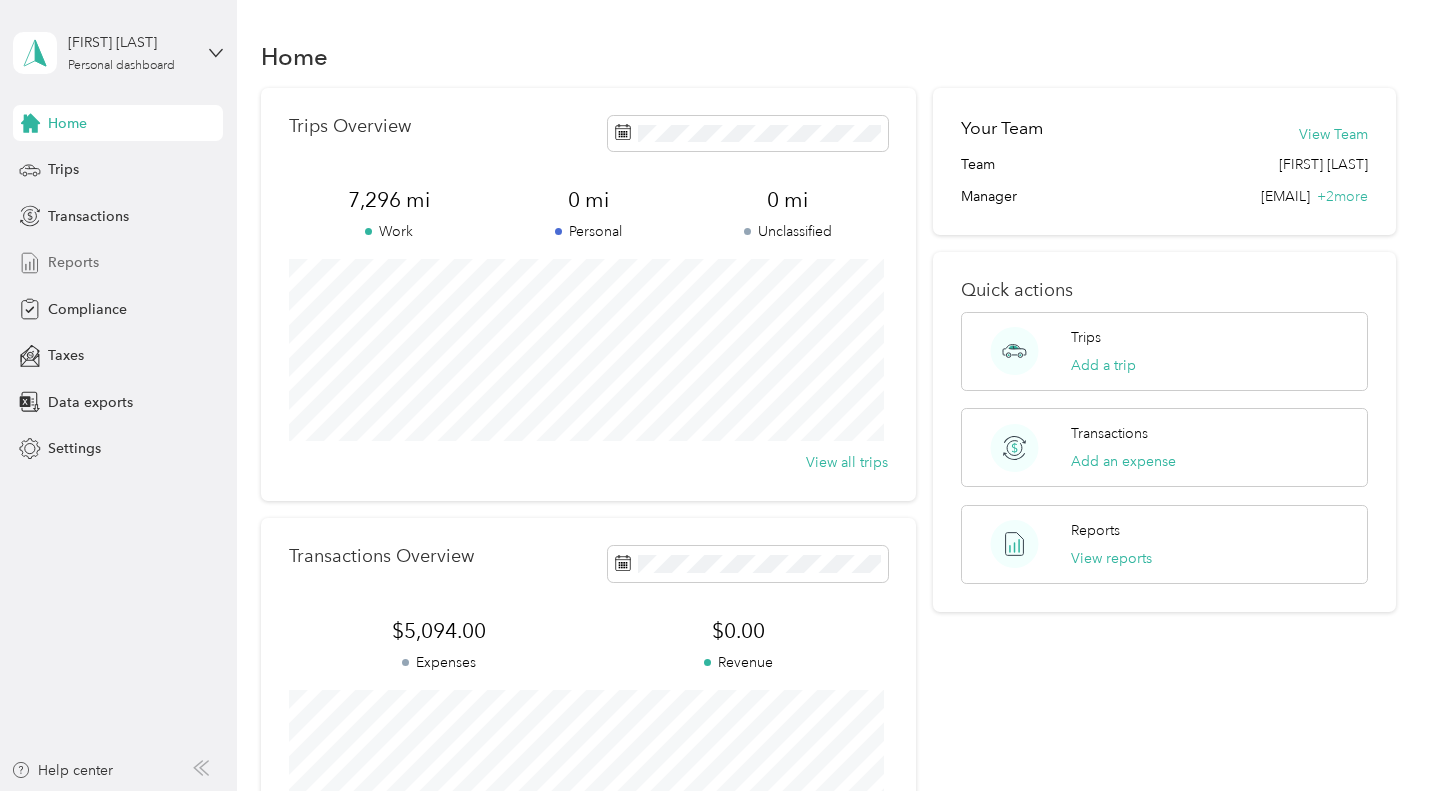 click on "Reports" at bounding box center [73, 262] 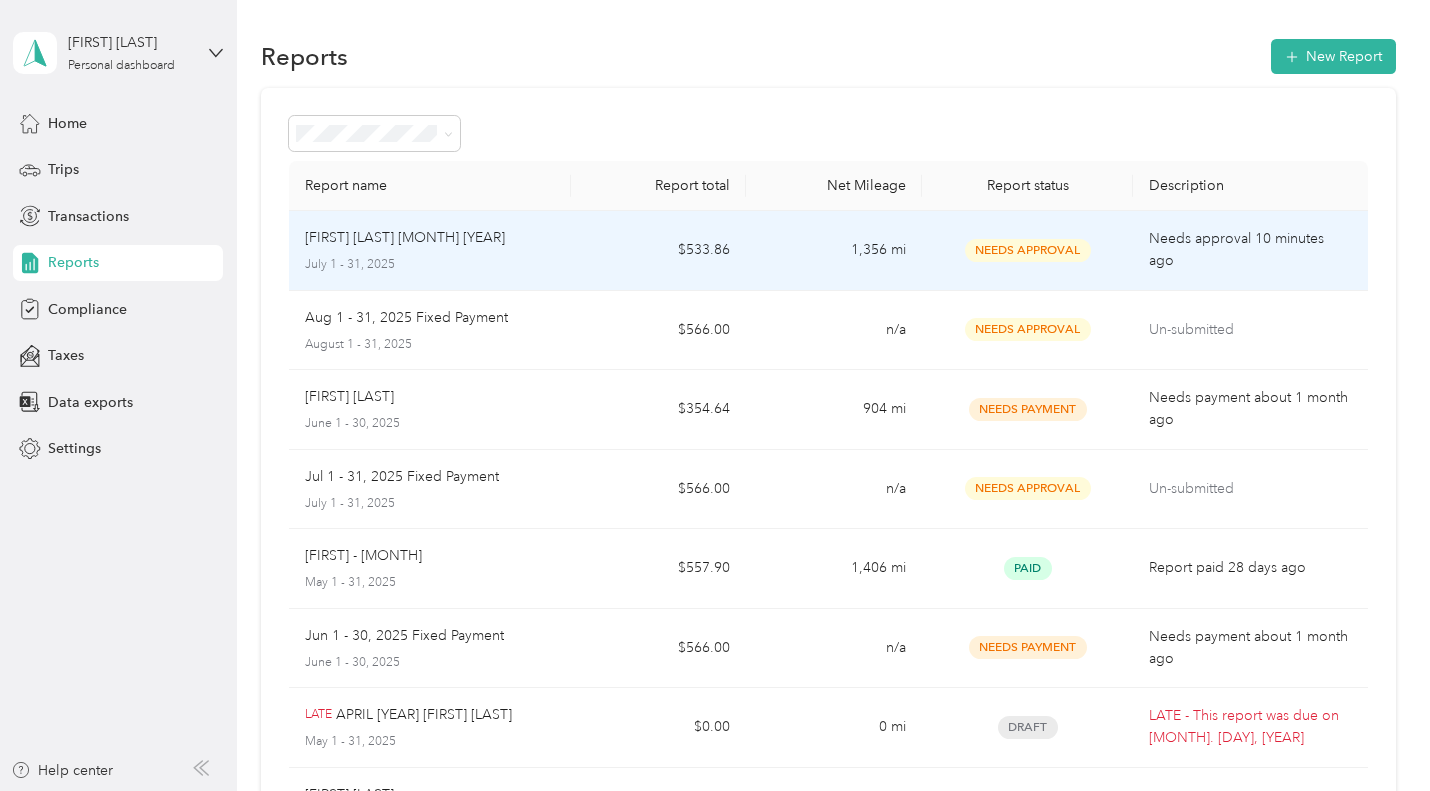 click on "1,356 mi" at bounding box center [834, 251] 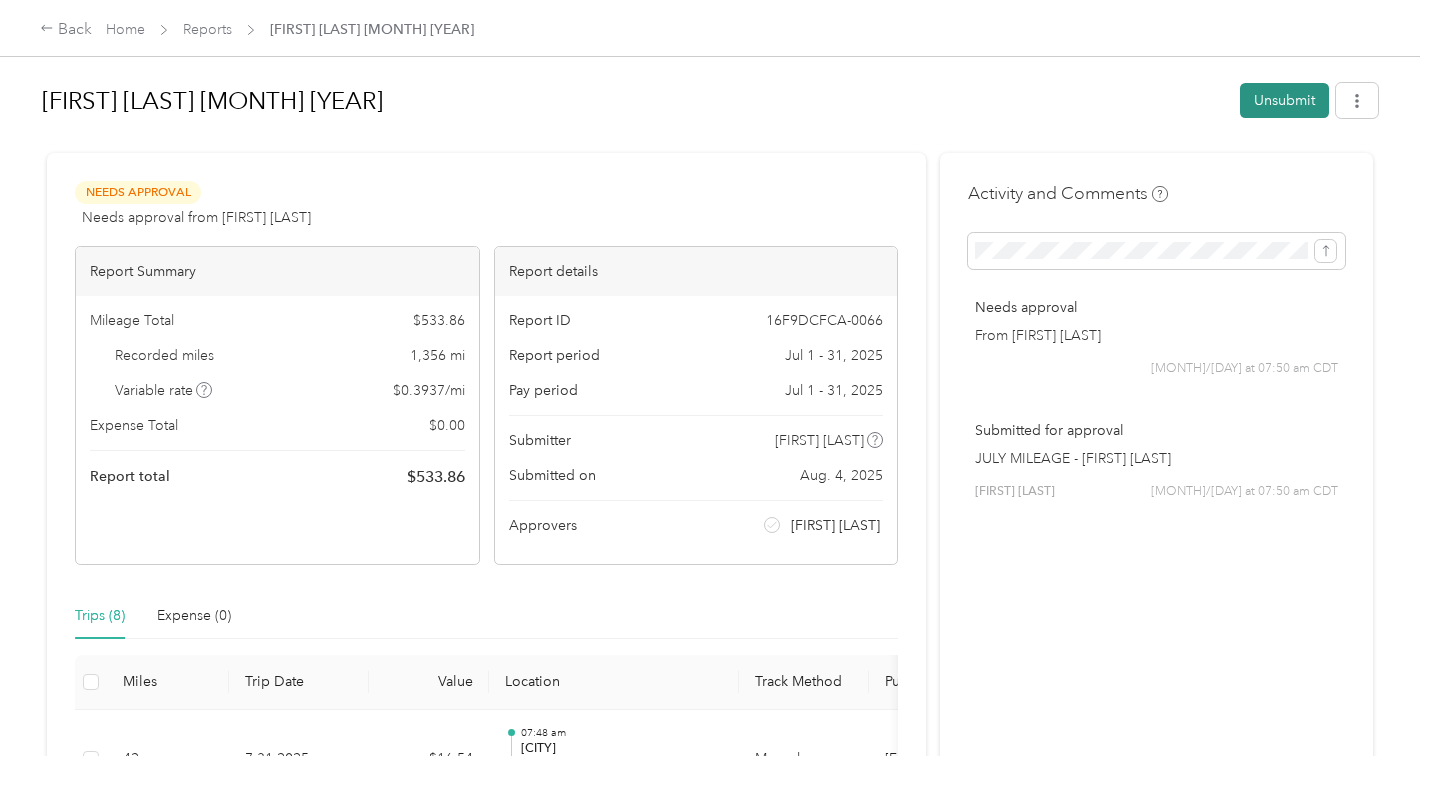 click on "Unsubmit" at bounding box center [1284, 100] 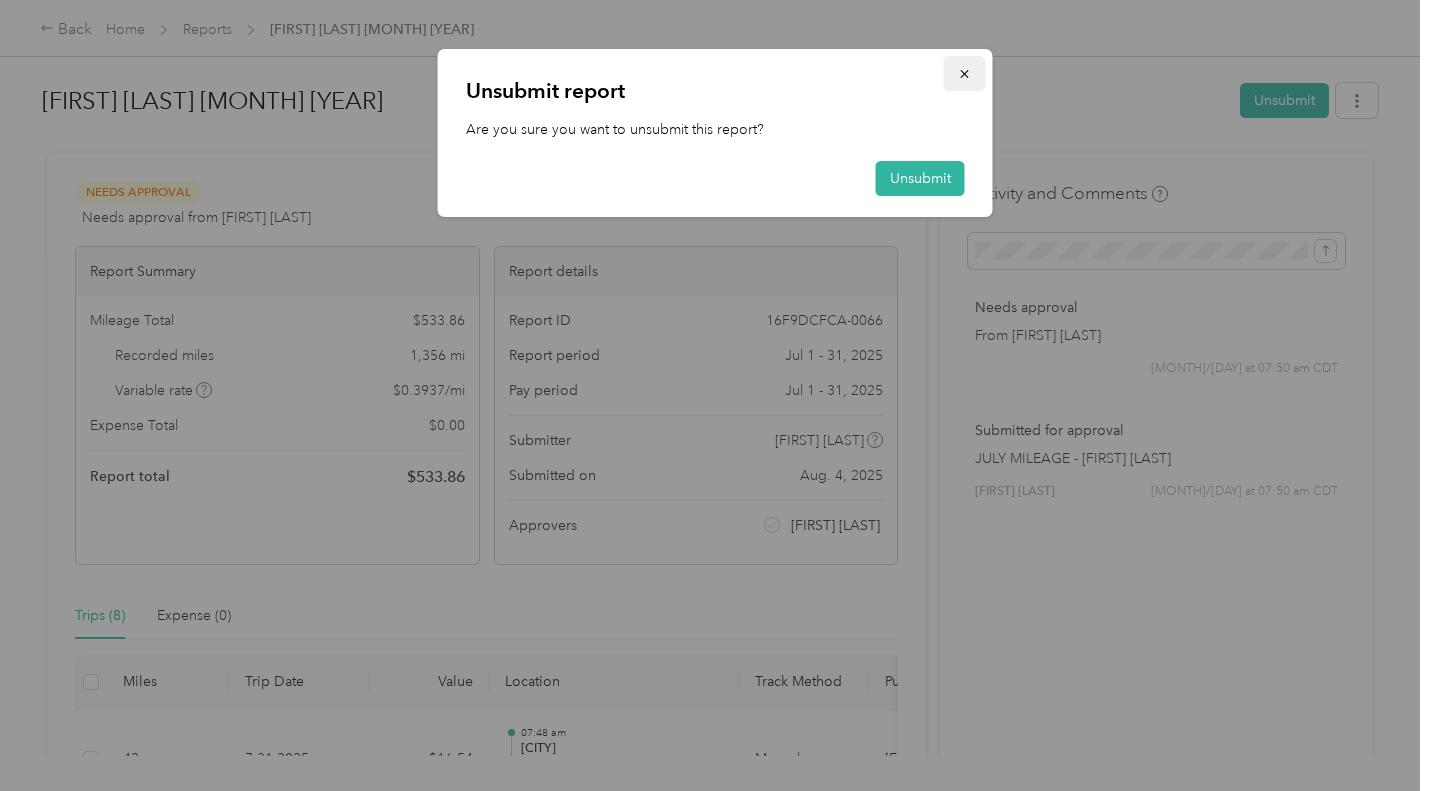 click 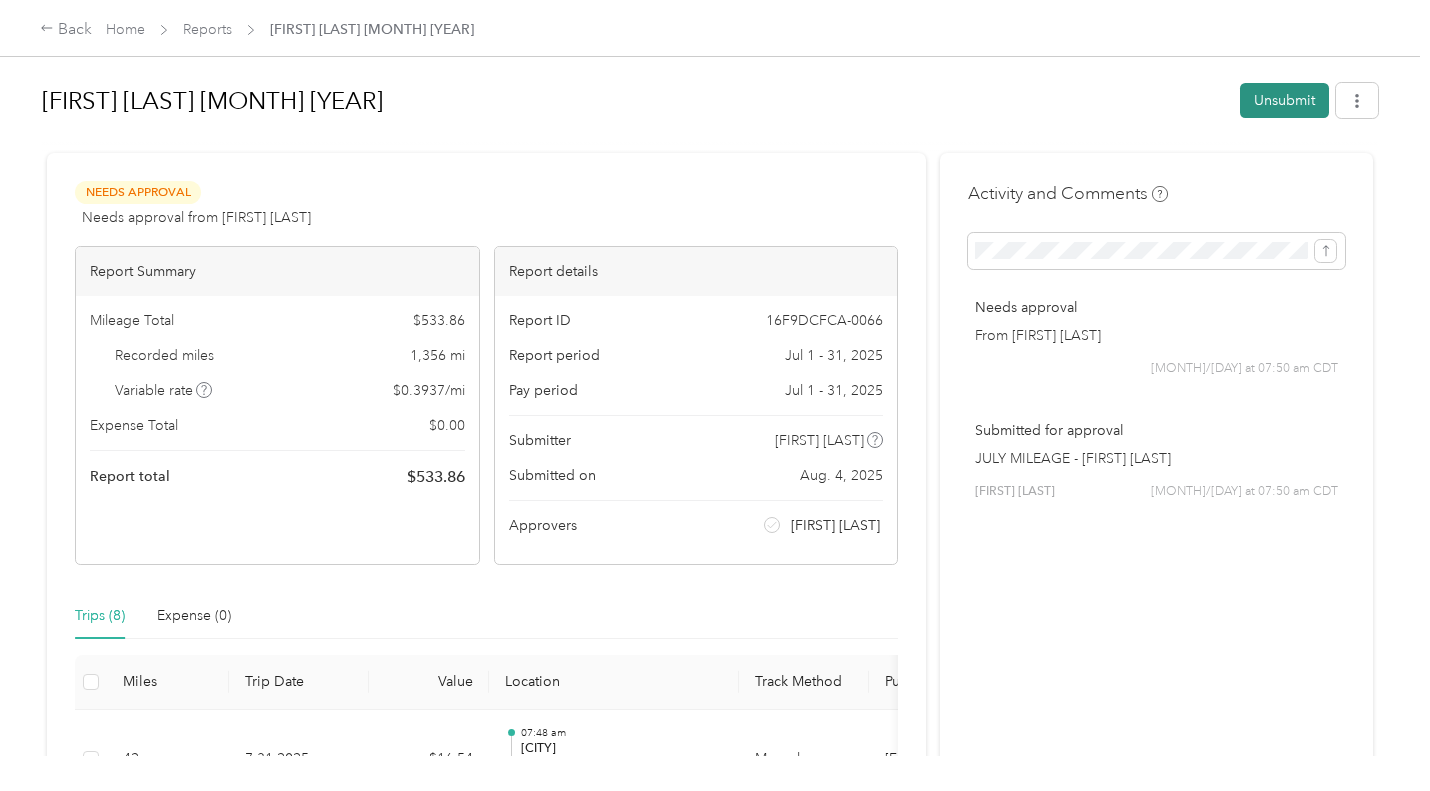 click on "Unsubmit" at bounding box center [1284, 100] 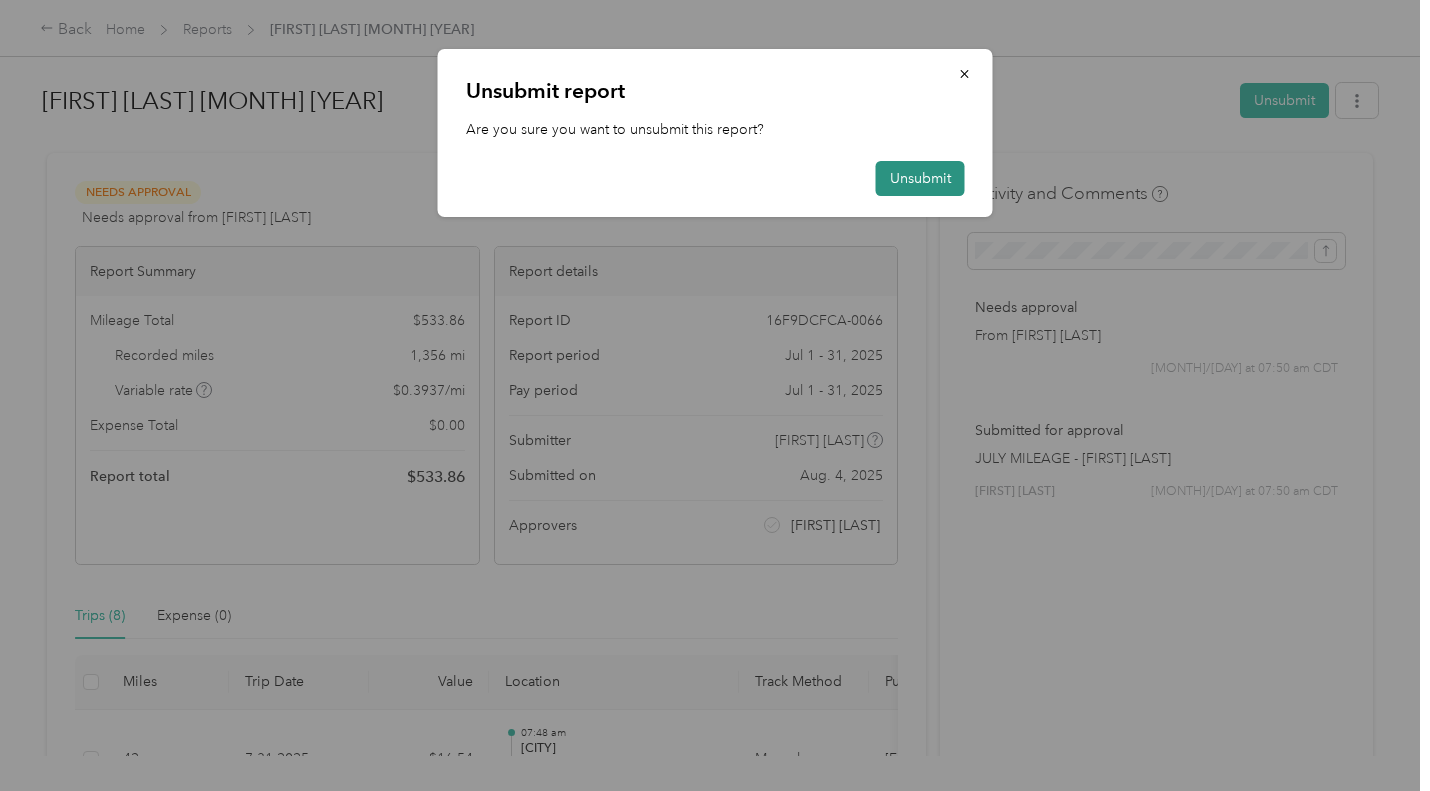 click on "Unsubmit" at bounding box center (920, 178) 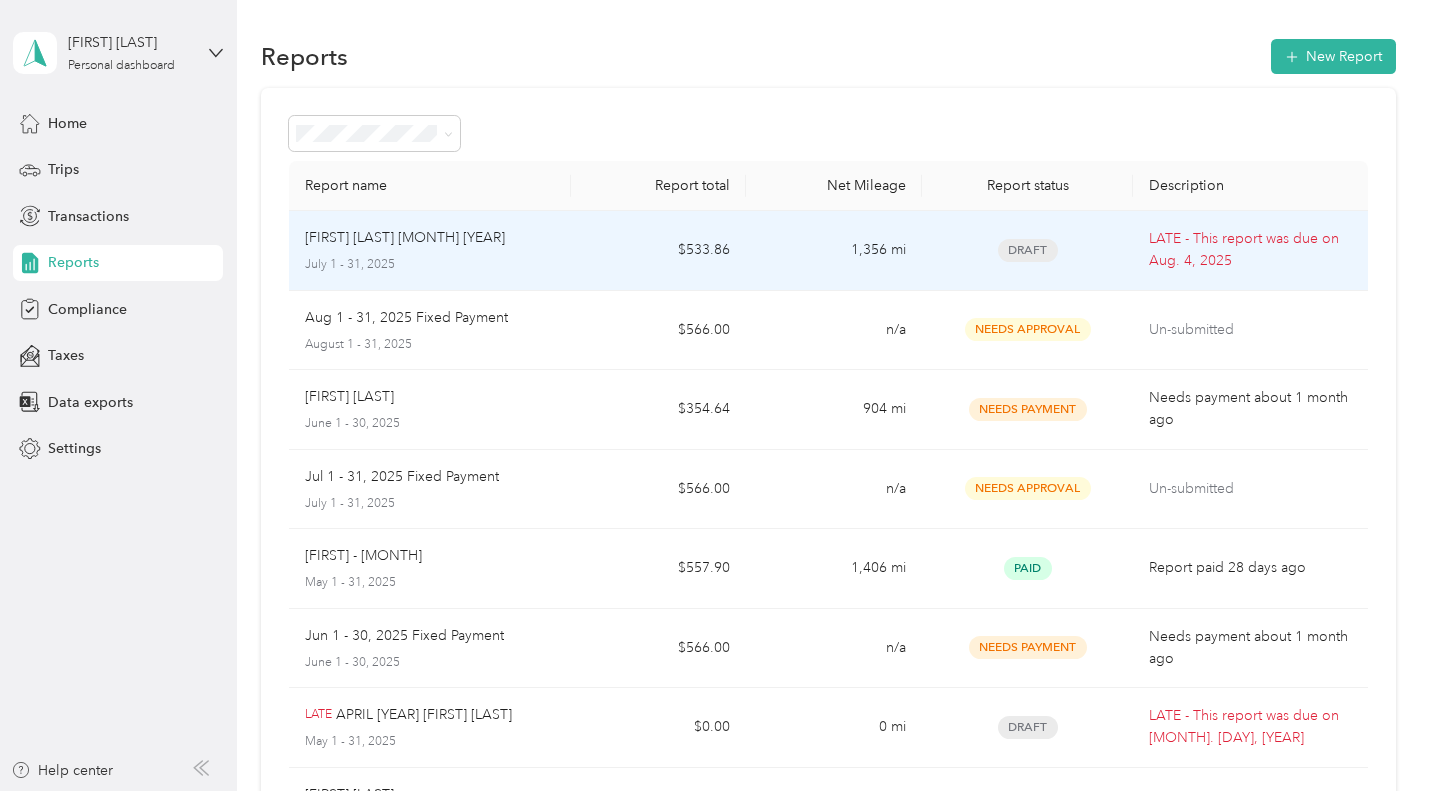click on "[FIRST] [LAST] [MONTH] [YEAR]" at bounding box center (405, 238) 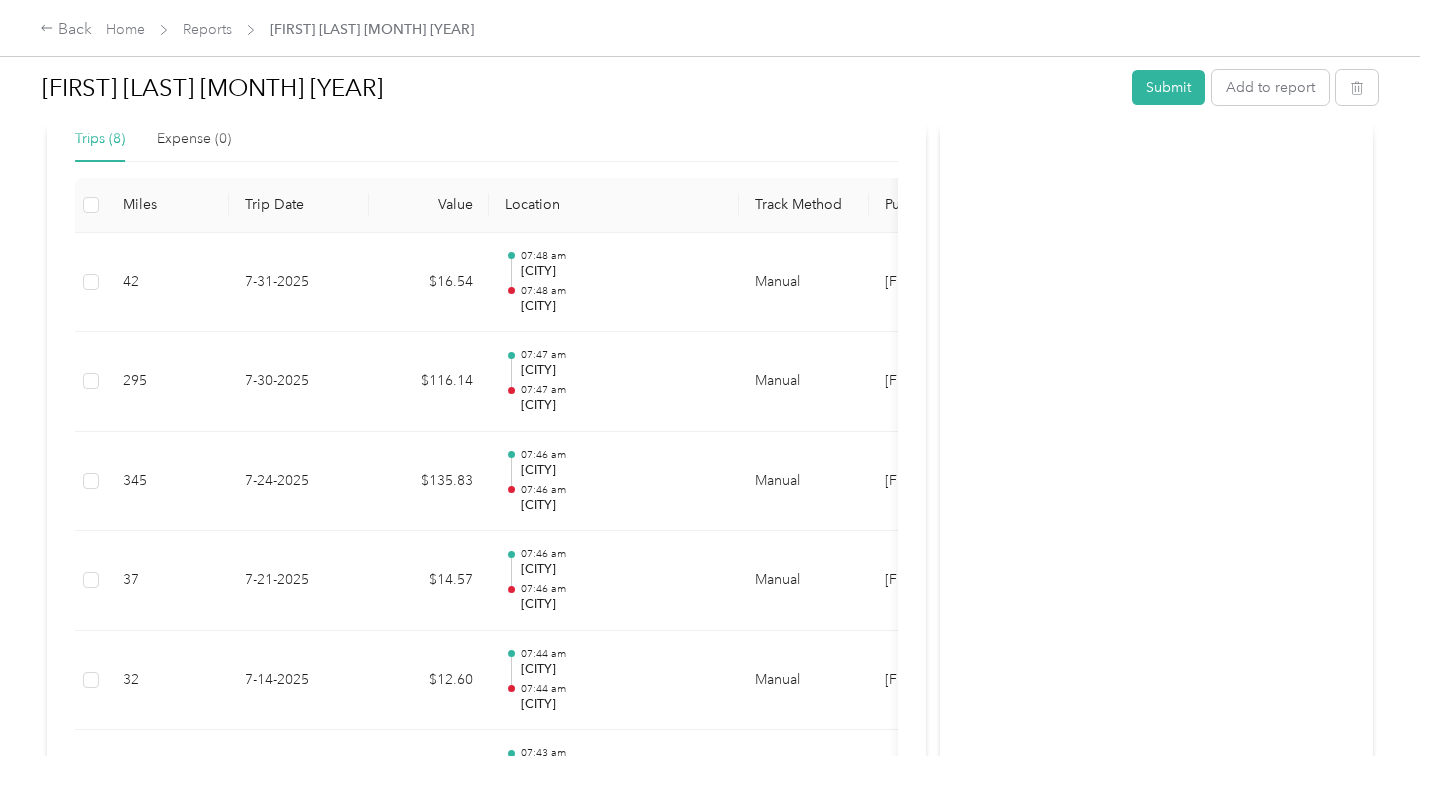 scroll, scrollTop: 483, scrollLeft: 0, axis: vertical 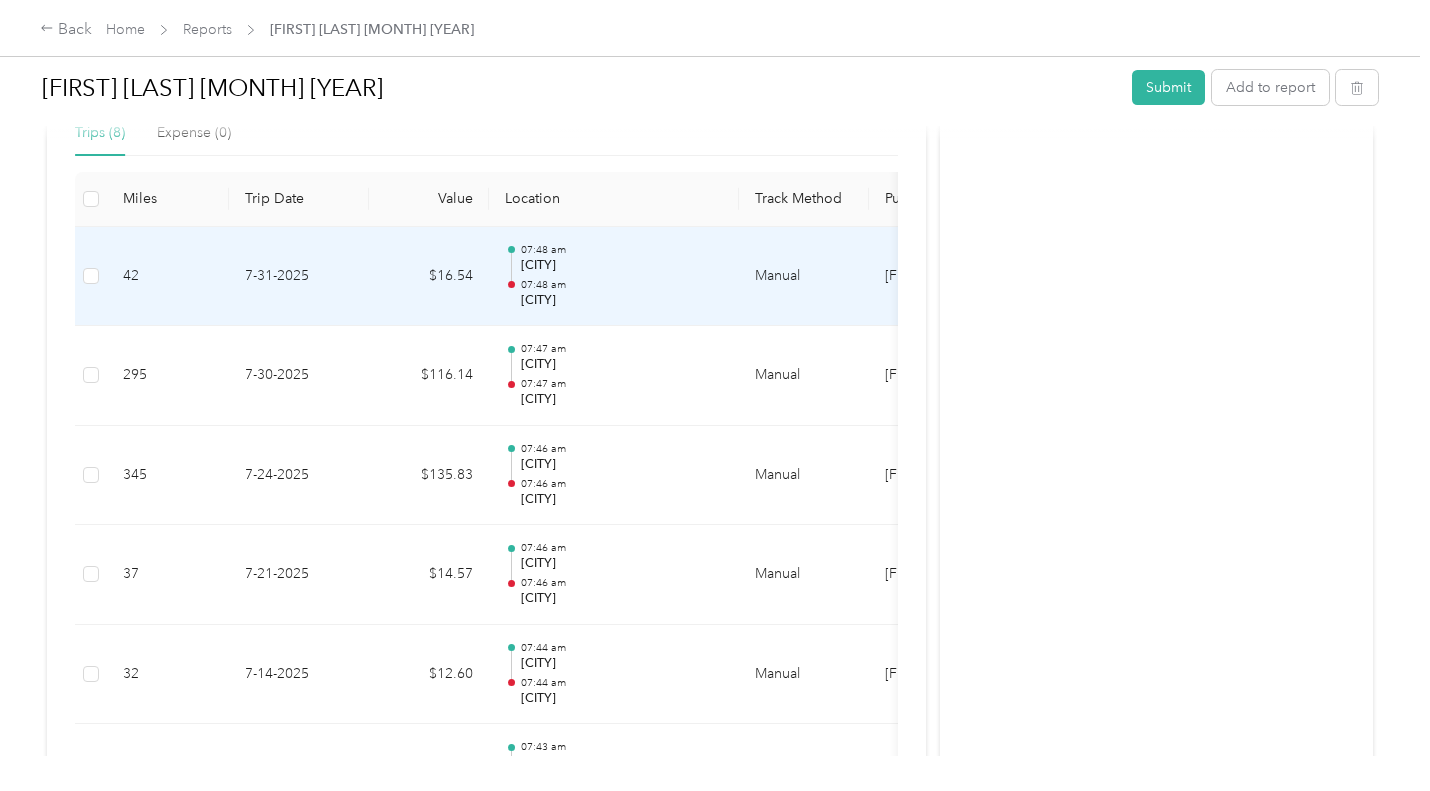 click on "07:48 am" at bounding box center [622, 285] 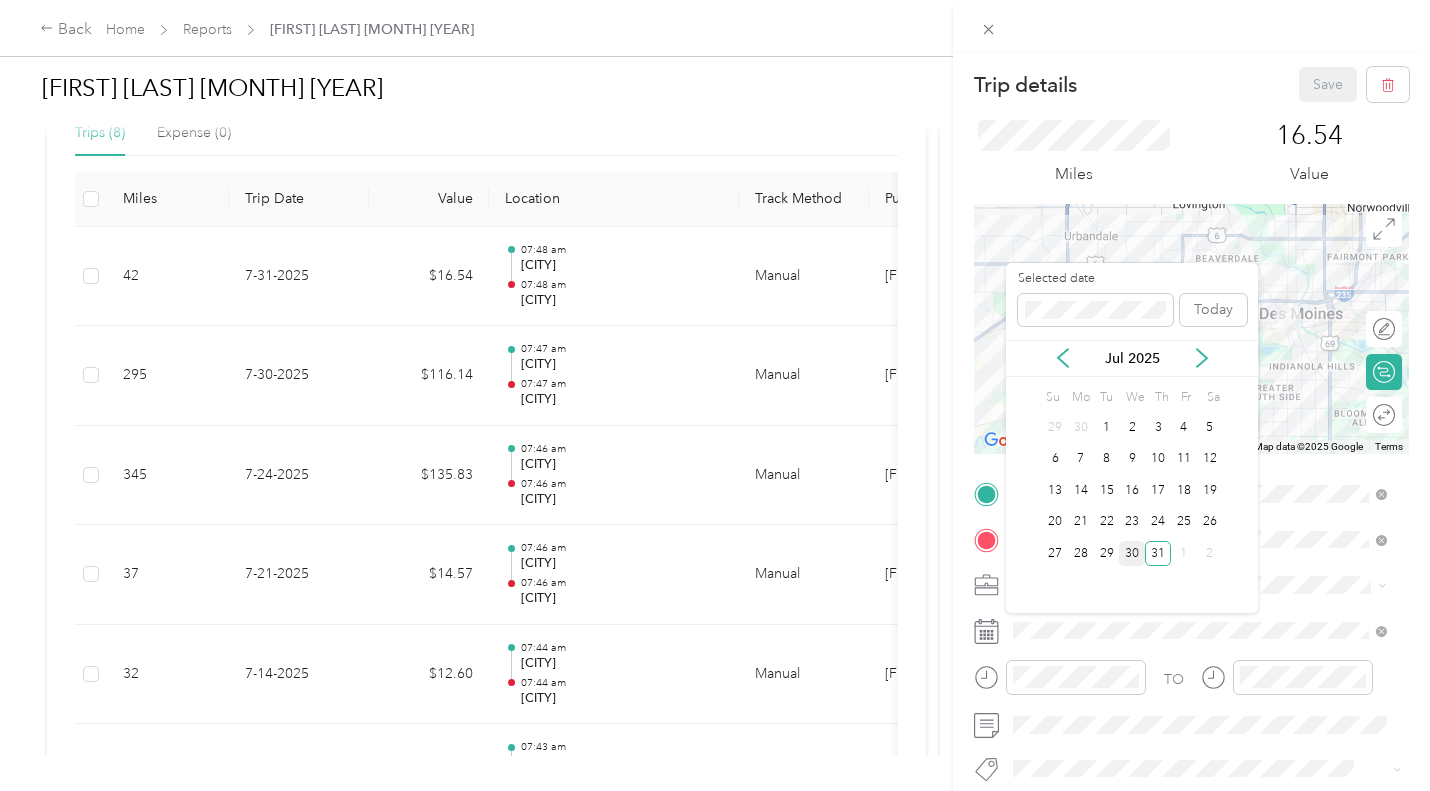 click on "30" at bounding box center [1132, 553] 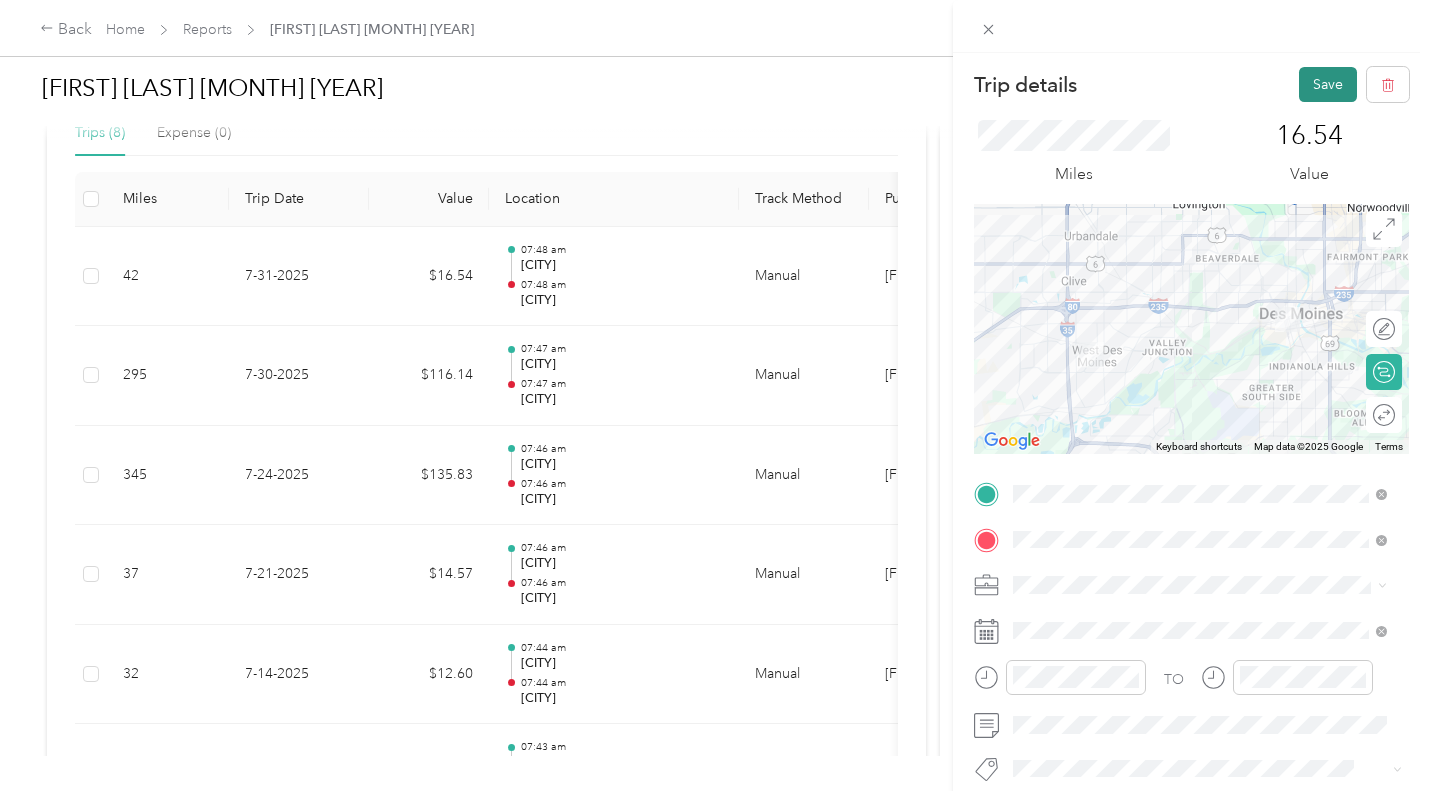 click on "Save" at bounding box center [1328, 84] 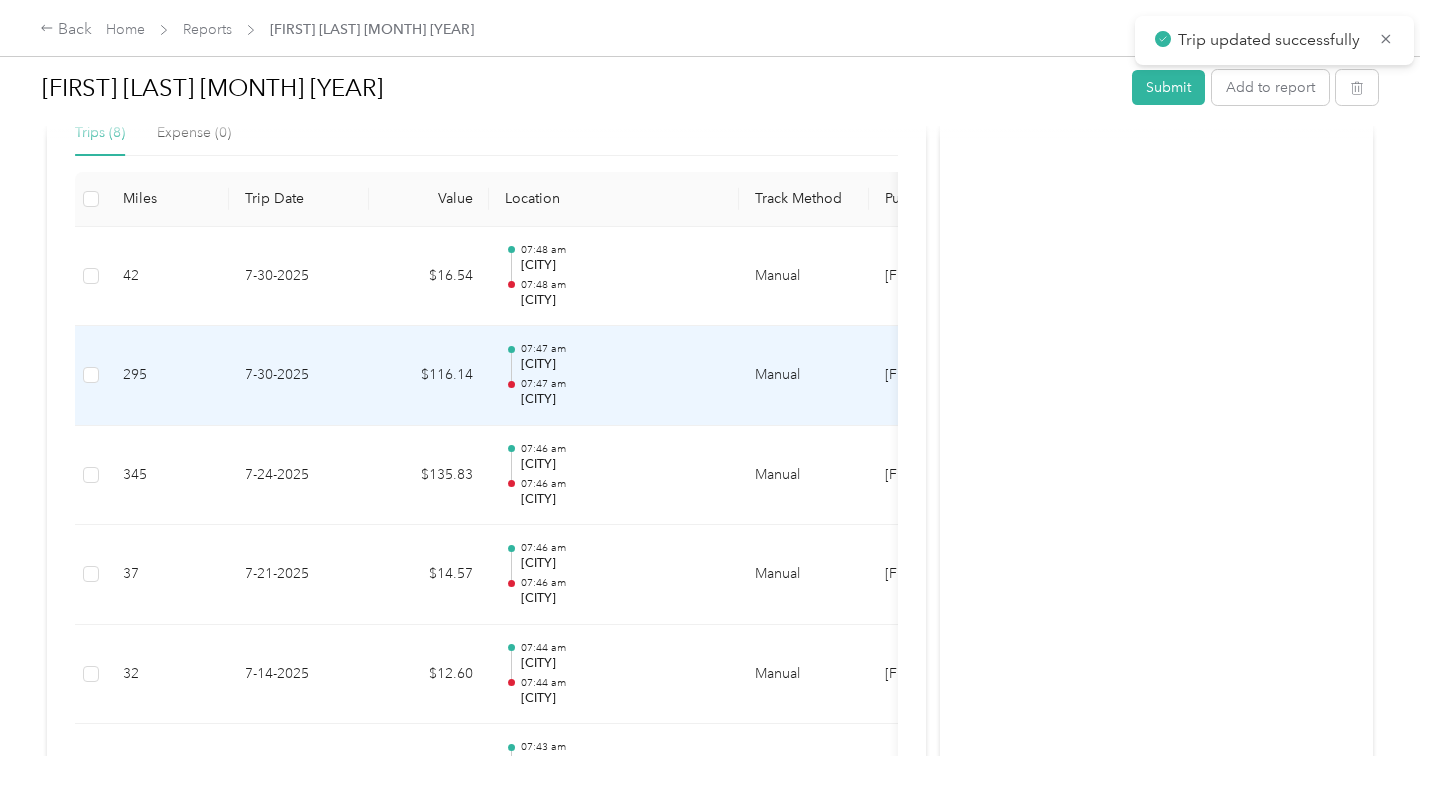 click on "07:47 am" at bounding box center [622, 384] 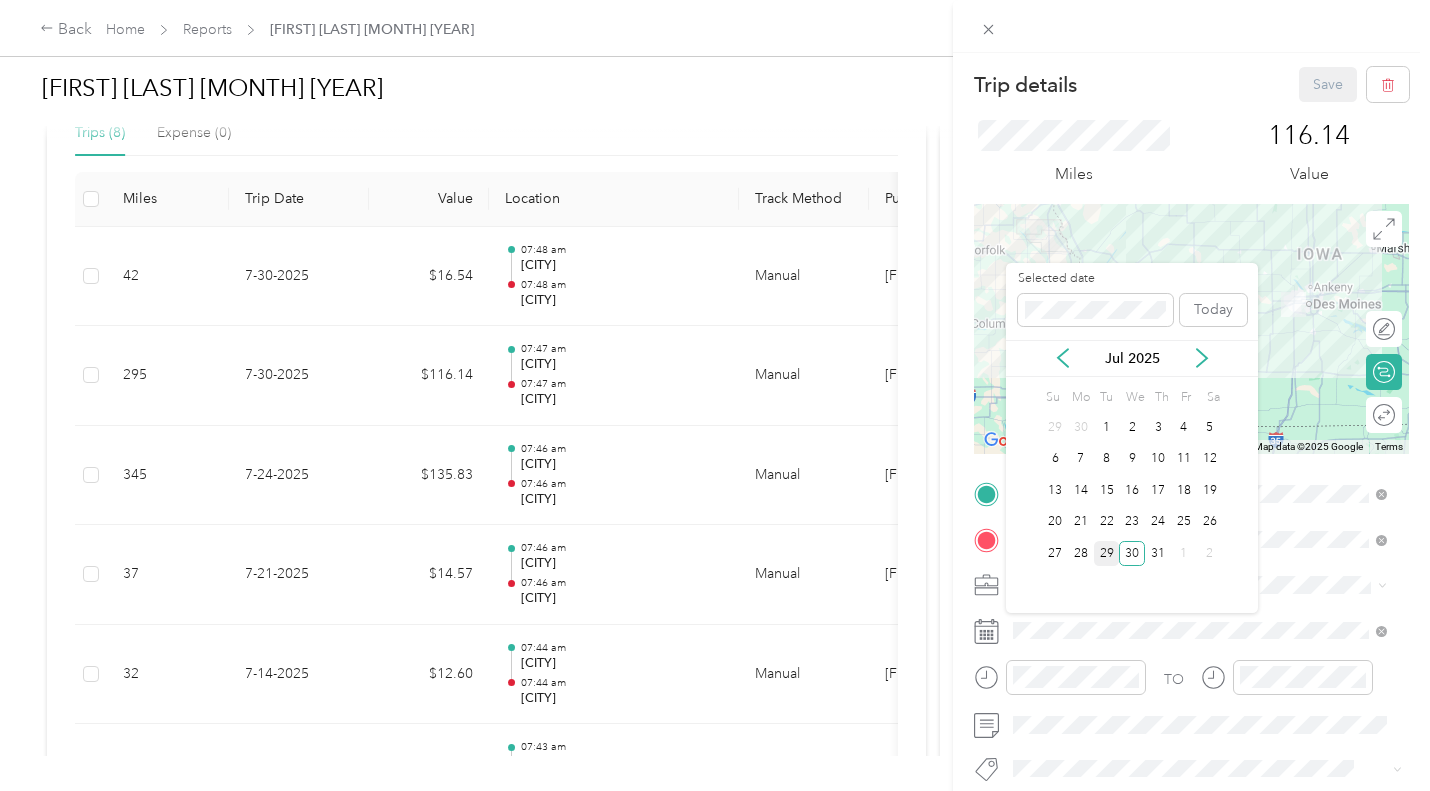 click on "29" at bounding box center (1107, 553) 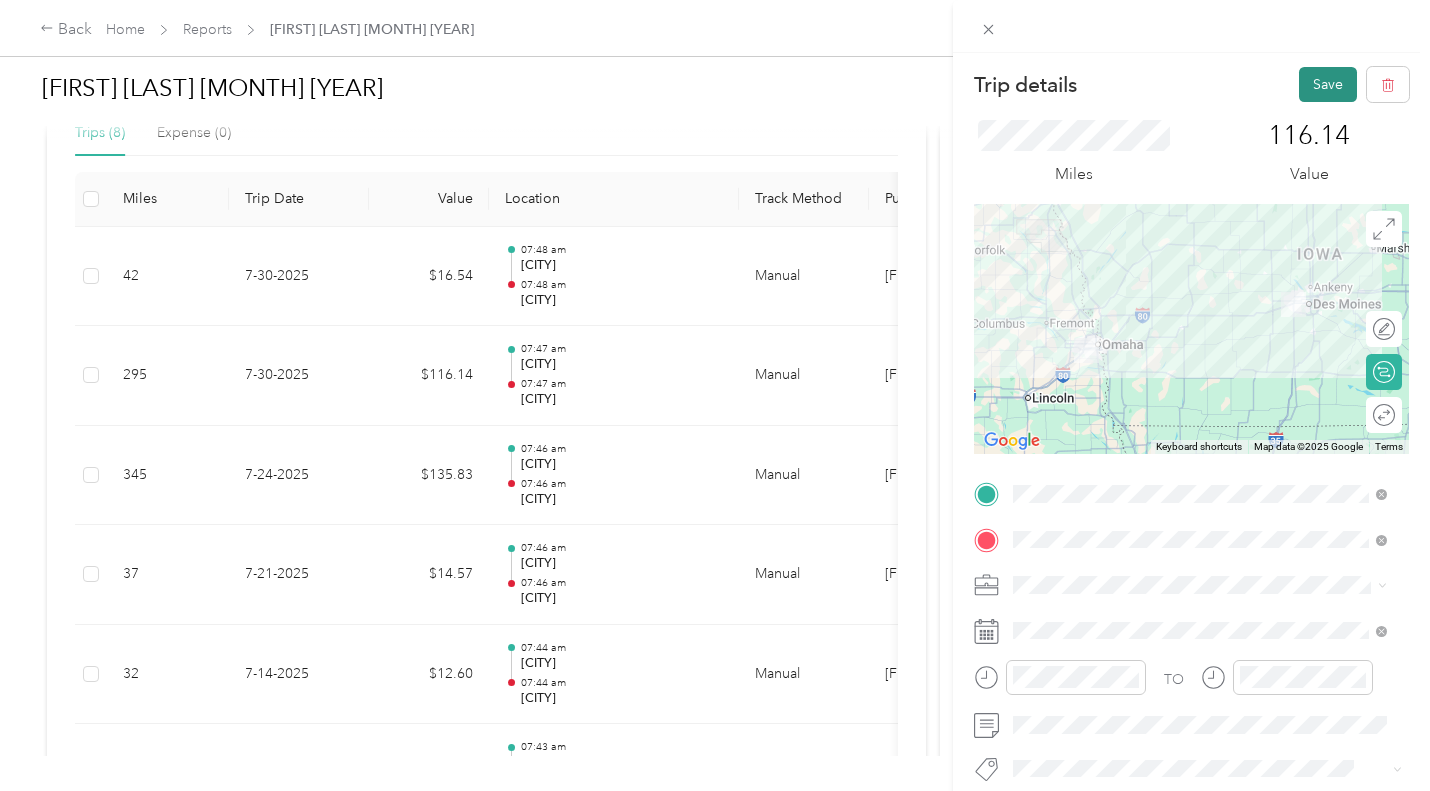 click on "Save" at bounding box center (1328, 84) 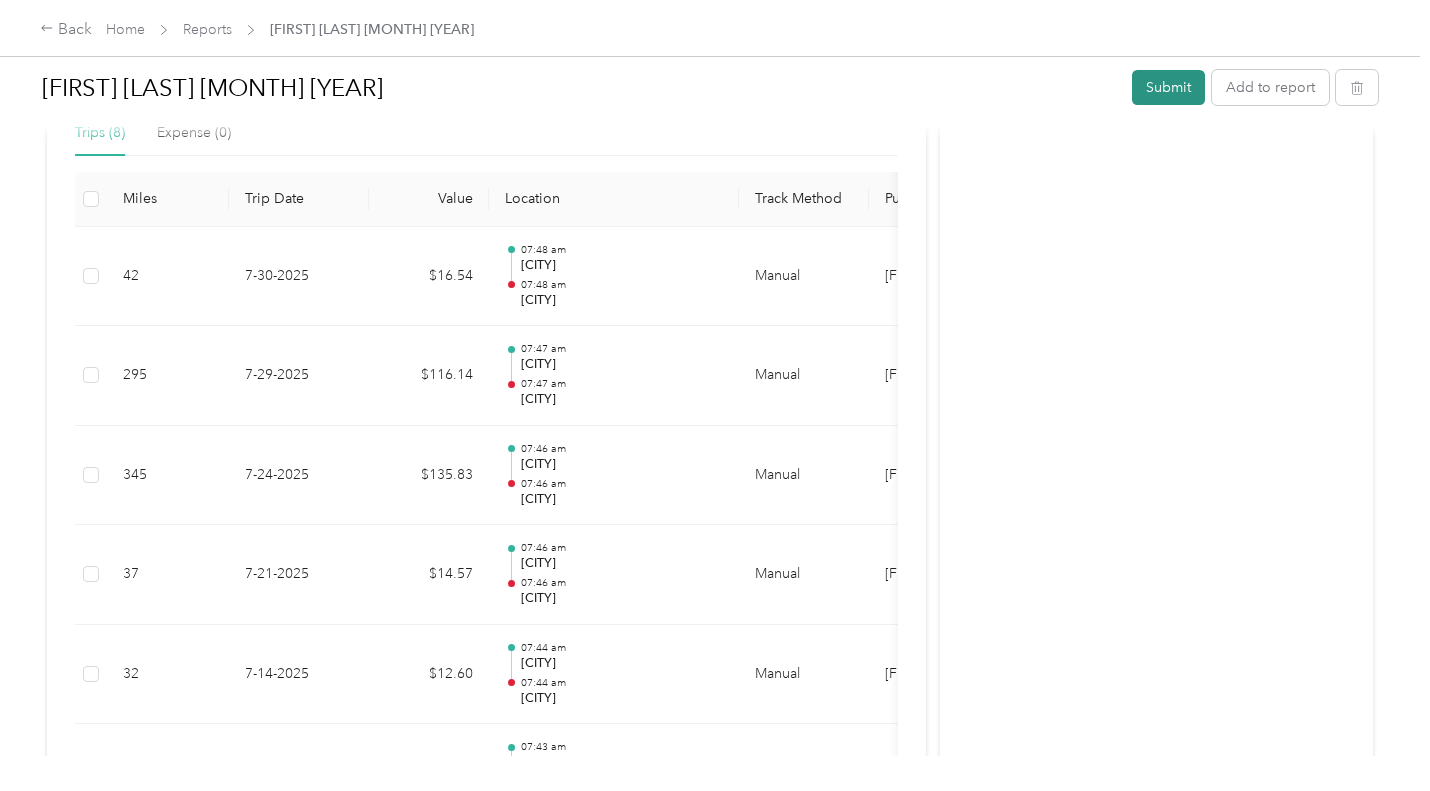 click on "Submit" at bounding box center (1168, 87) 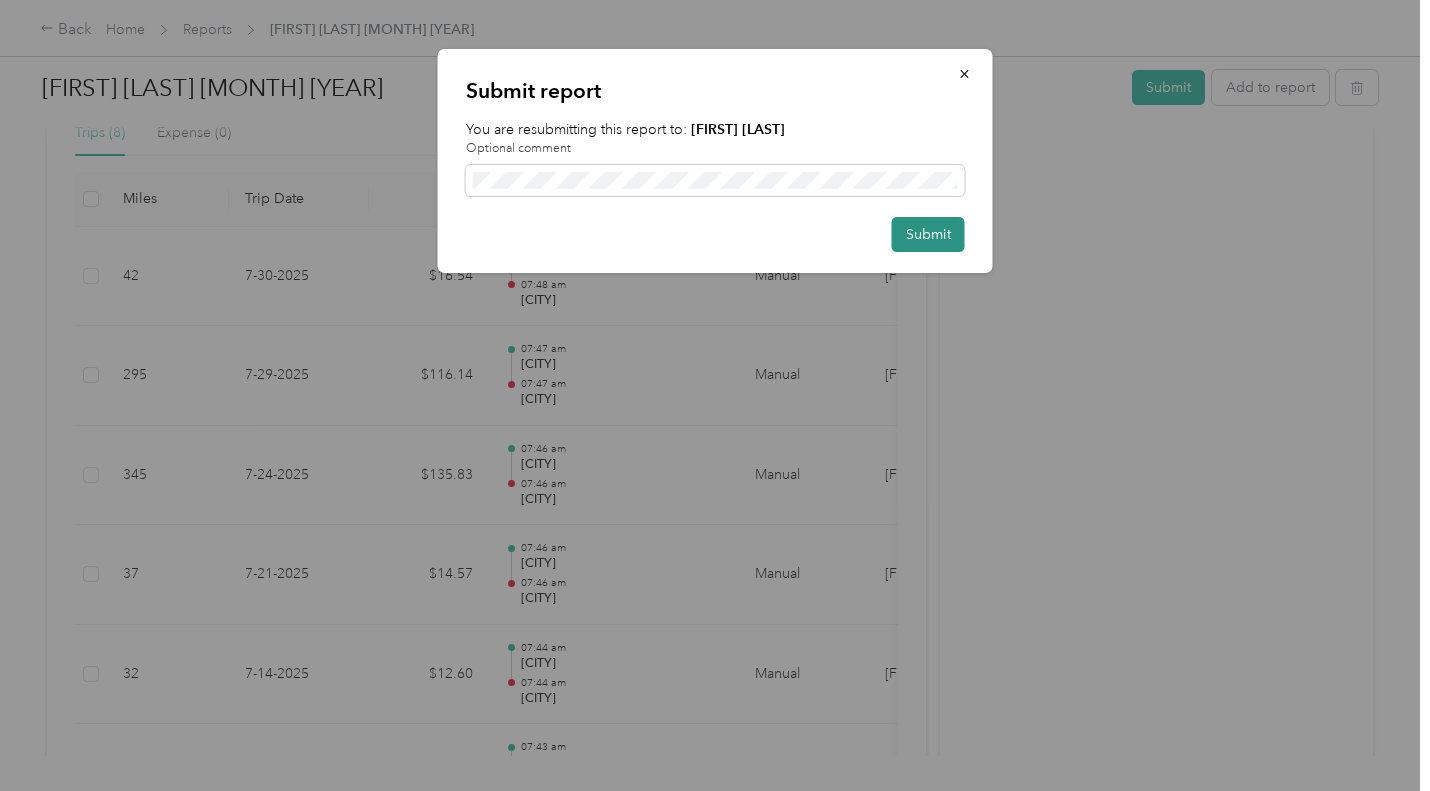 click on "Submit" at bounding box center (928, 234) 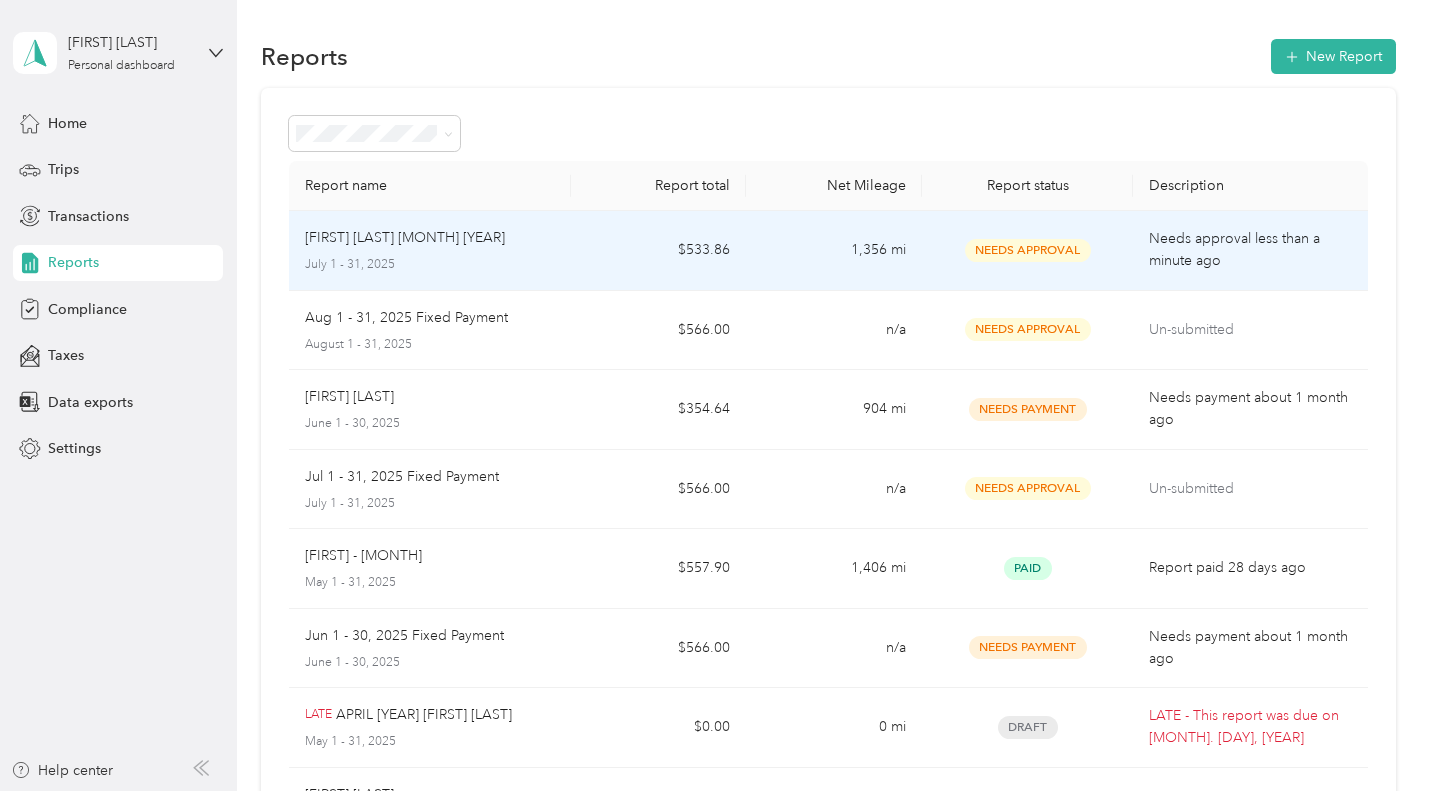 click on "[FIRST] [LAST] [MONTH] [YEAR]" at bounding box center [405, 238] 